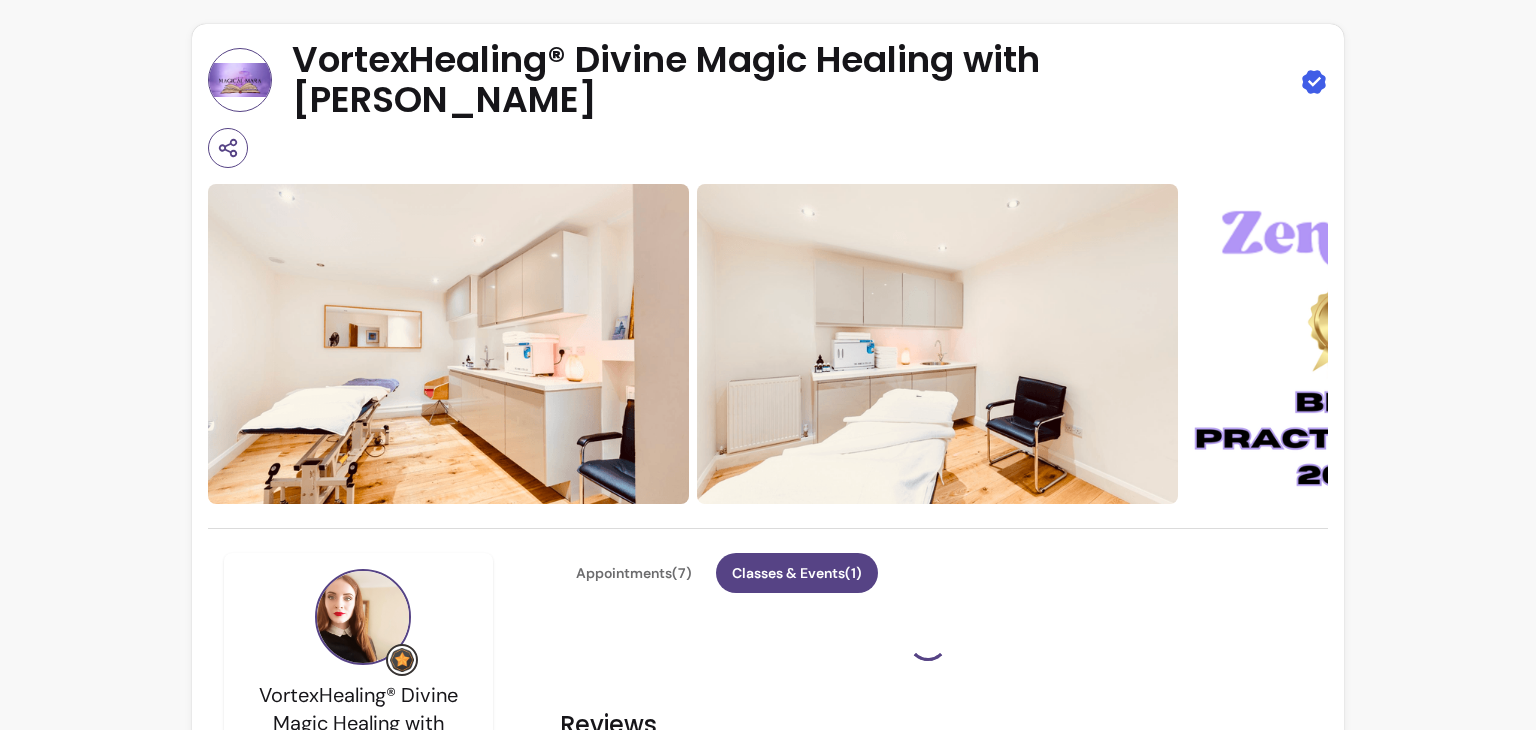 scroll, scrollTop: 0, scrollLeft: 0, axis: both 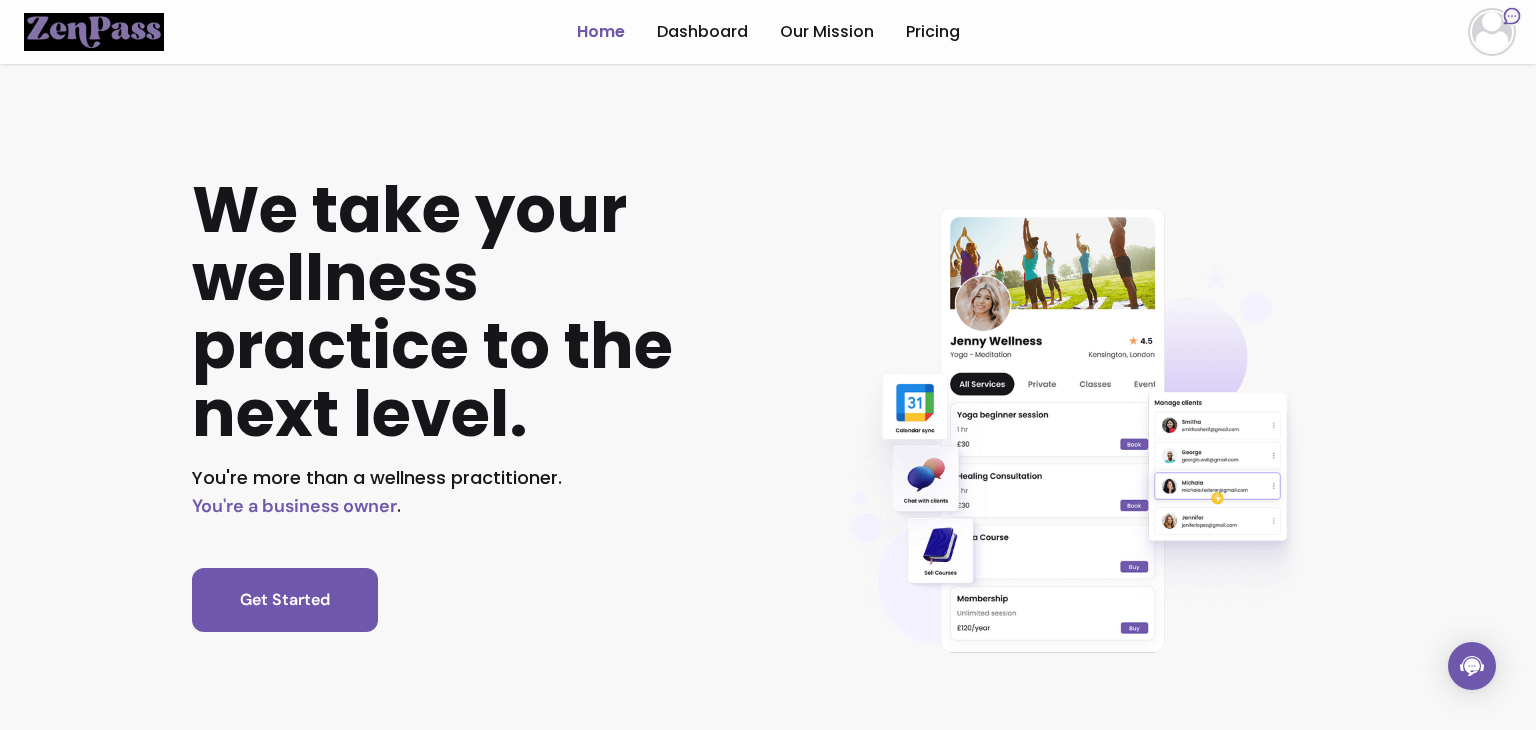 click at bounding box center (1492, 32) 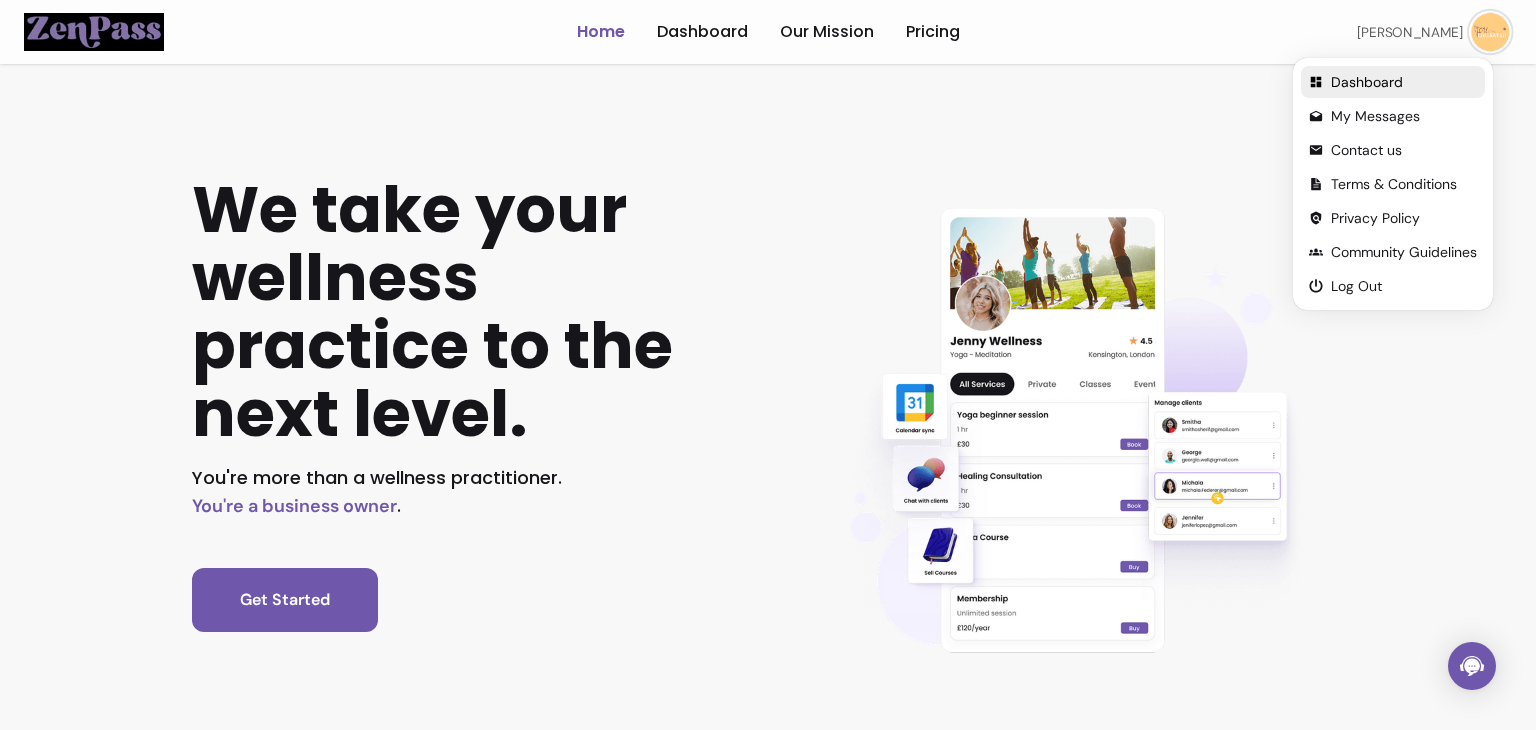 click on "Dashboard" at bounding box center [1404, 82] 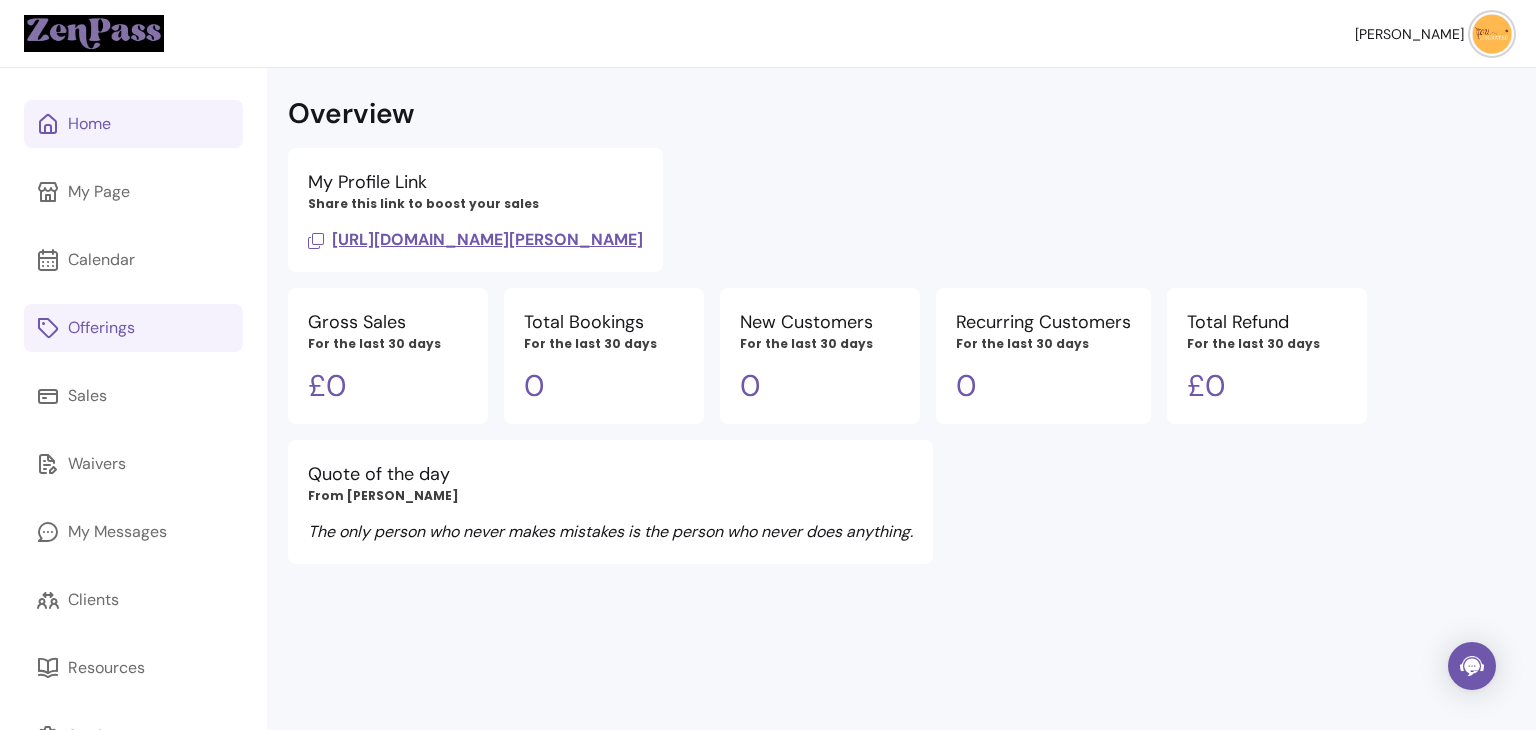 click on "Offerings" at bounding box center [101, 328] 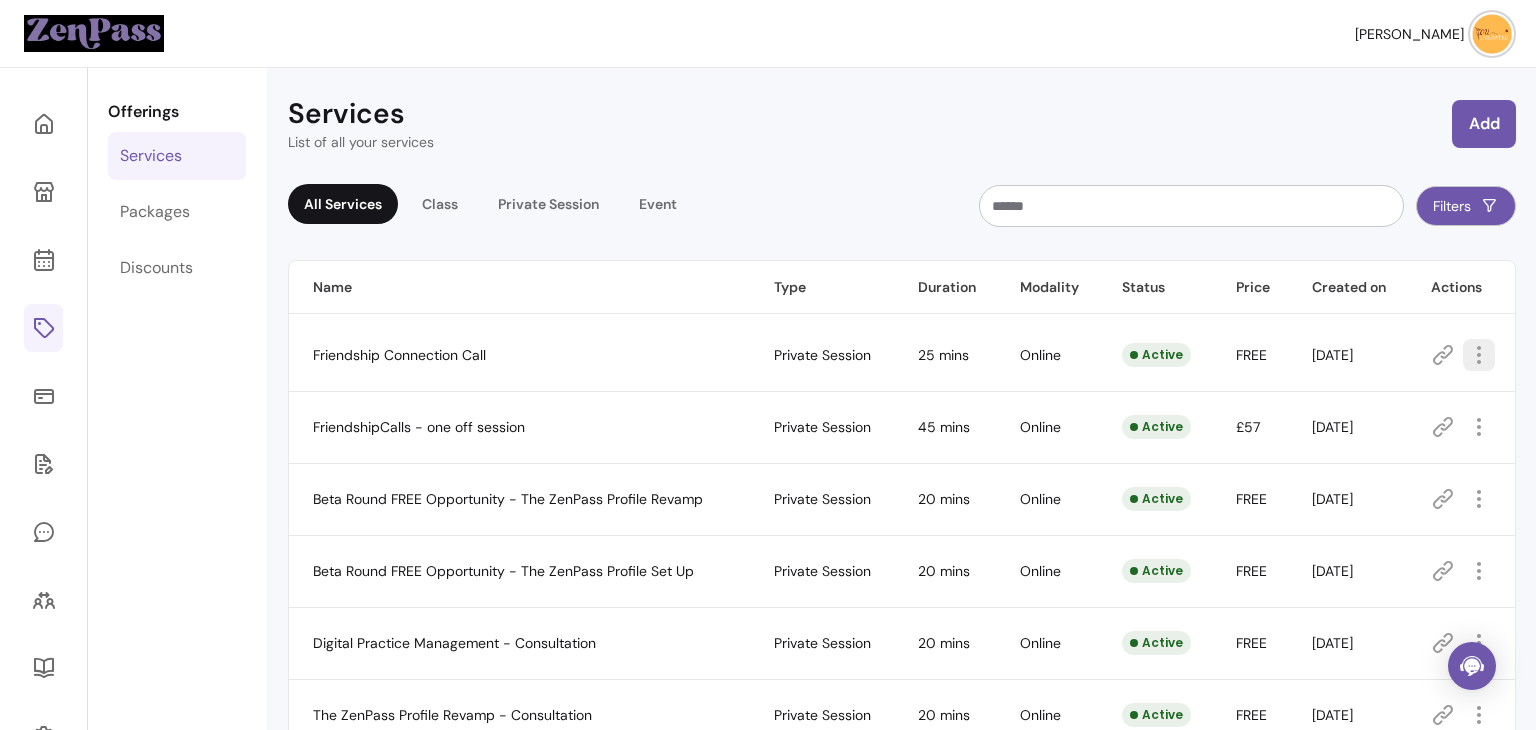 click 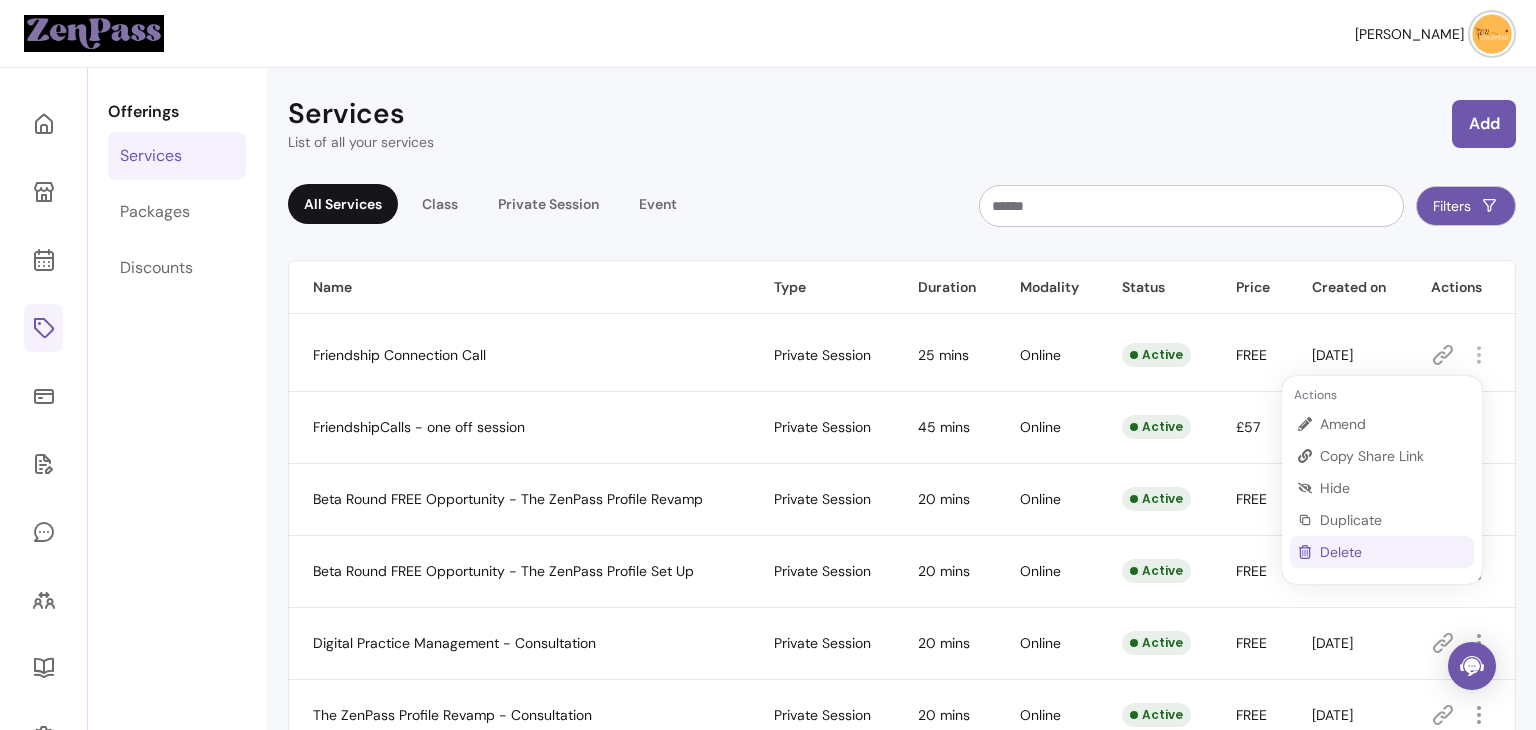 click on "Delete" at bounding box center (1382, 552) 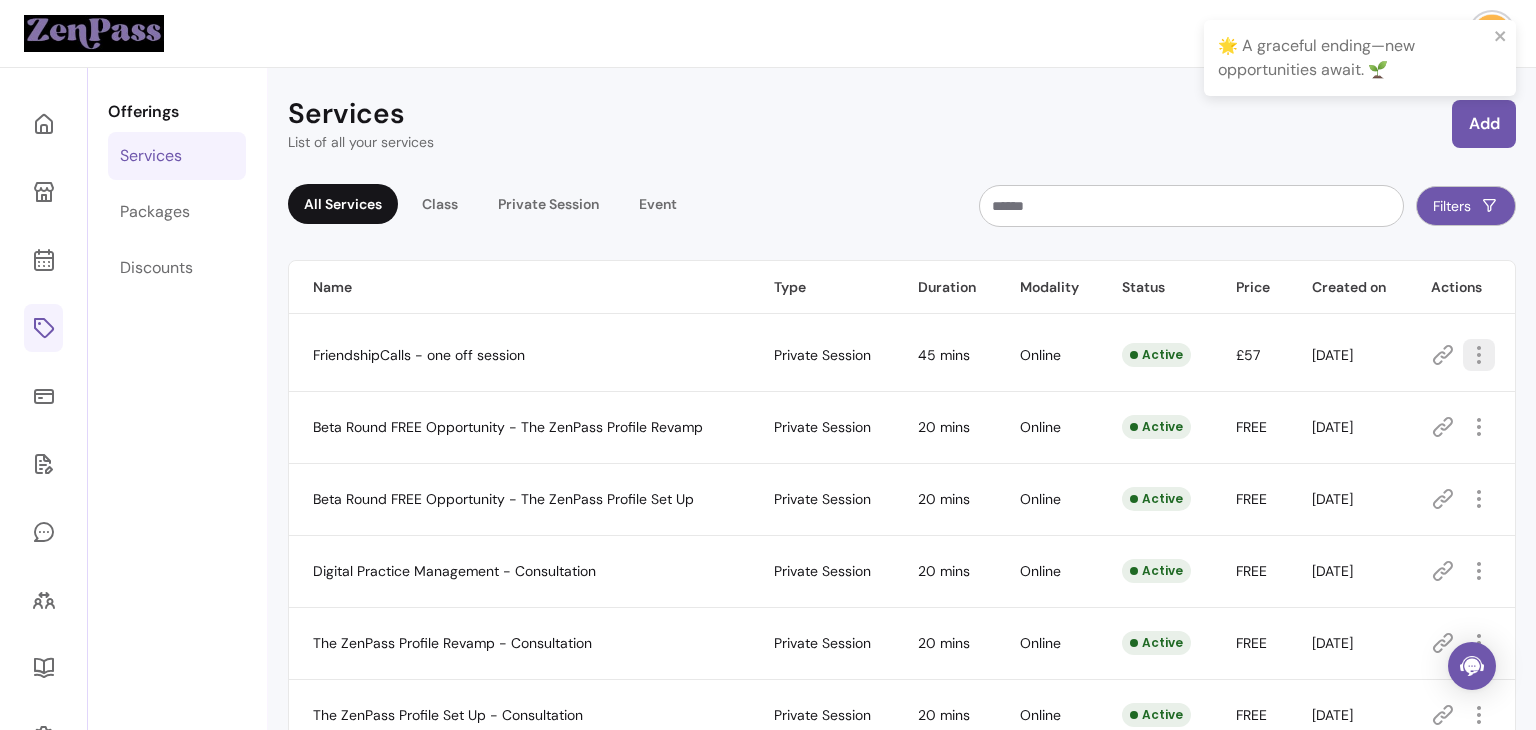 click 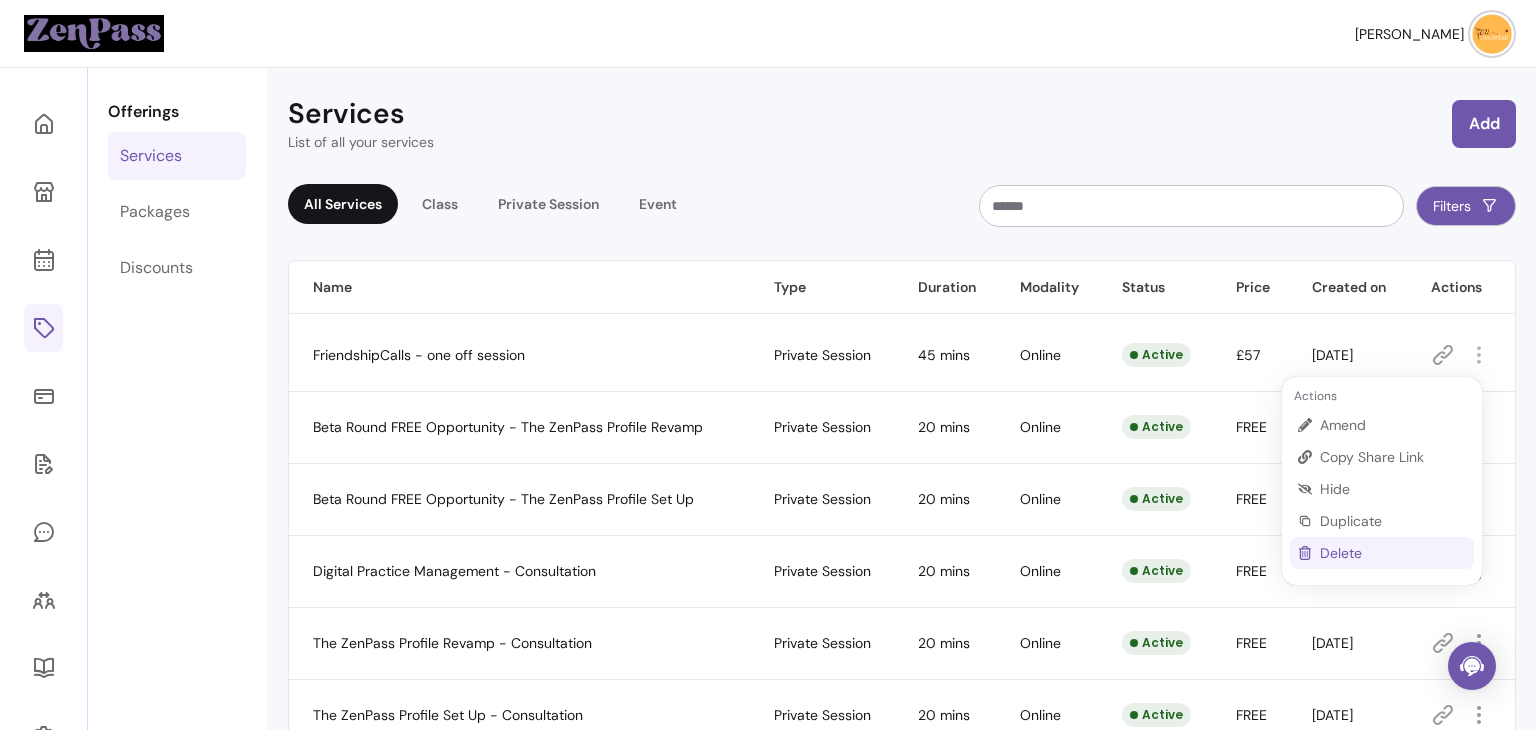 click on "Delete" at bounding box center (1382, 553) 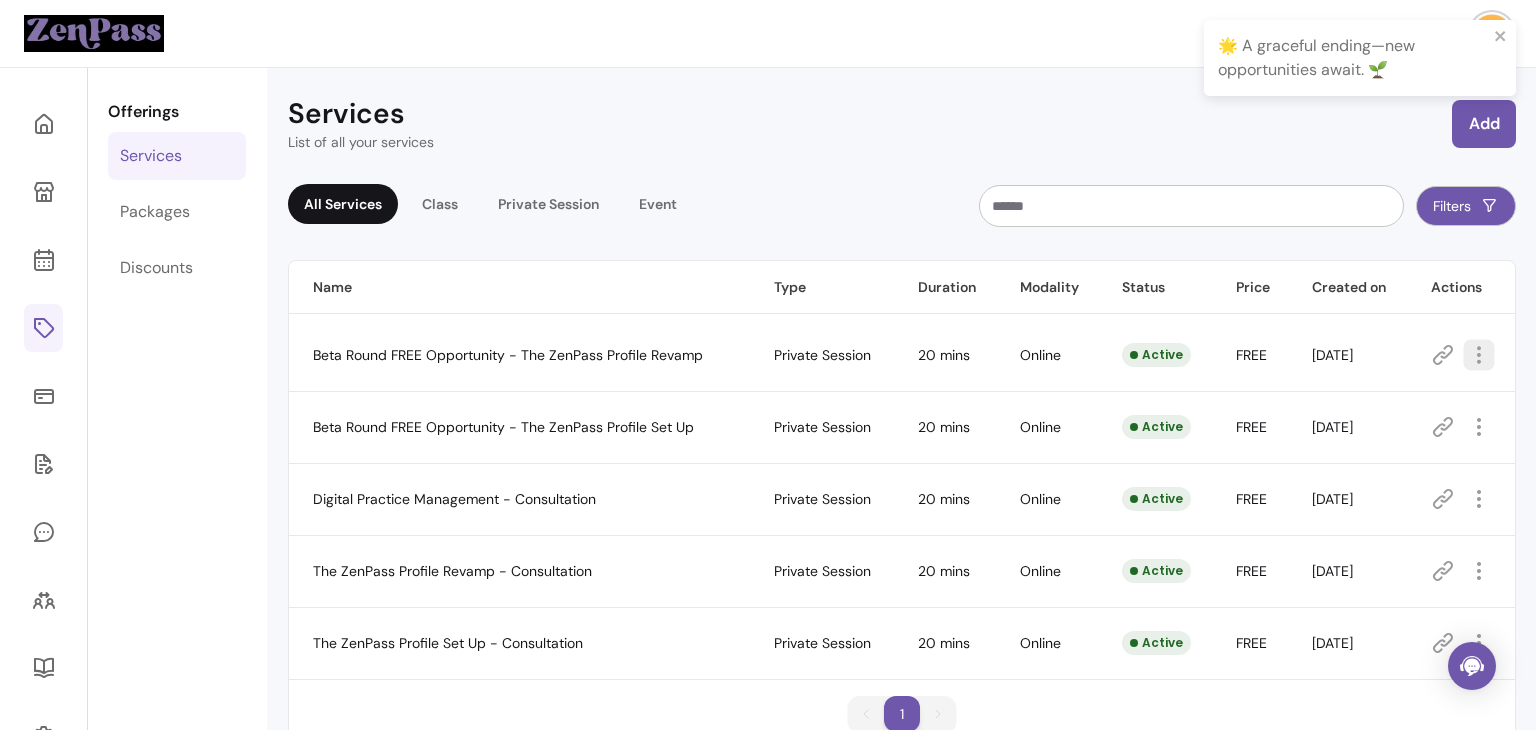 click 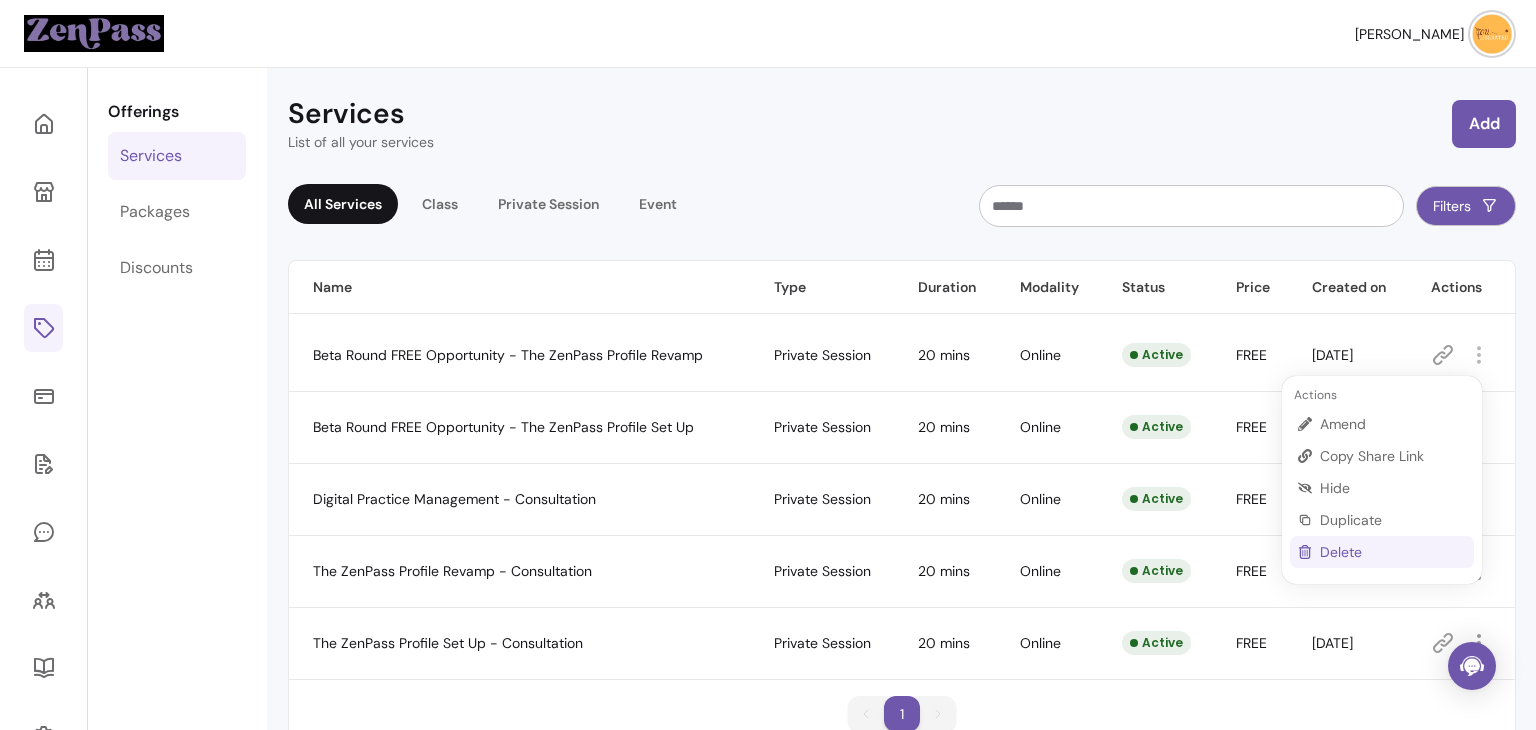click on "Delete" at bounding box center [1393, 552] 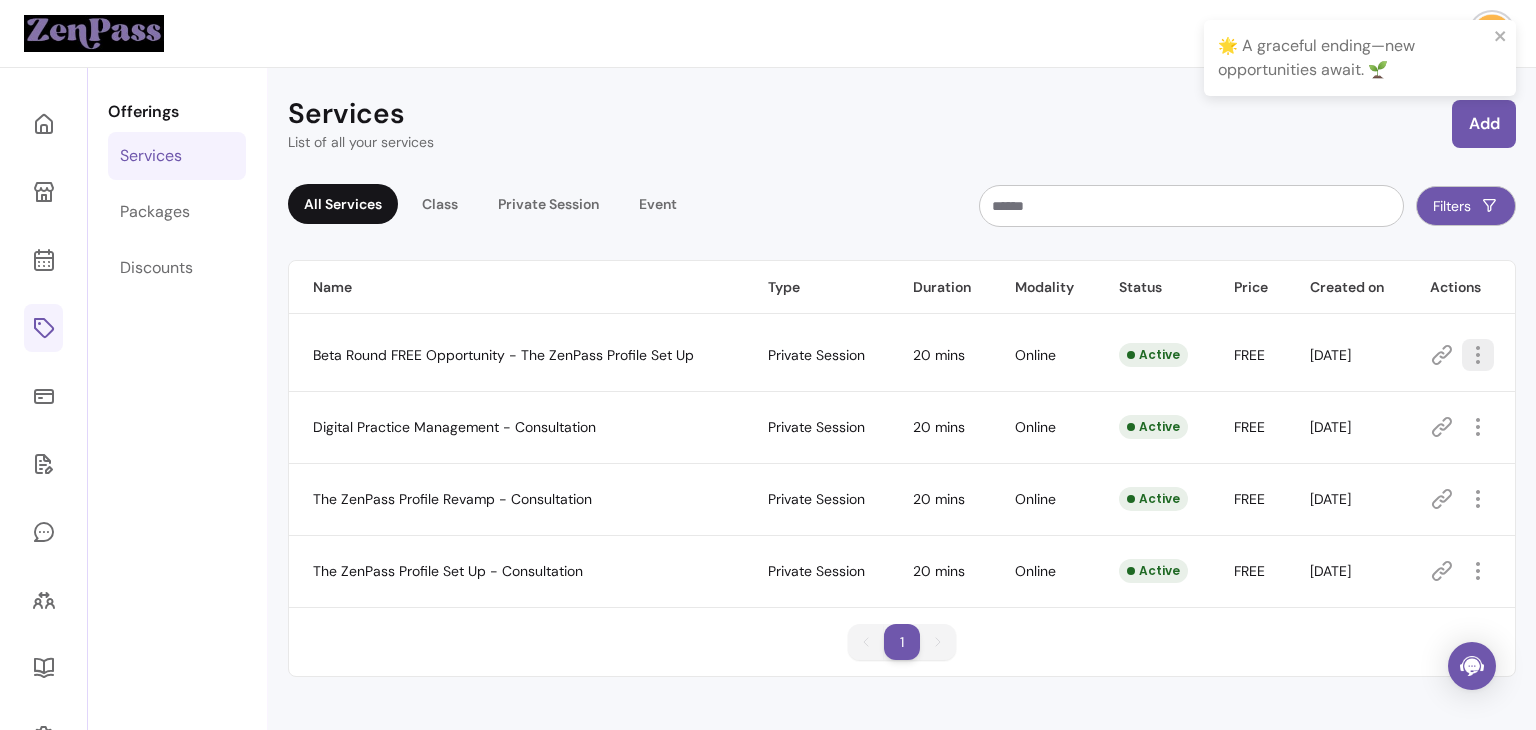 click 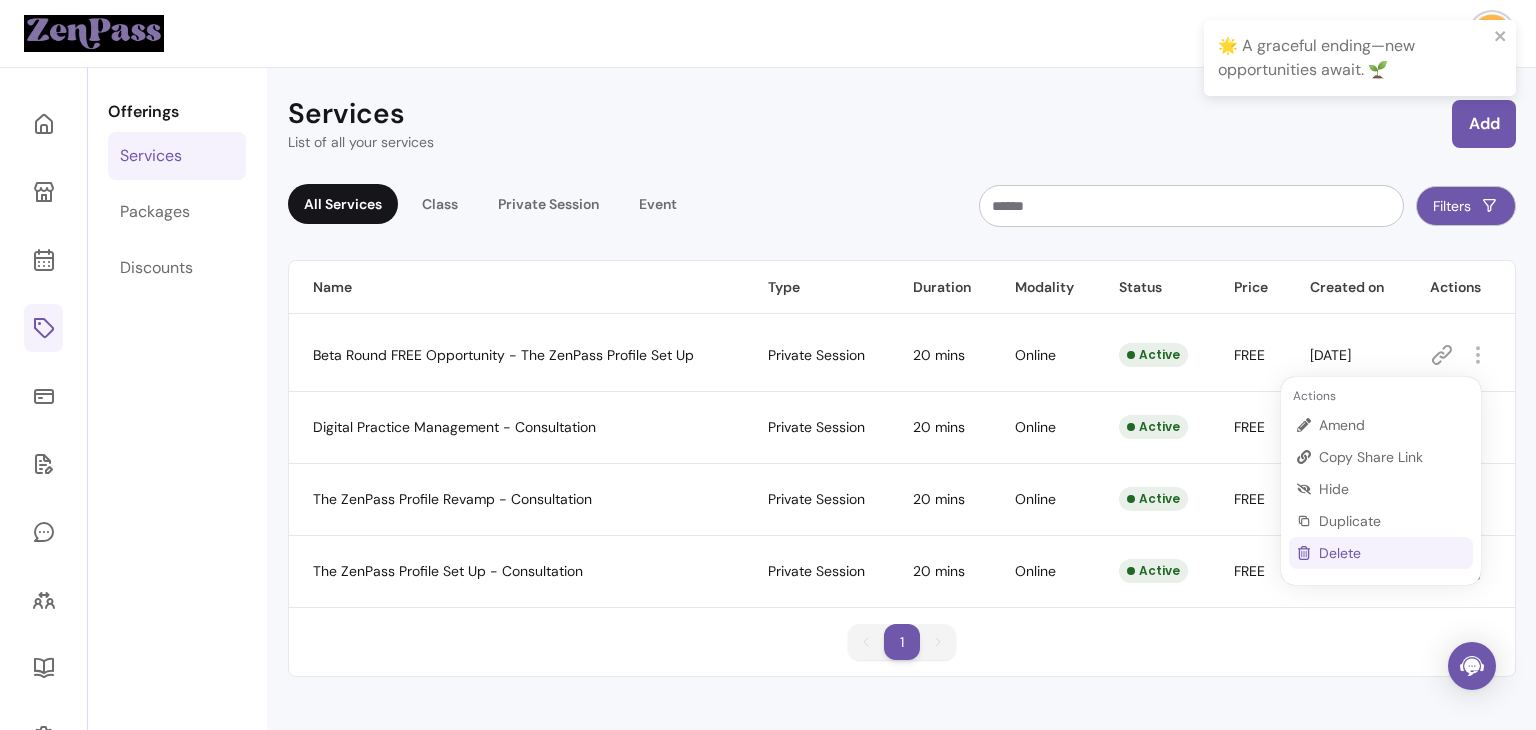 click on "Delete" at bounding box center (1392, 553) 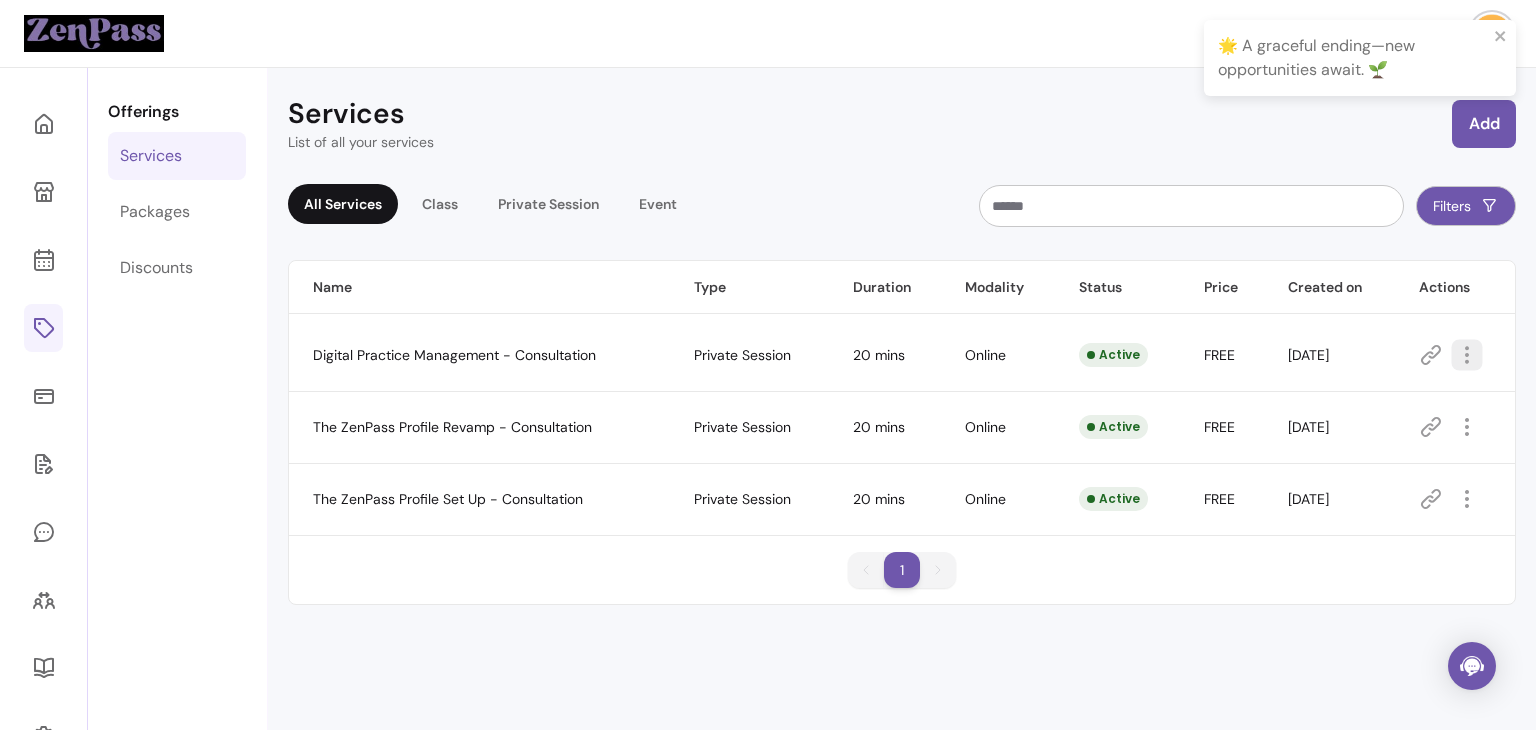 click 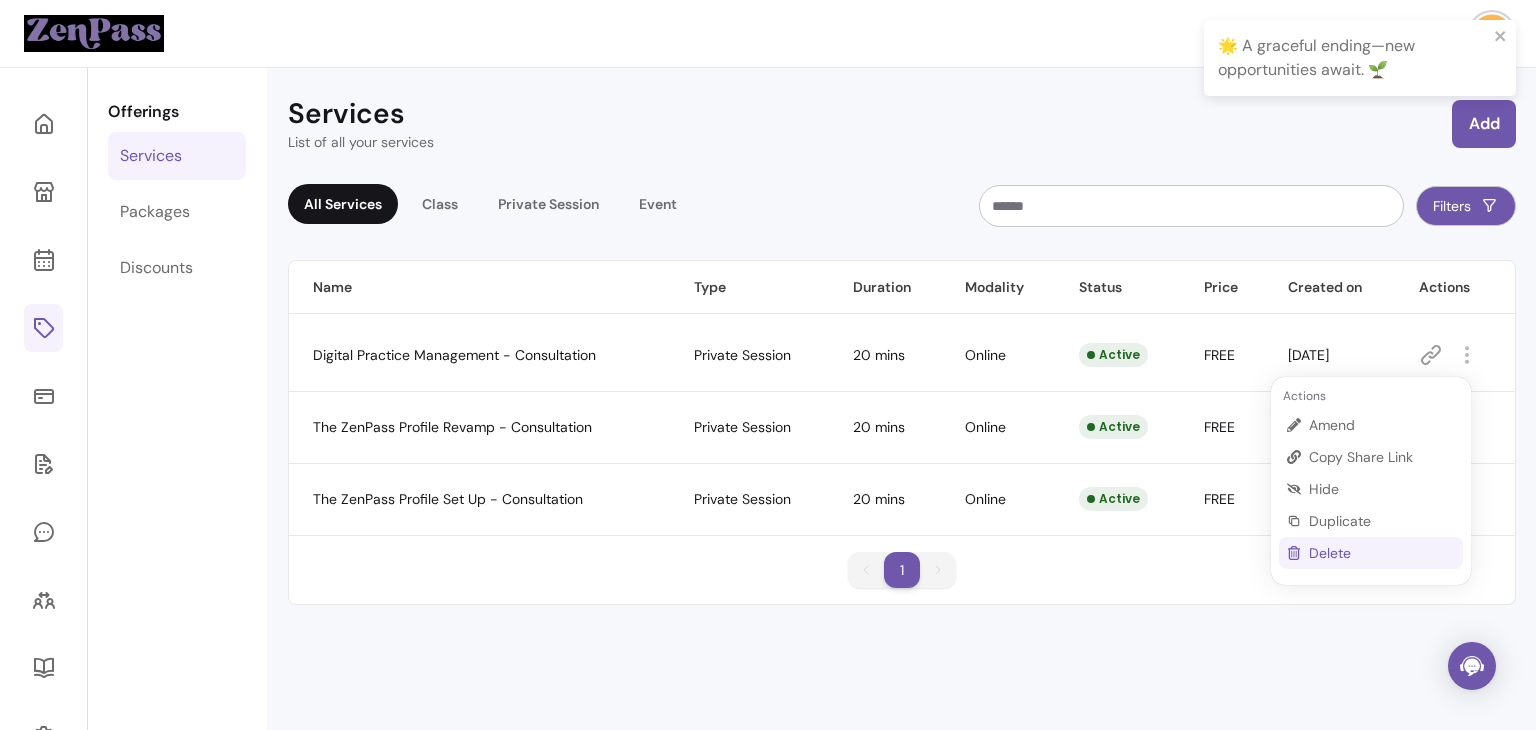 click on "Delete" at bounding box center [1382, 553] 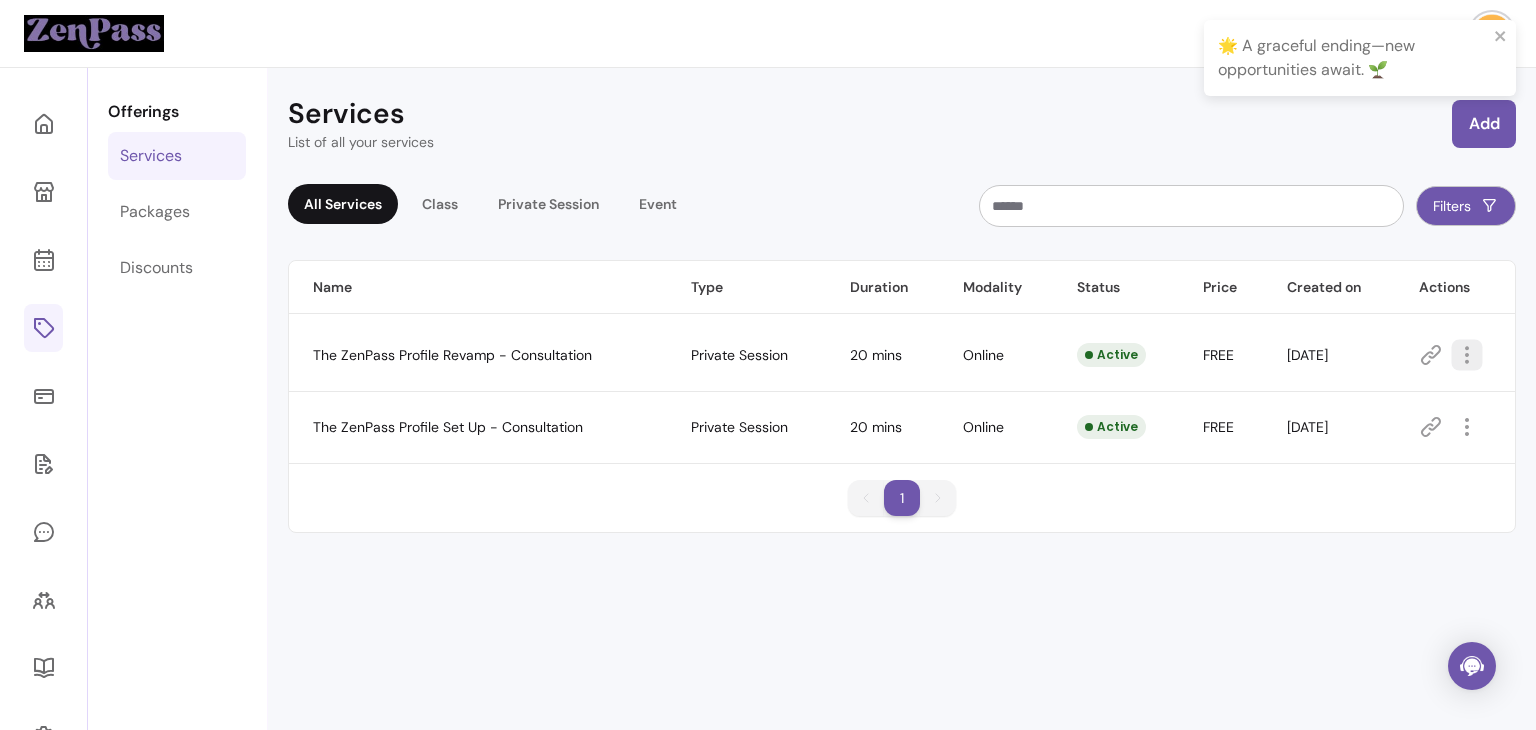 click 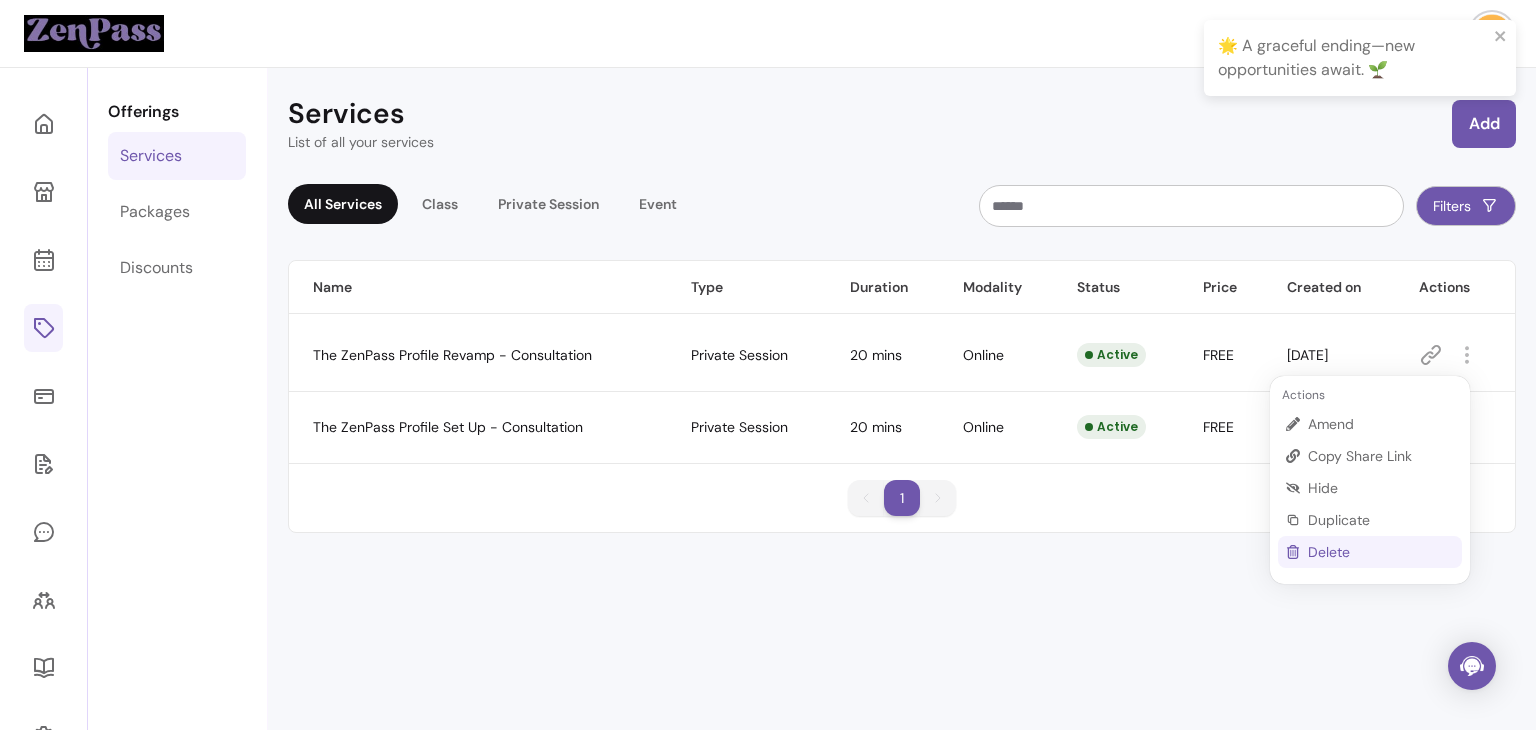 click on "Delete" at bounding box center (1381, 552) 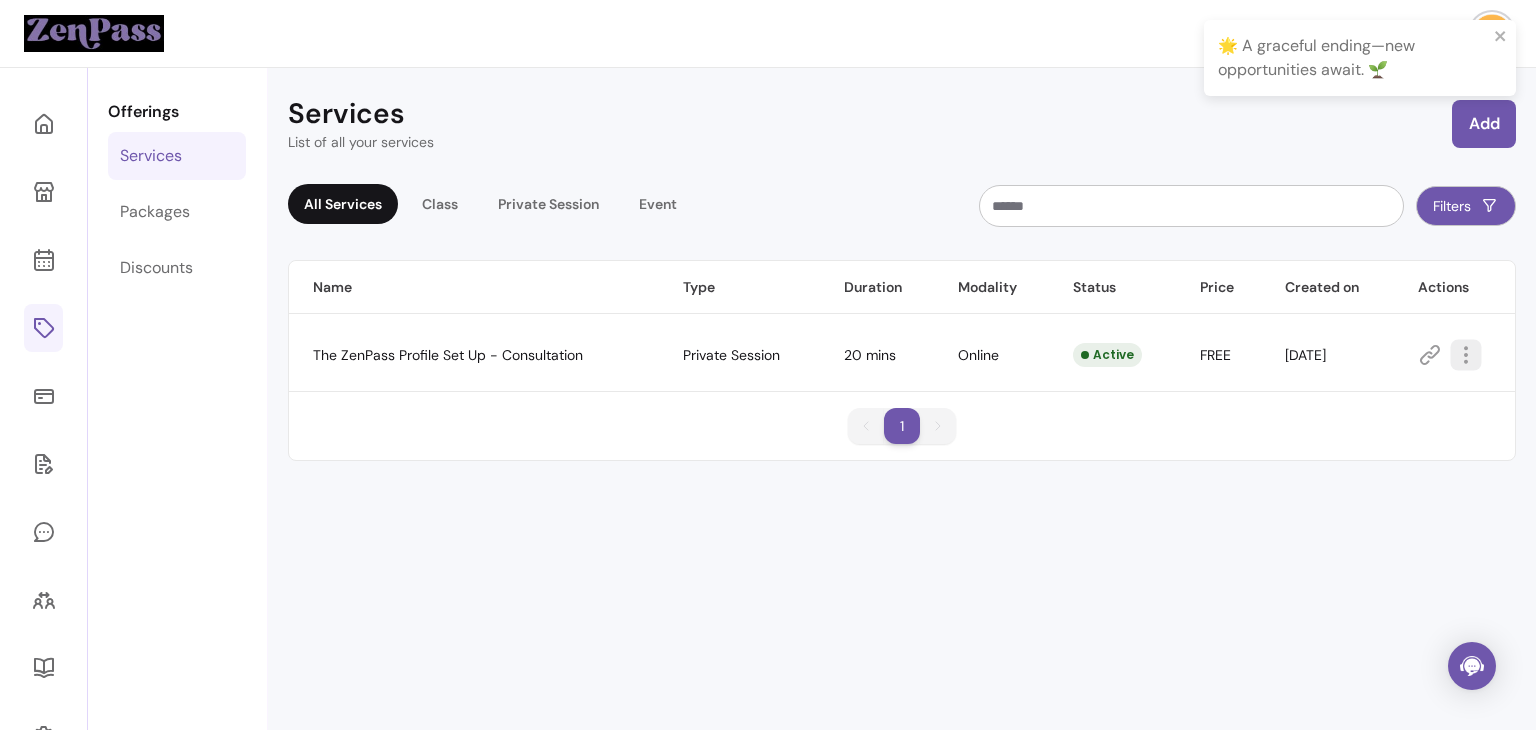 click 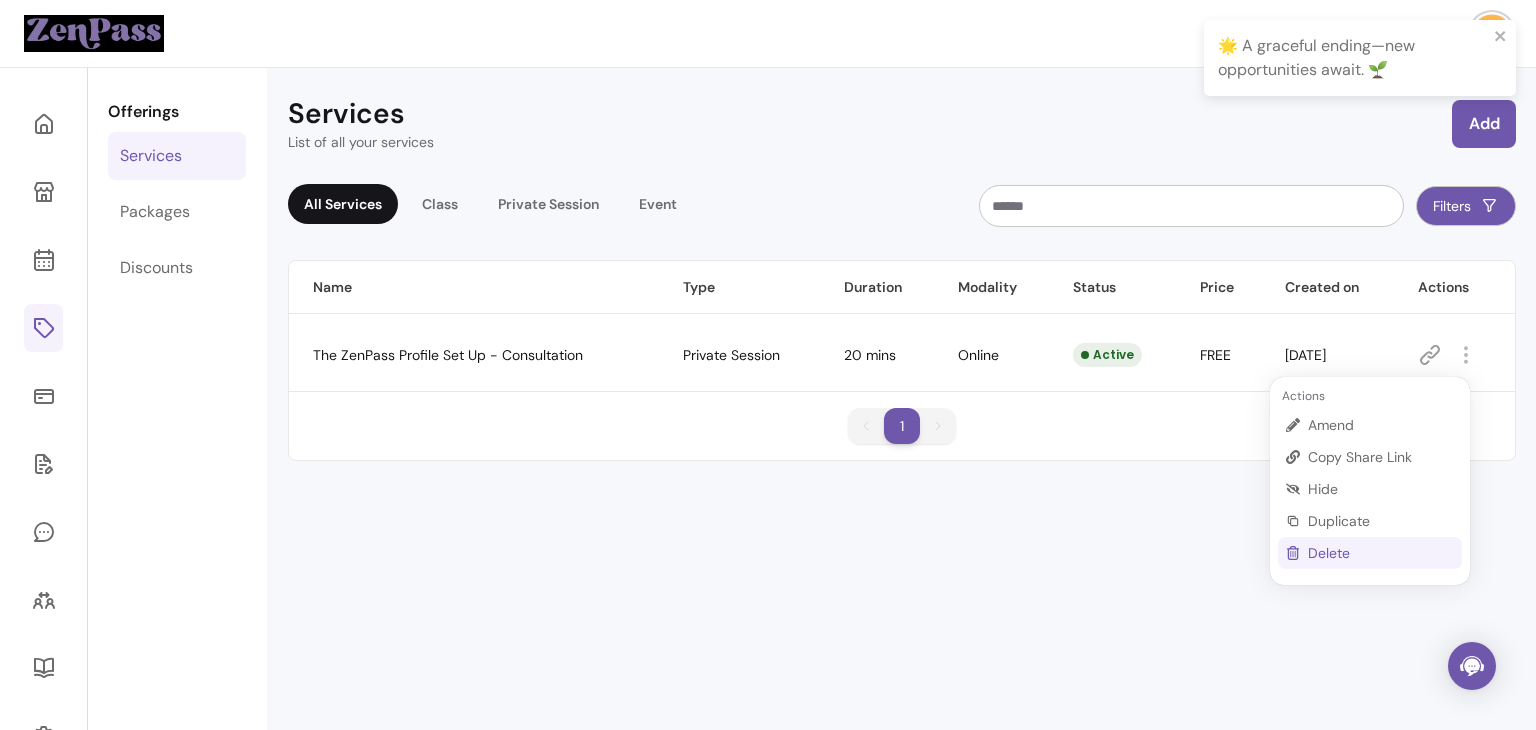 click on "Delete" at bounding box center (1381, 553) 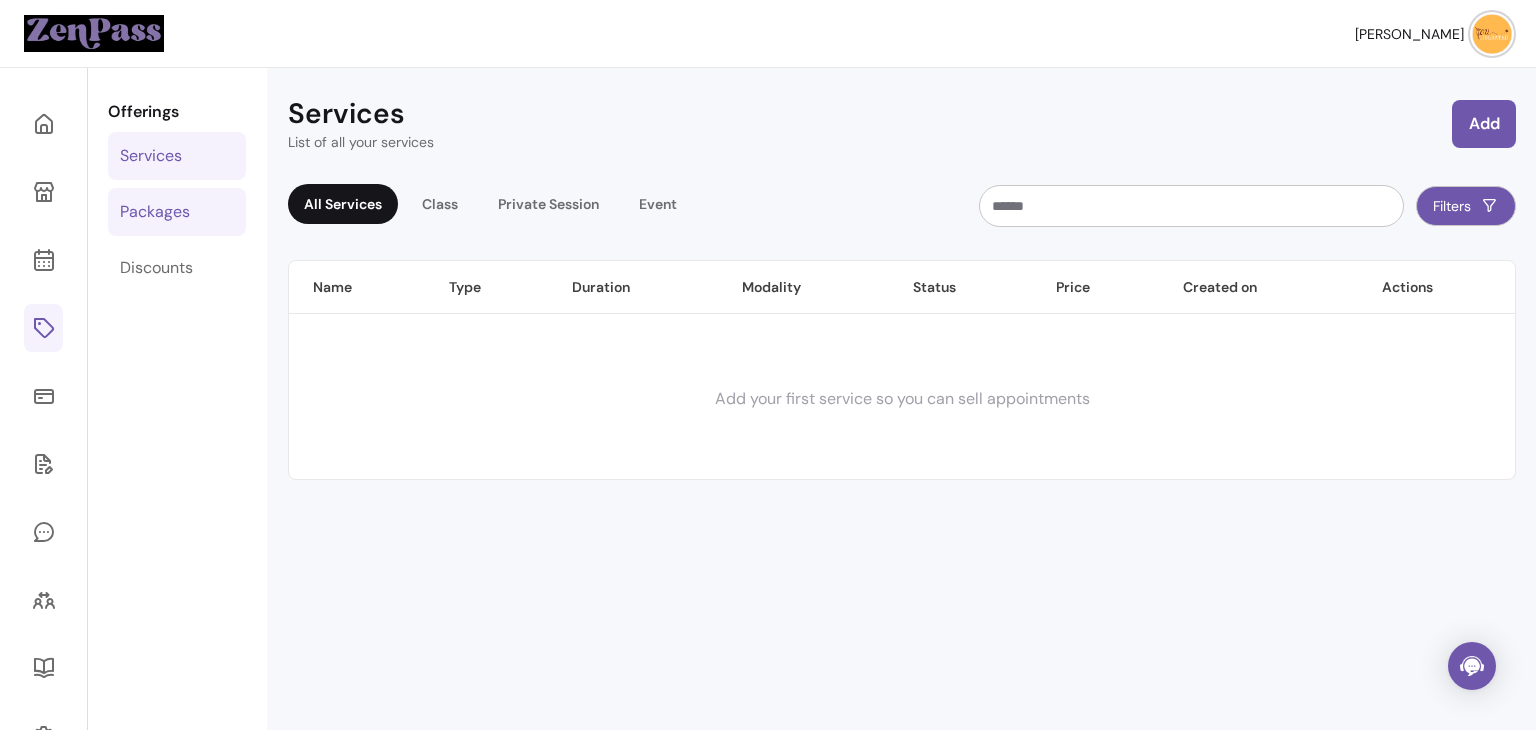 click on "Packages" at bounding box center [155, 212] 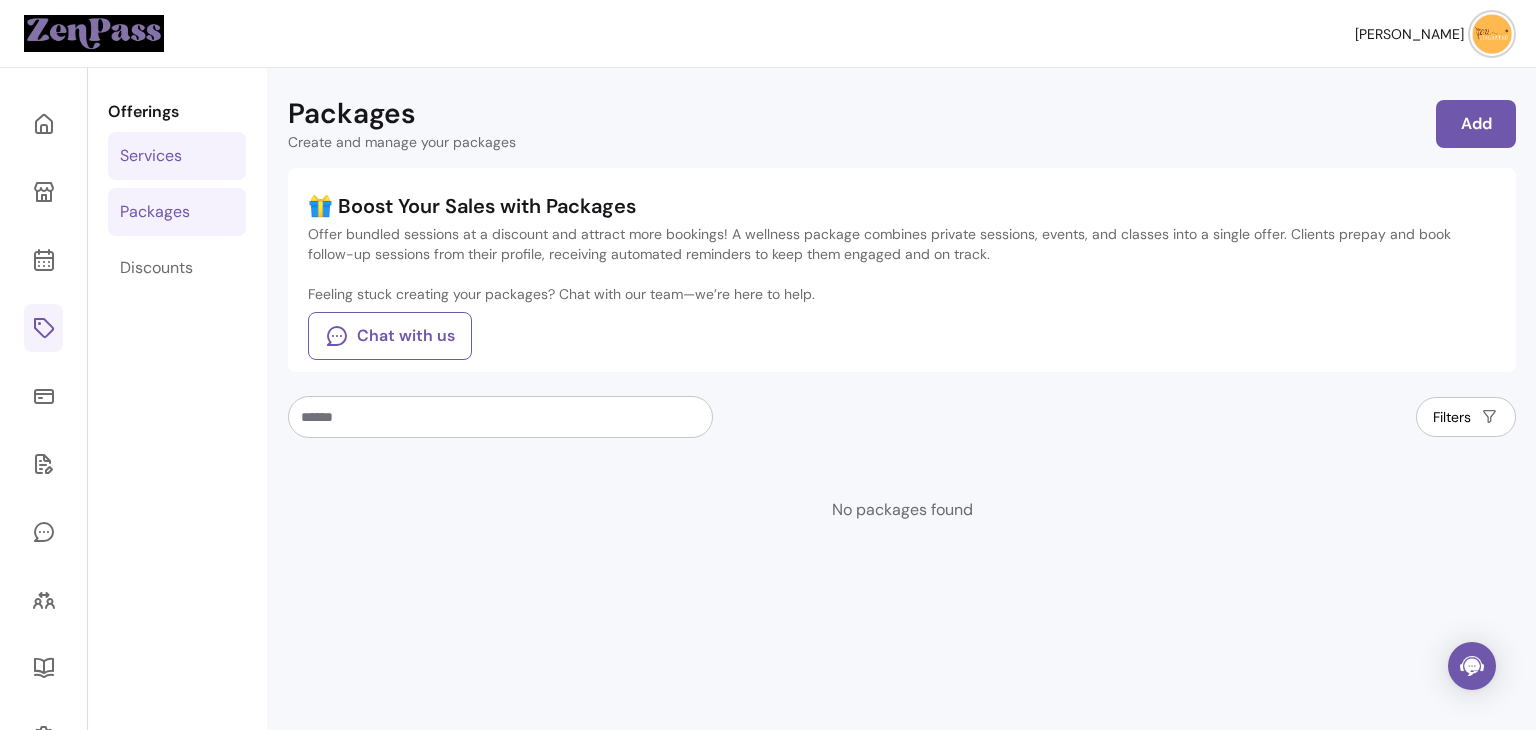 click on "Services" at bounding box center [151, 156] 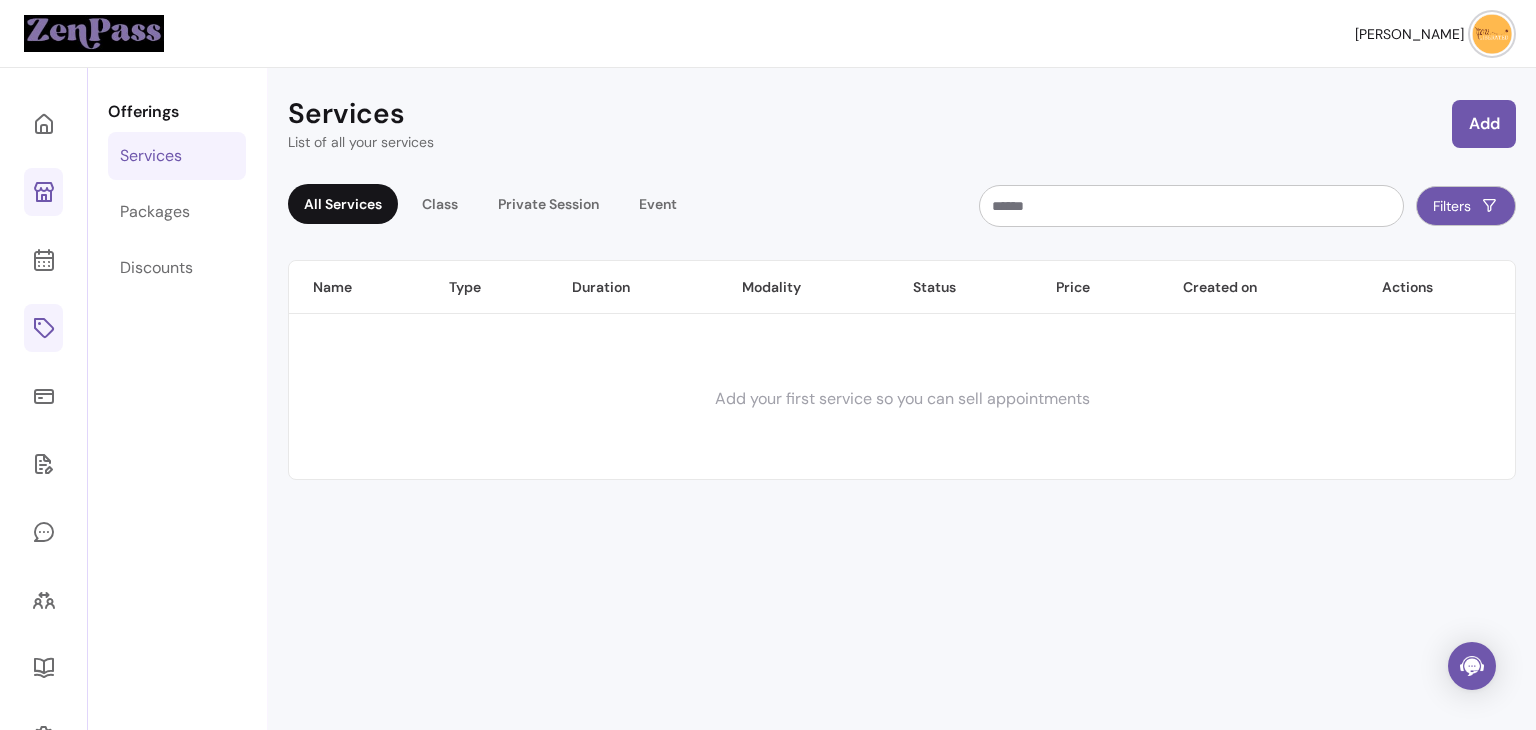 click 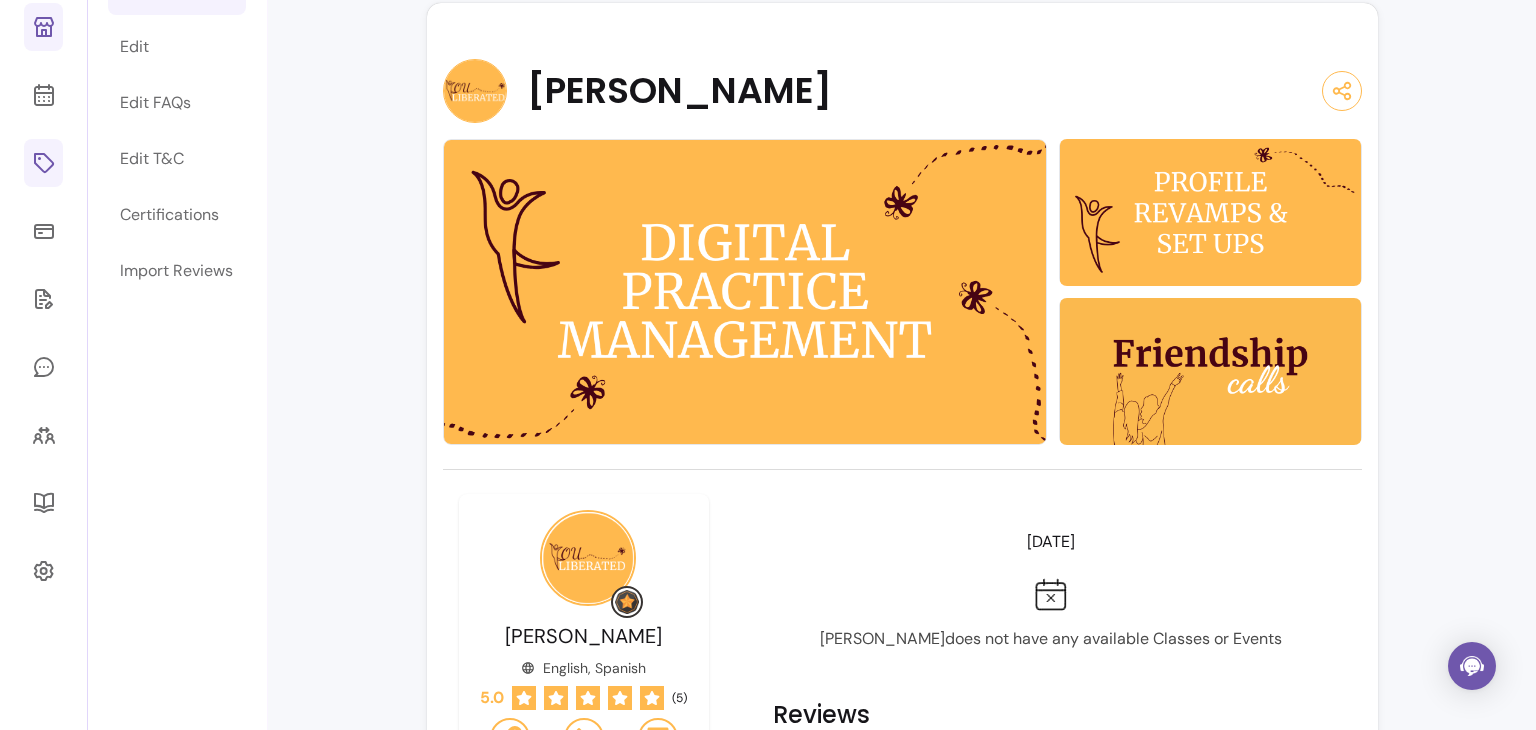 scroll, scrollTop: 0, scrollLeft: 0, axis: both 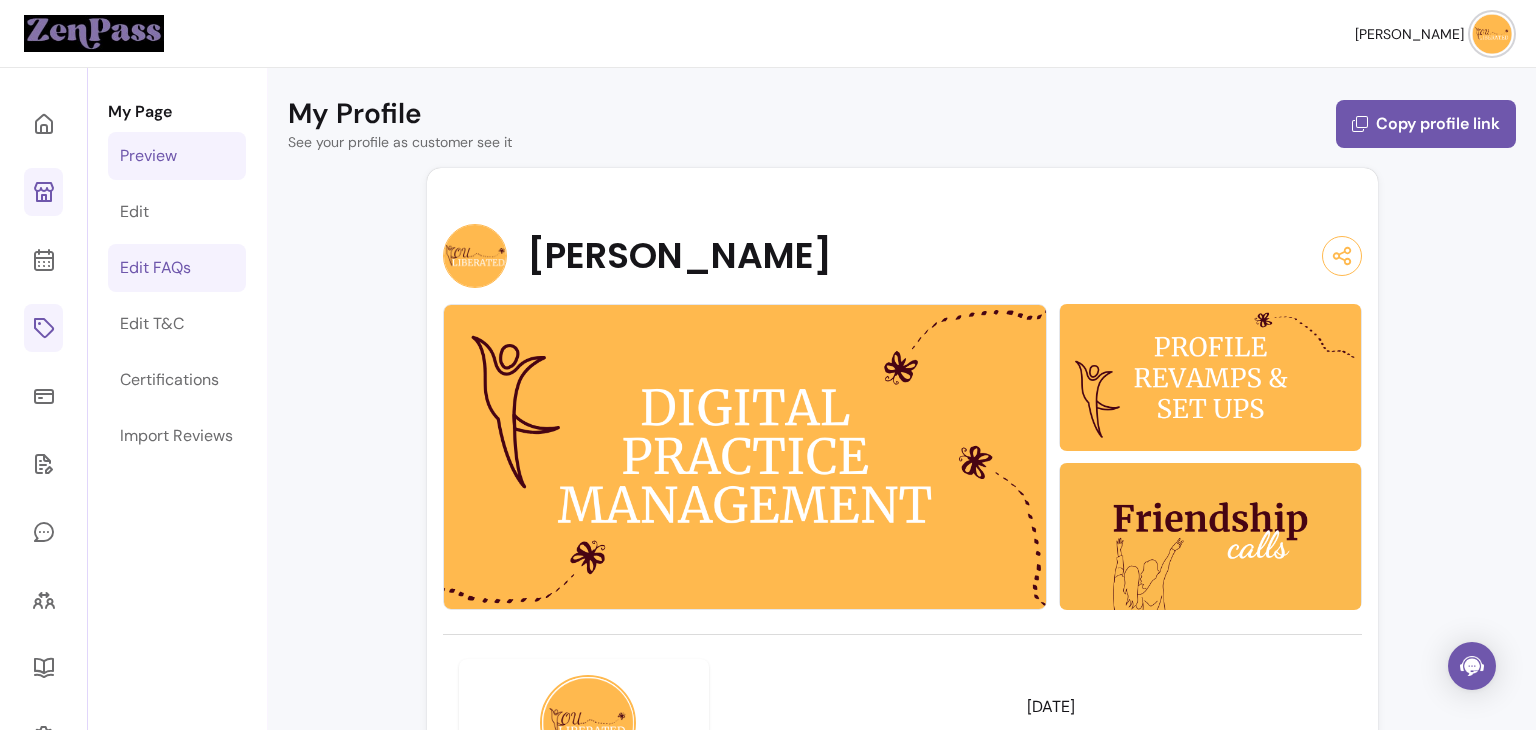 click on "Edit FAQs" at bounding box center [155, 268] 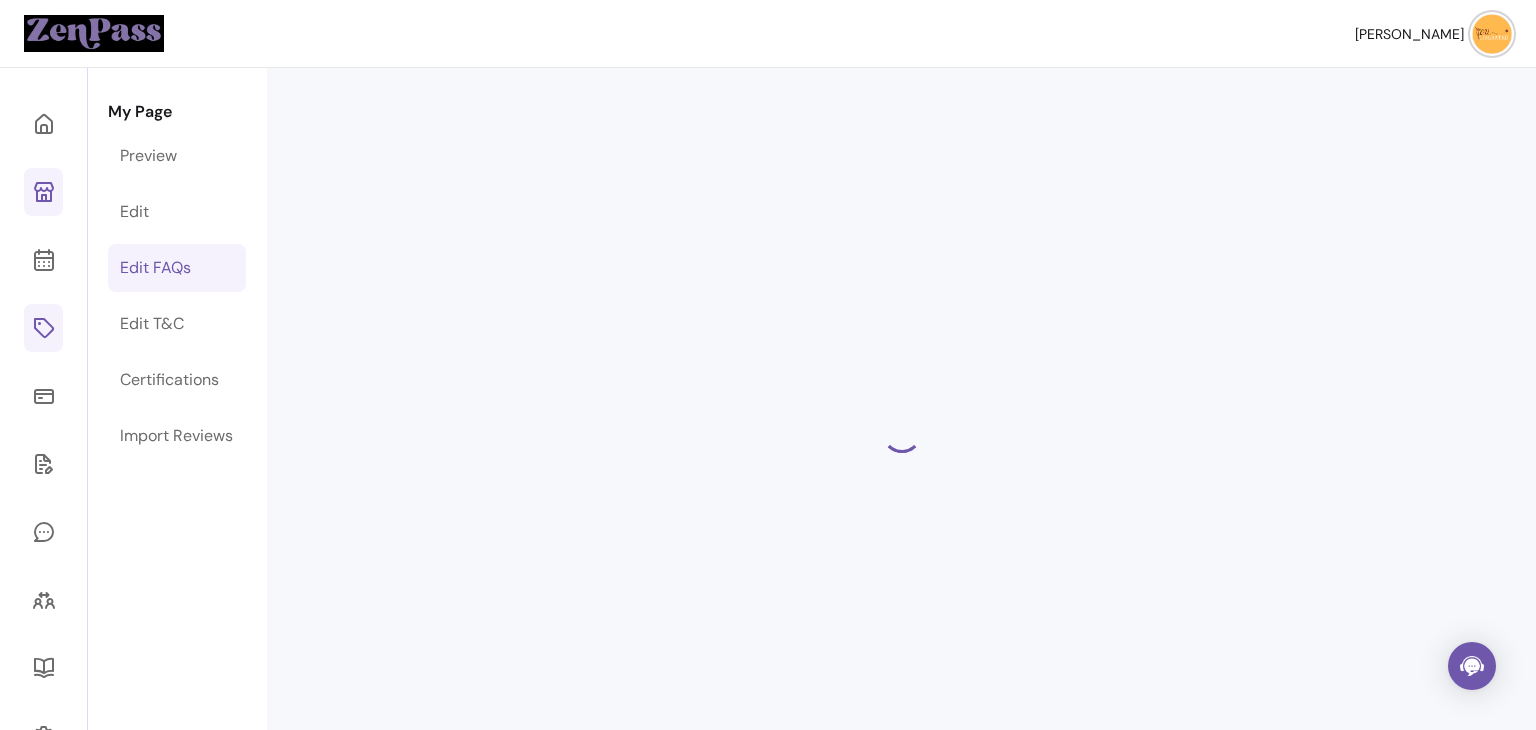 select on "*" 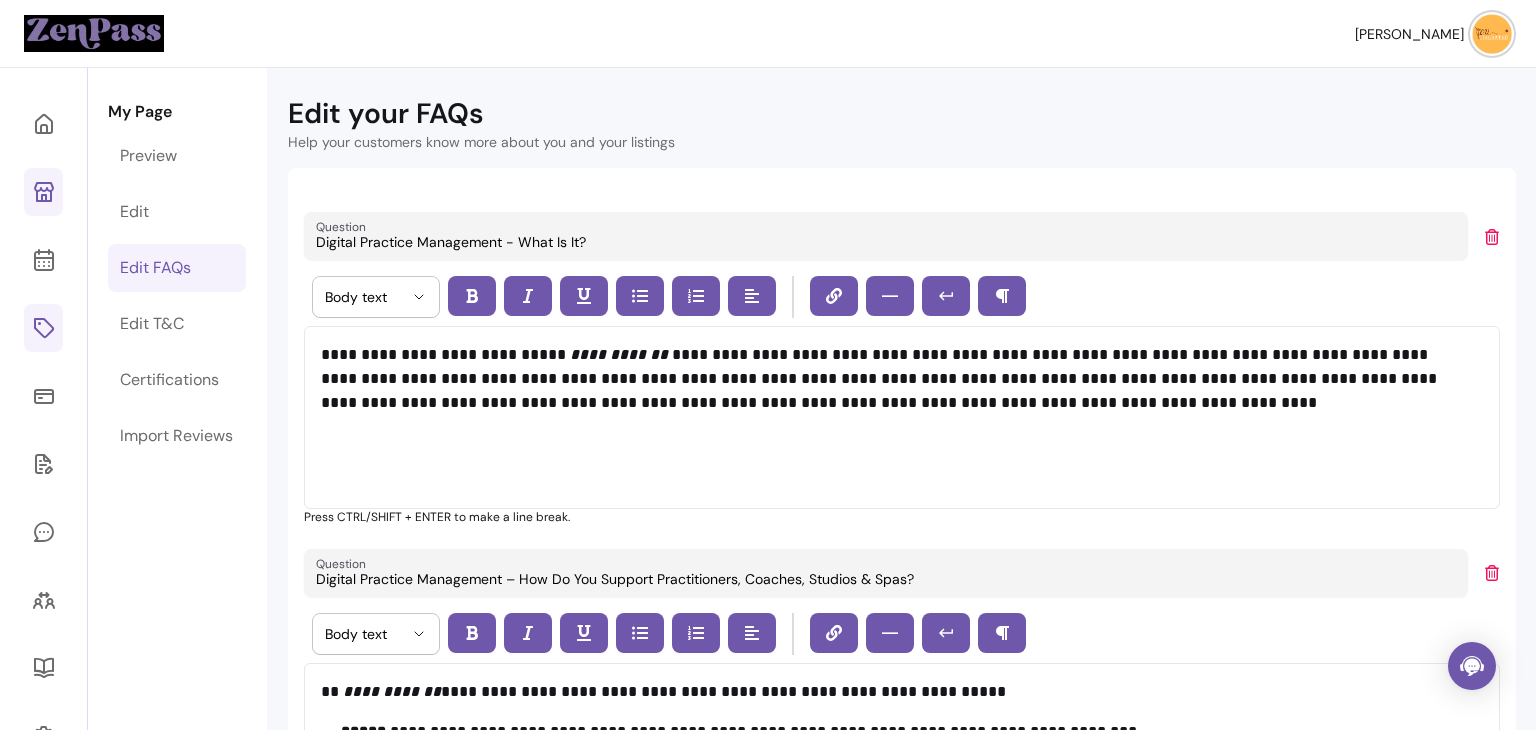 click 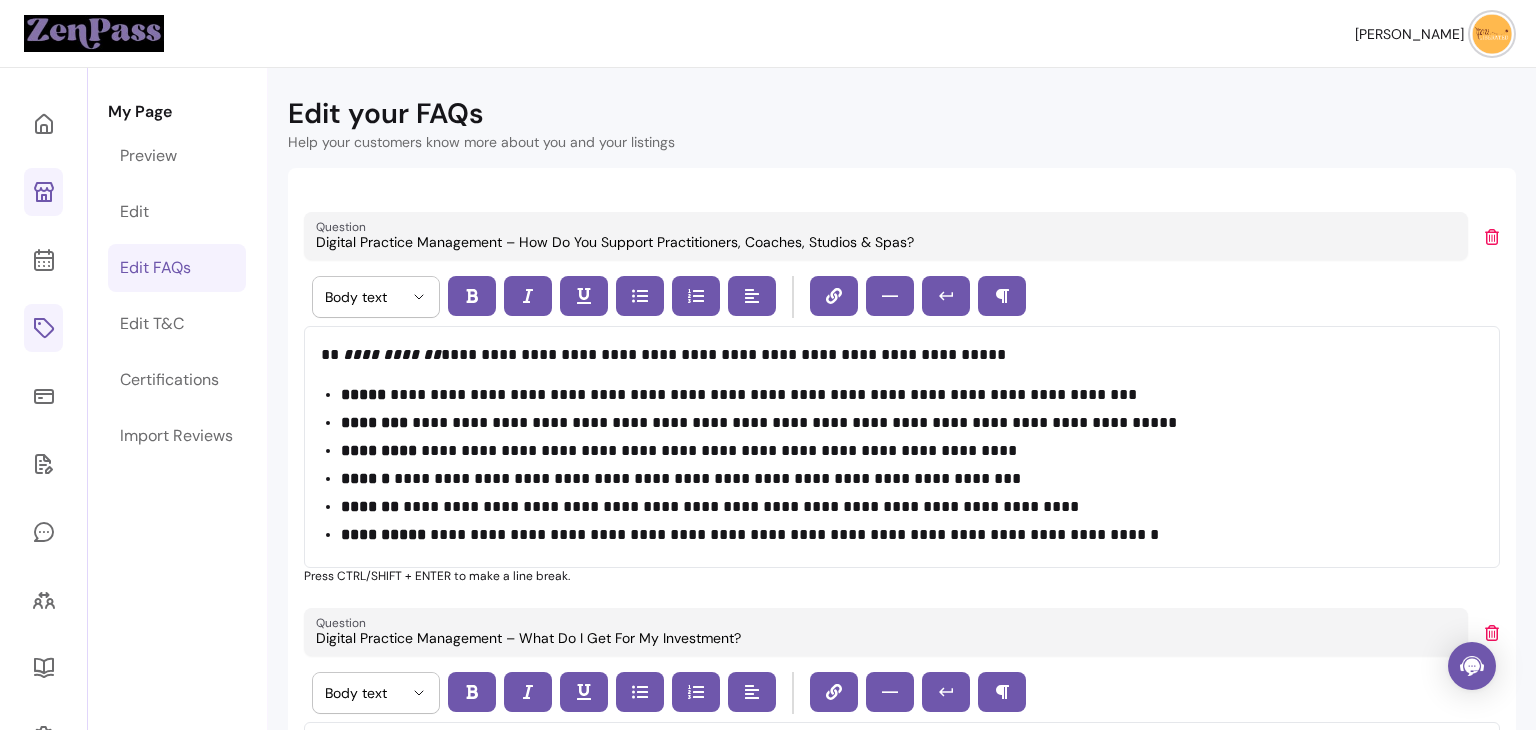 click 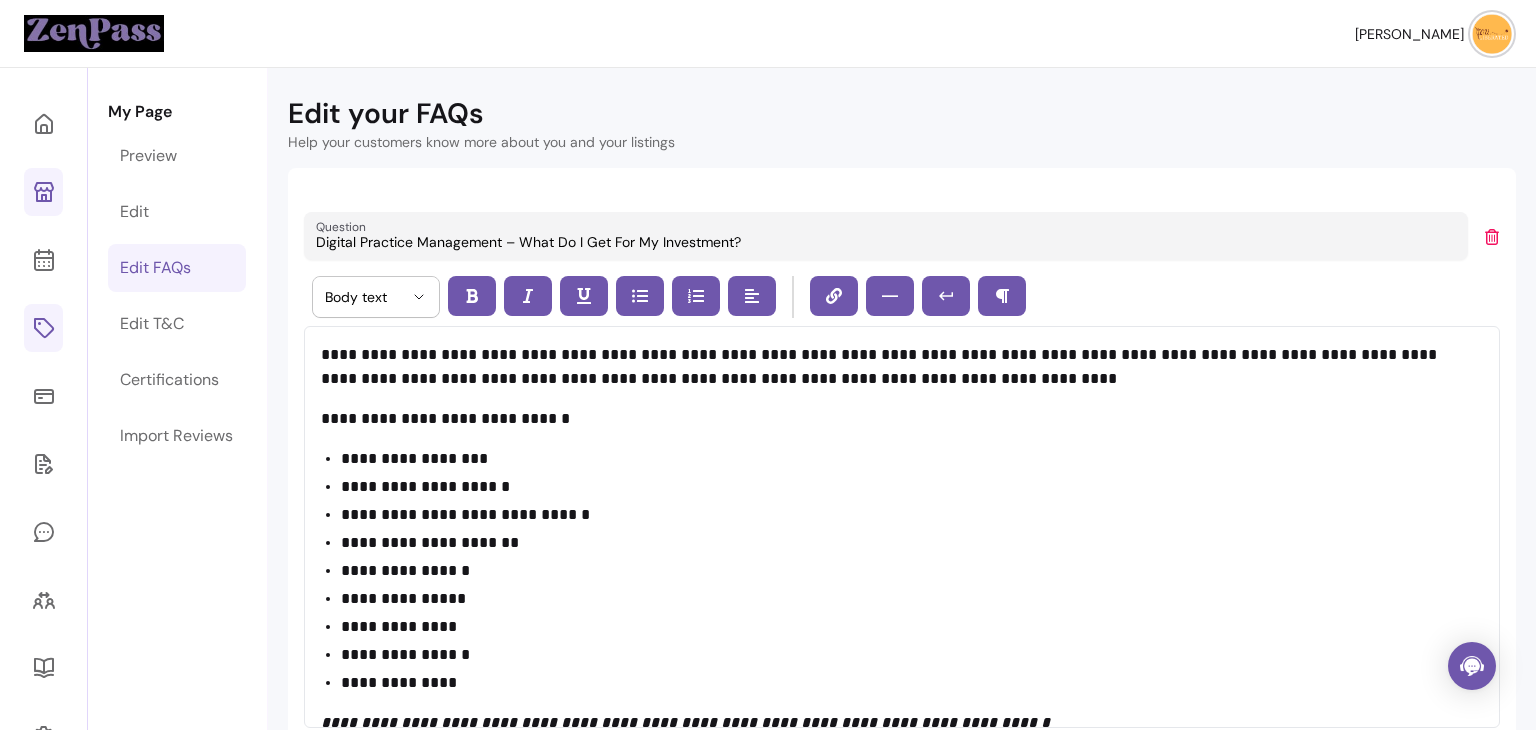 click 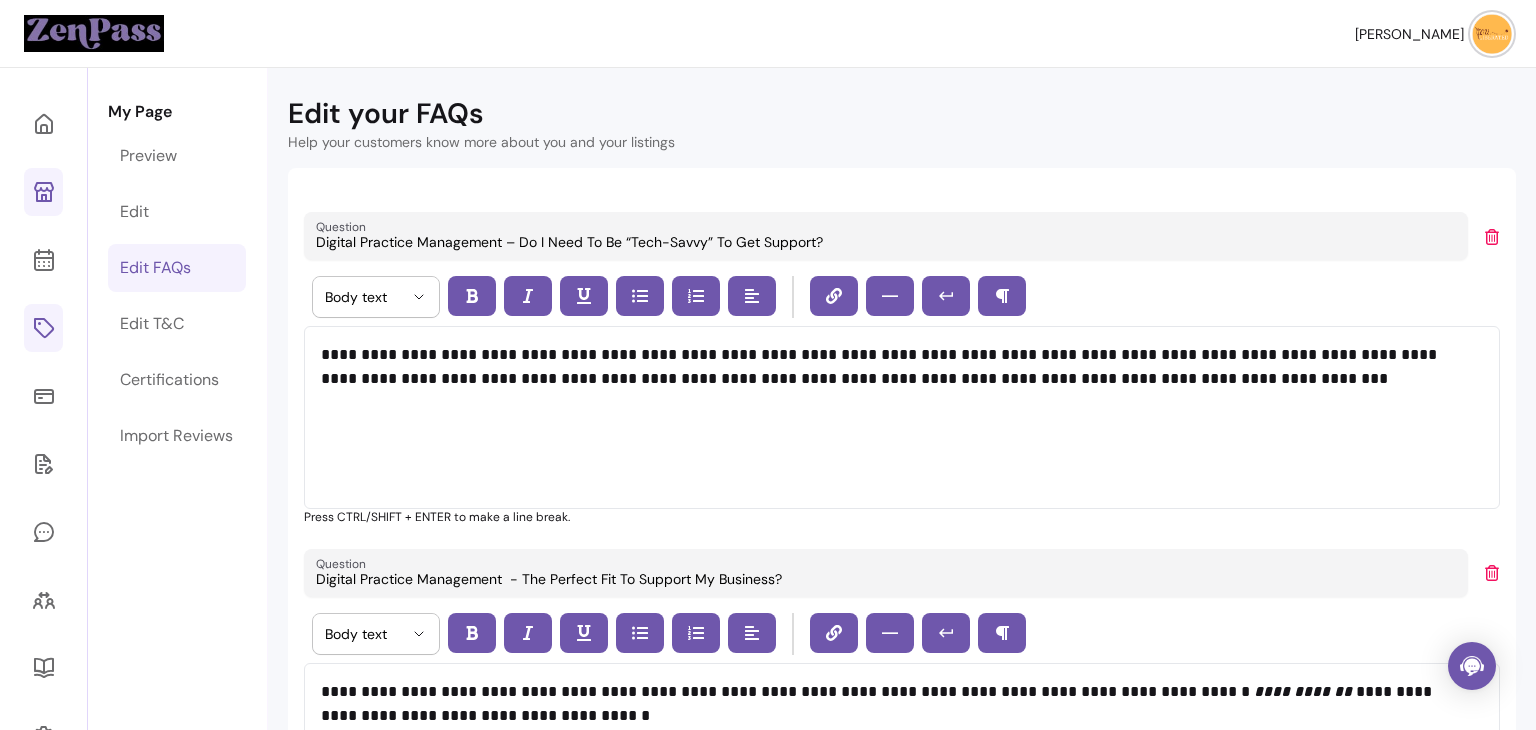 click 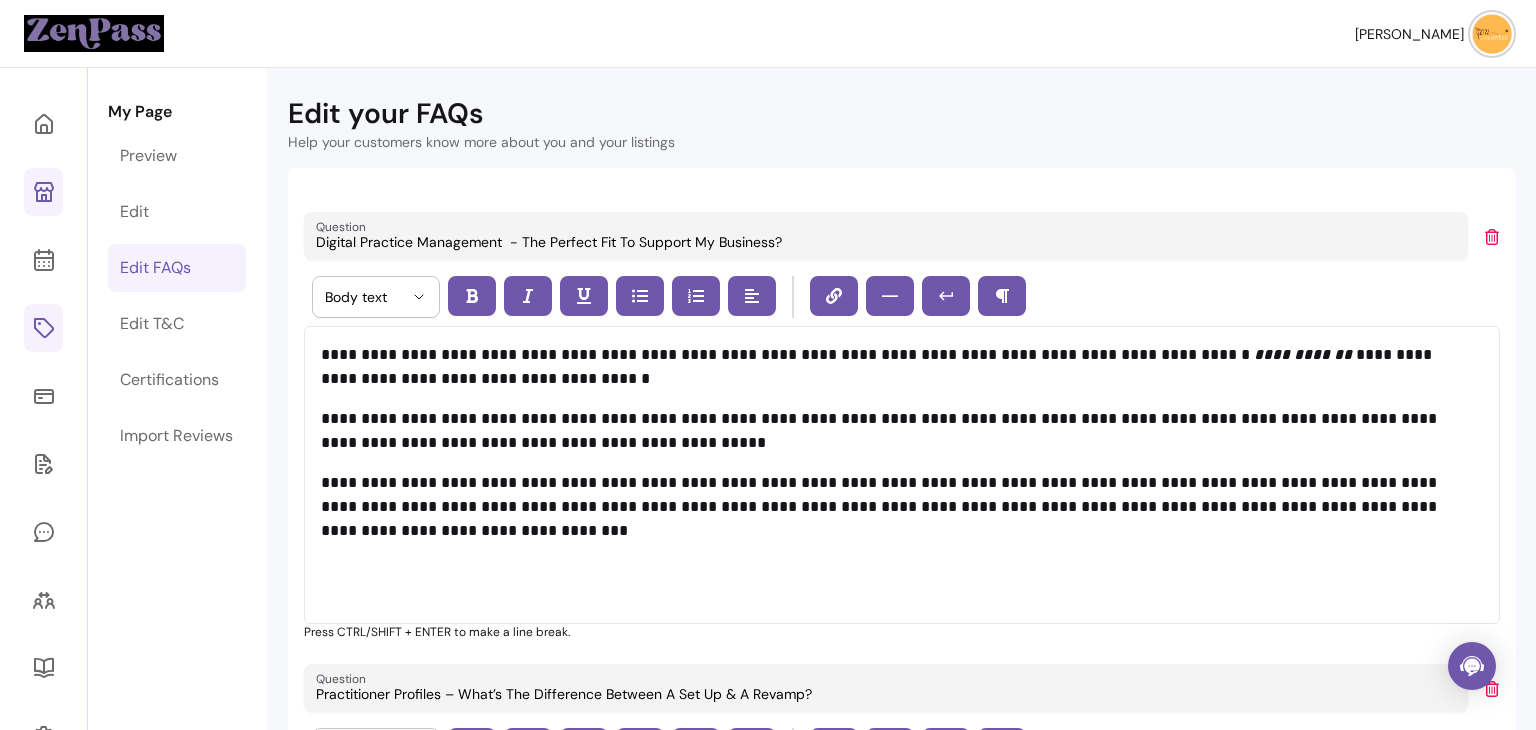 click 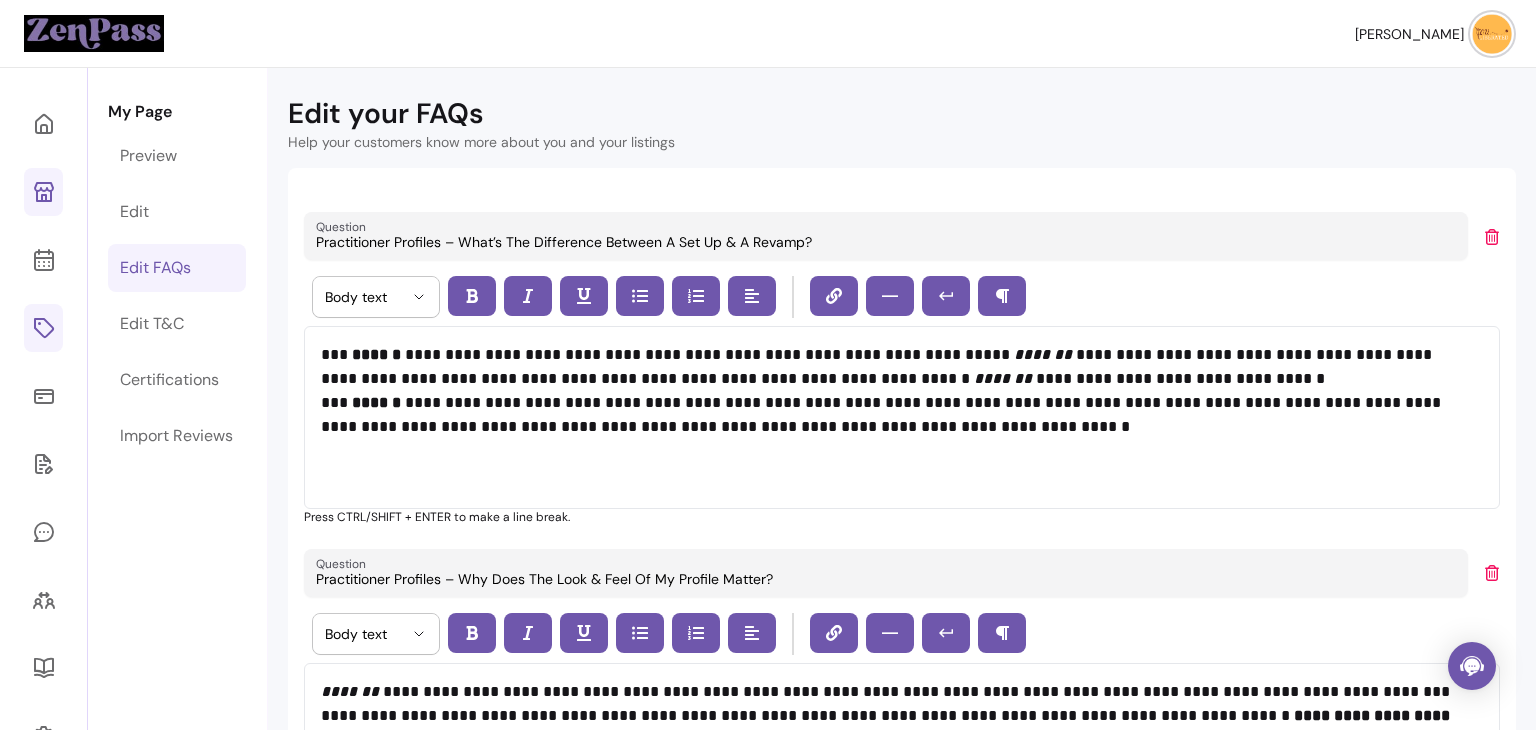 click 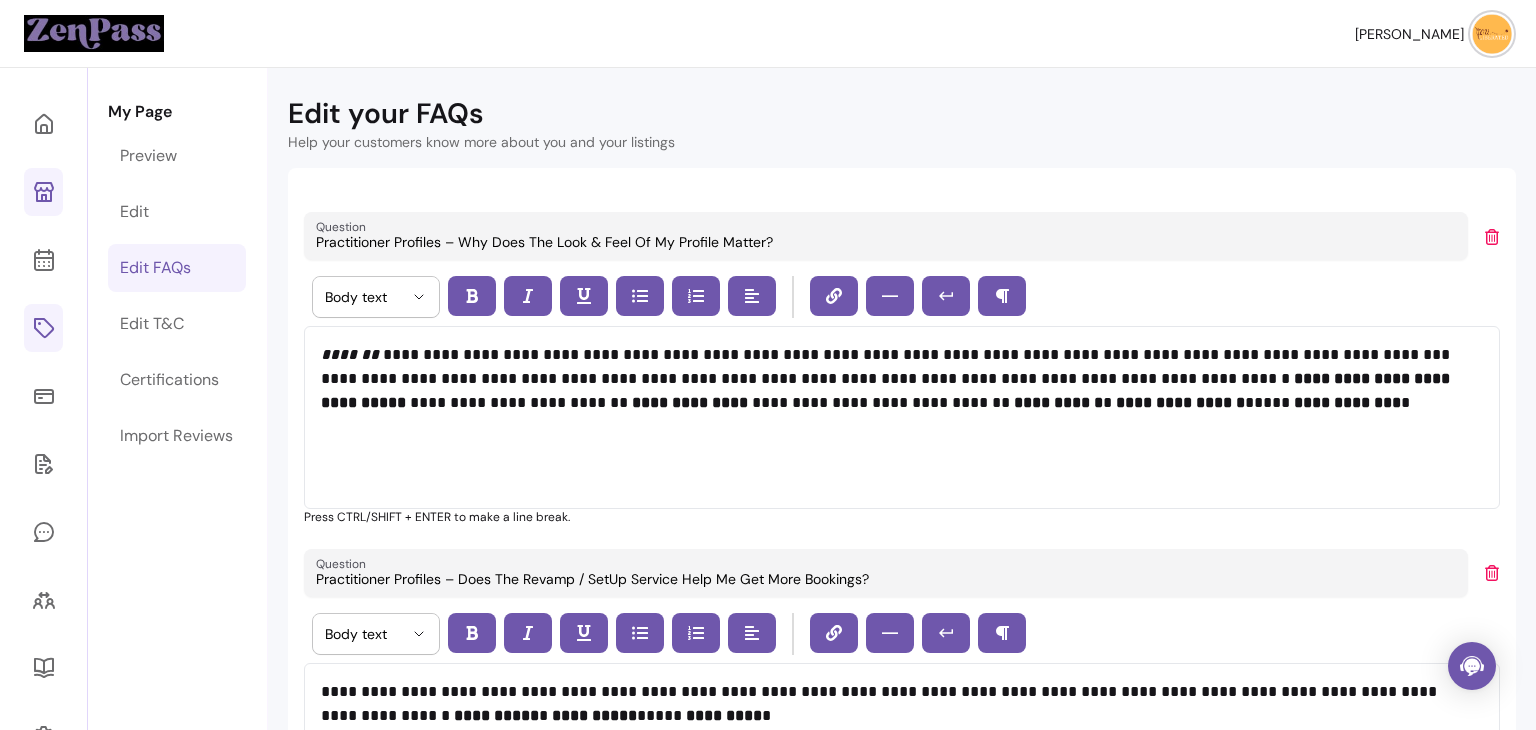 click 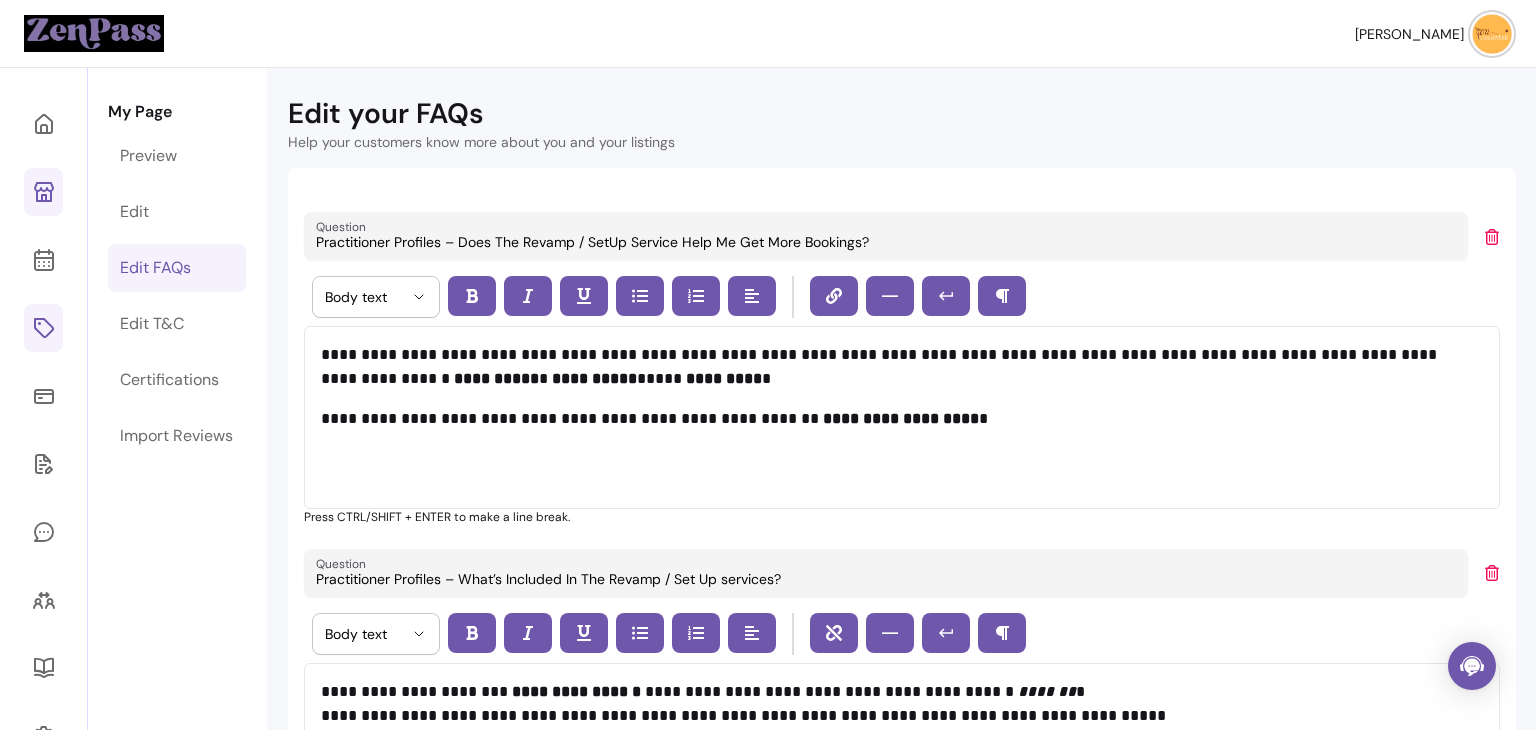 click 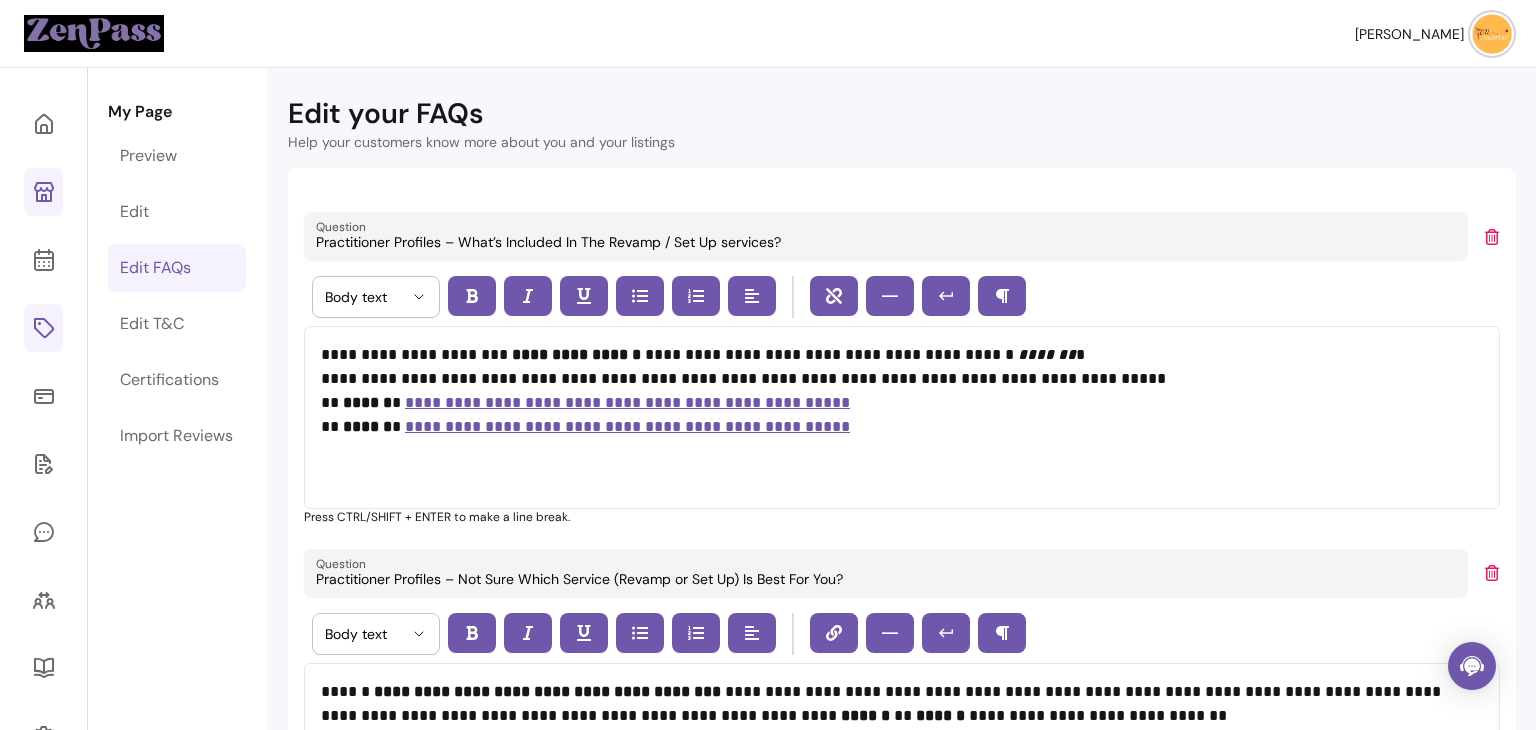 click 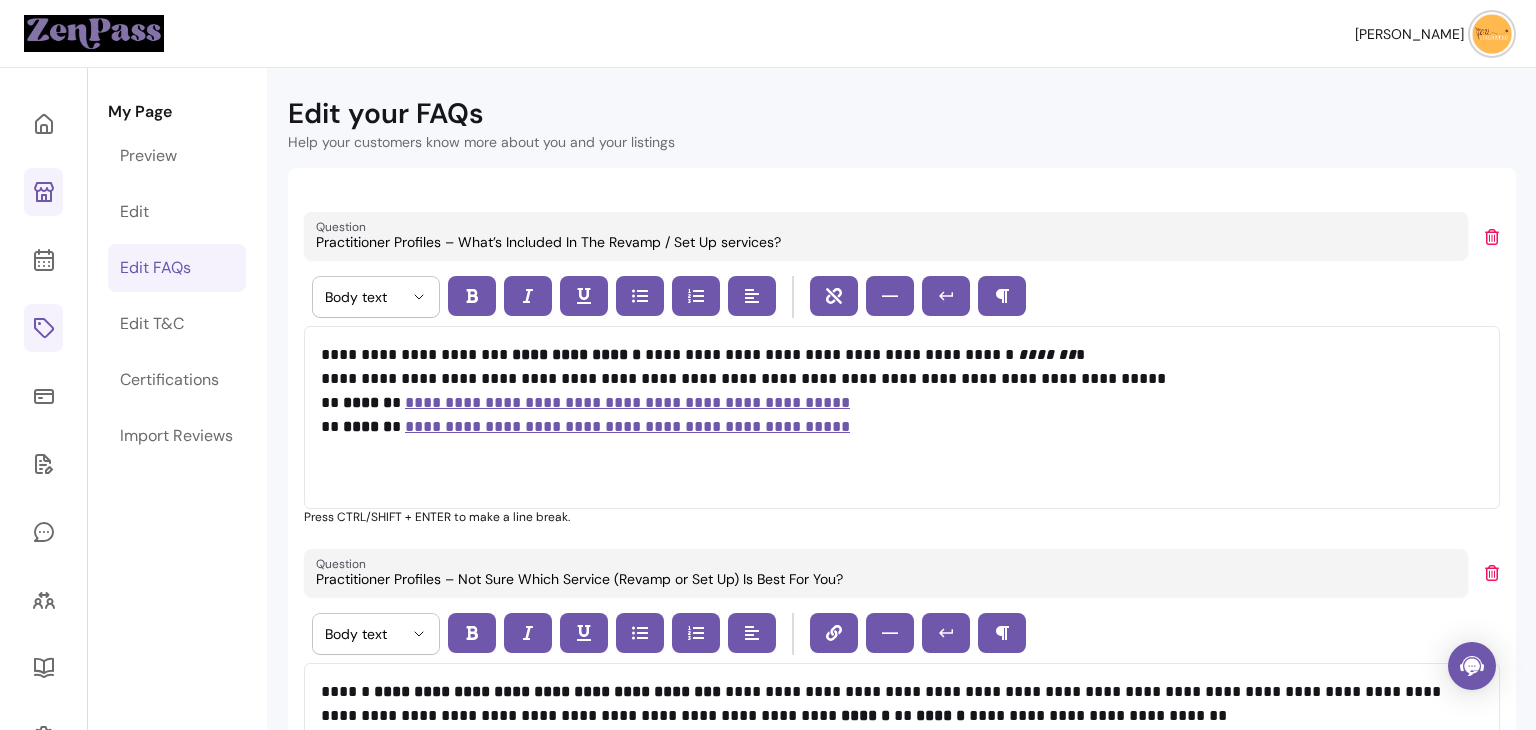 type on "Practitioner Profiles – Not Sure Which Service (Revamp or Set Up) Is Best For You?" 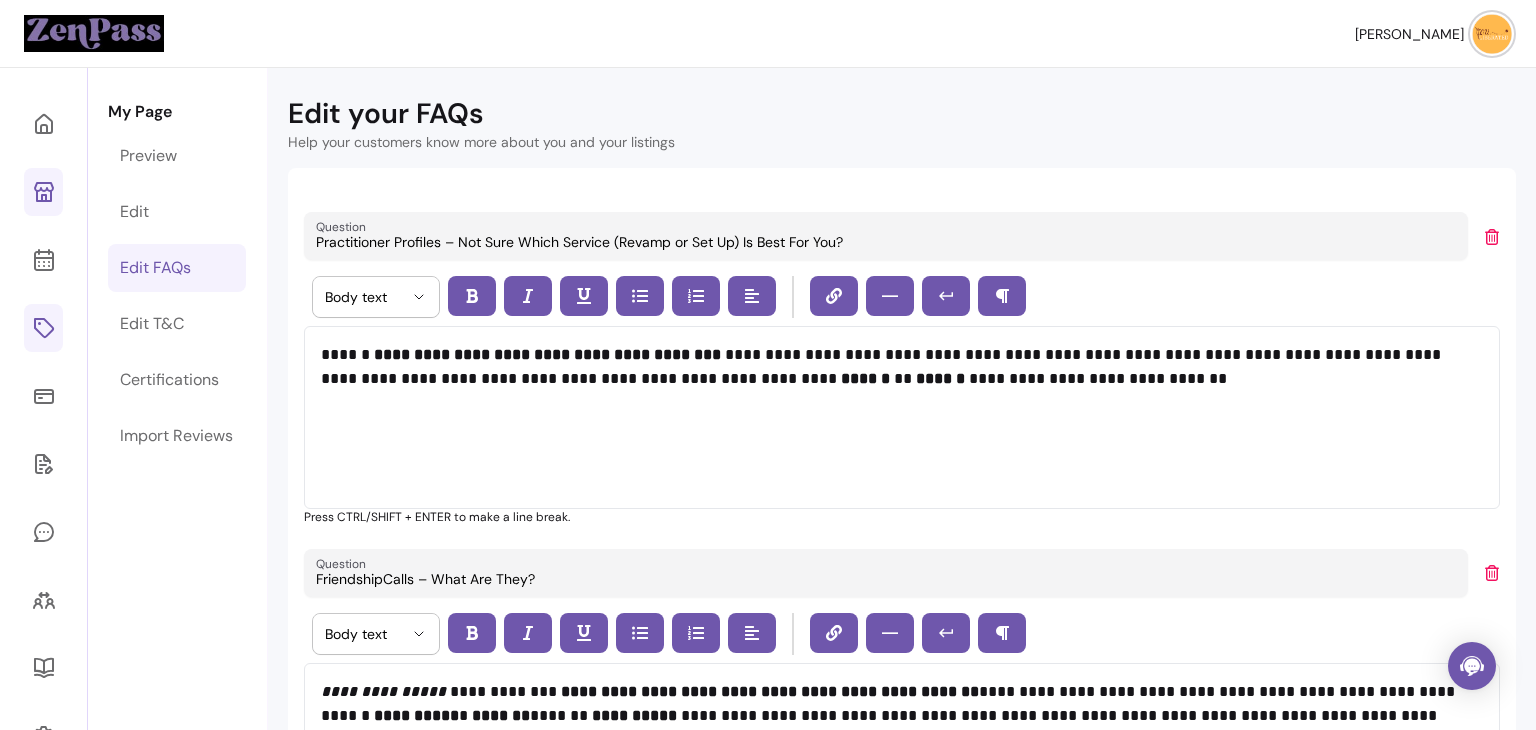 click 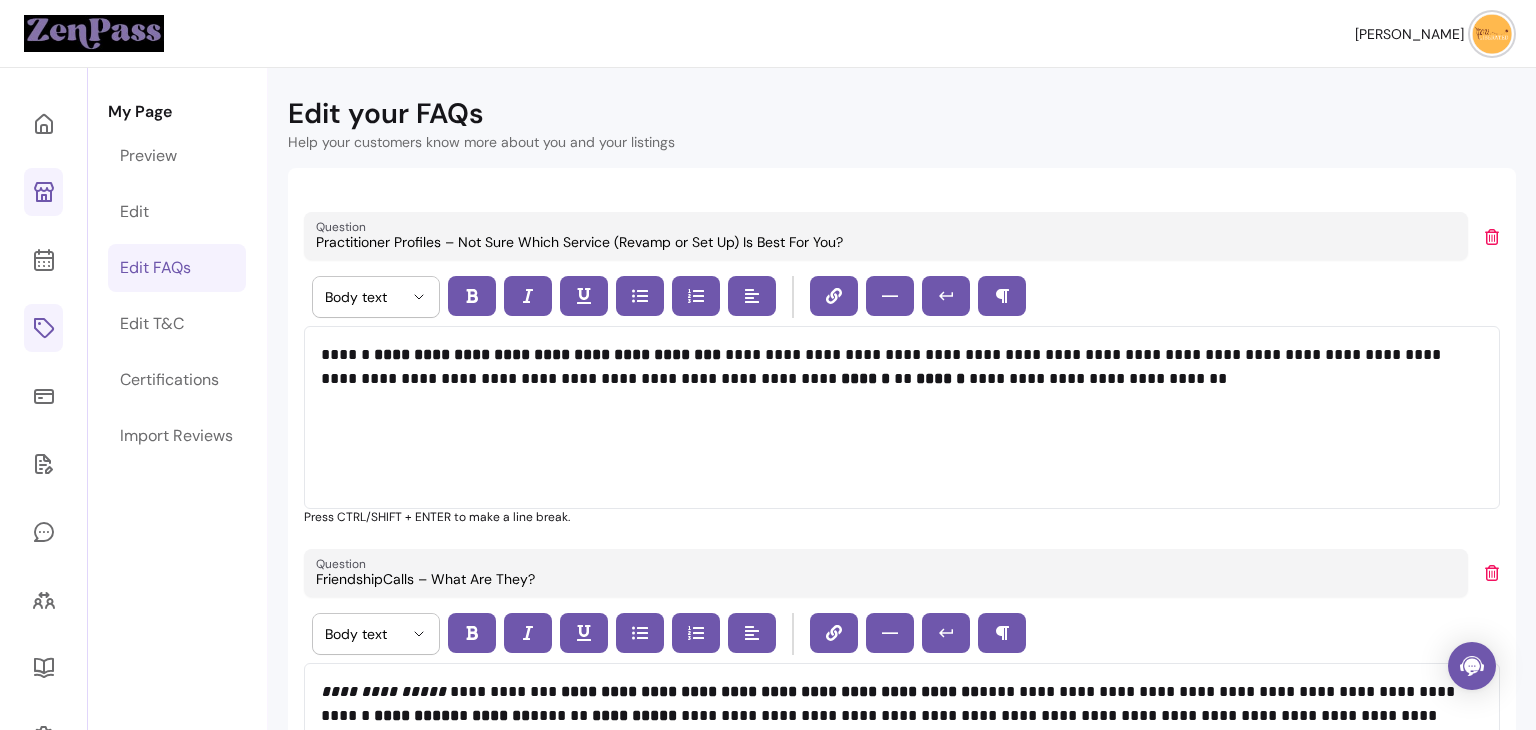 type on "FriendshipCalls – What Are They?" 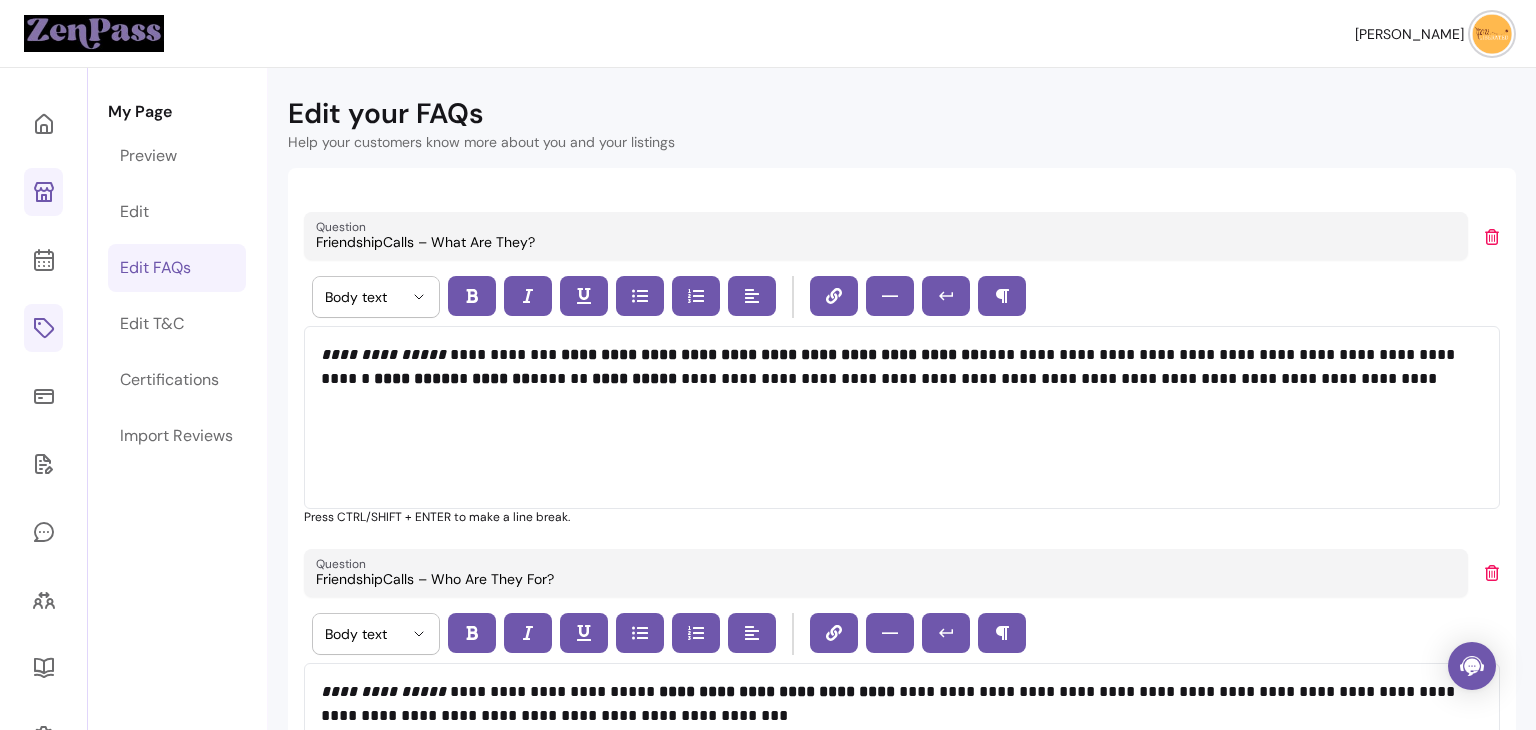 click 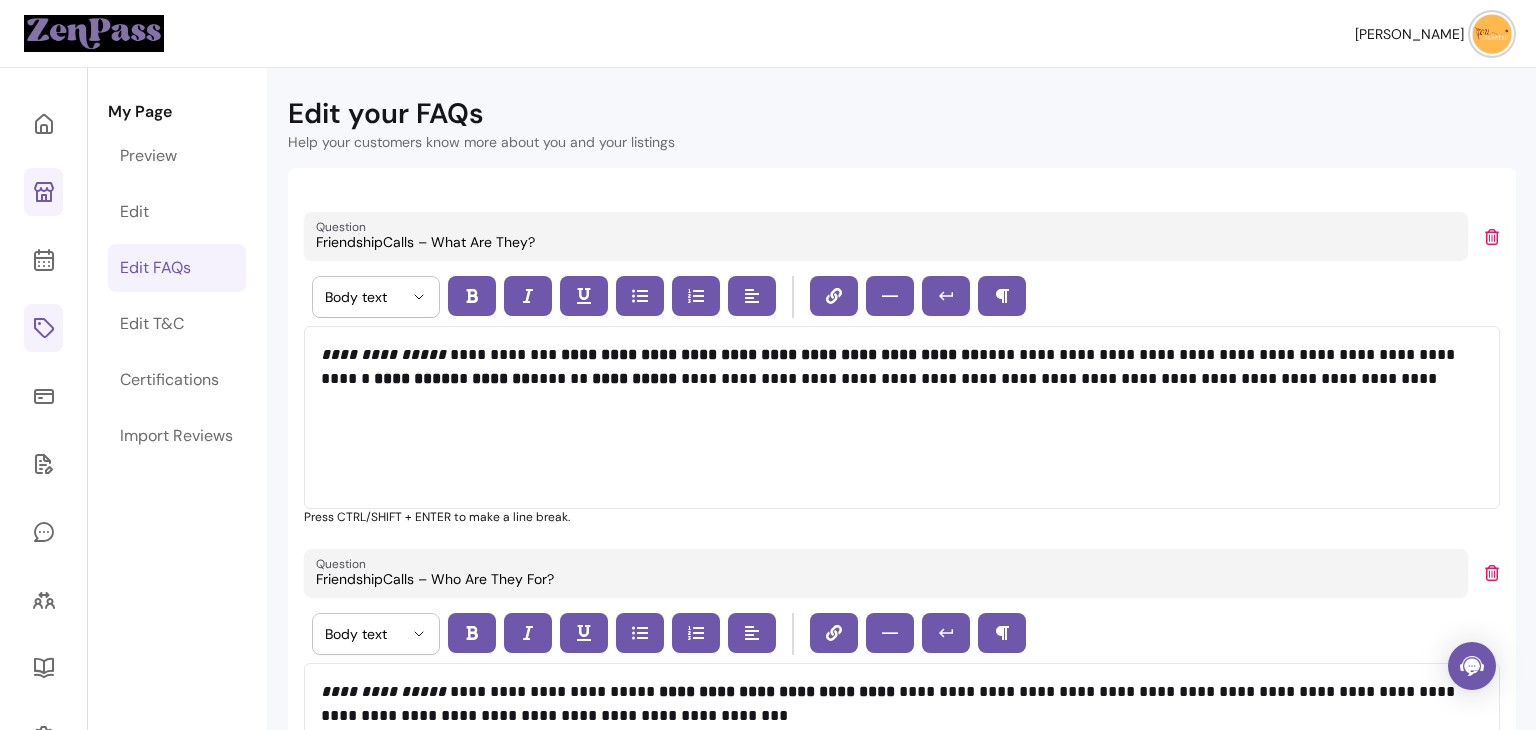 type on "FriendshipCalls – Who Are They For?" 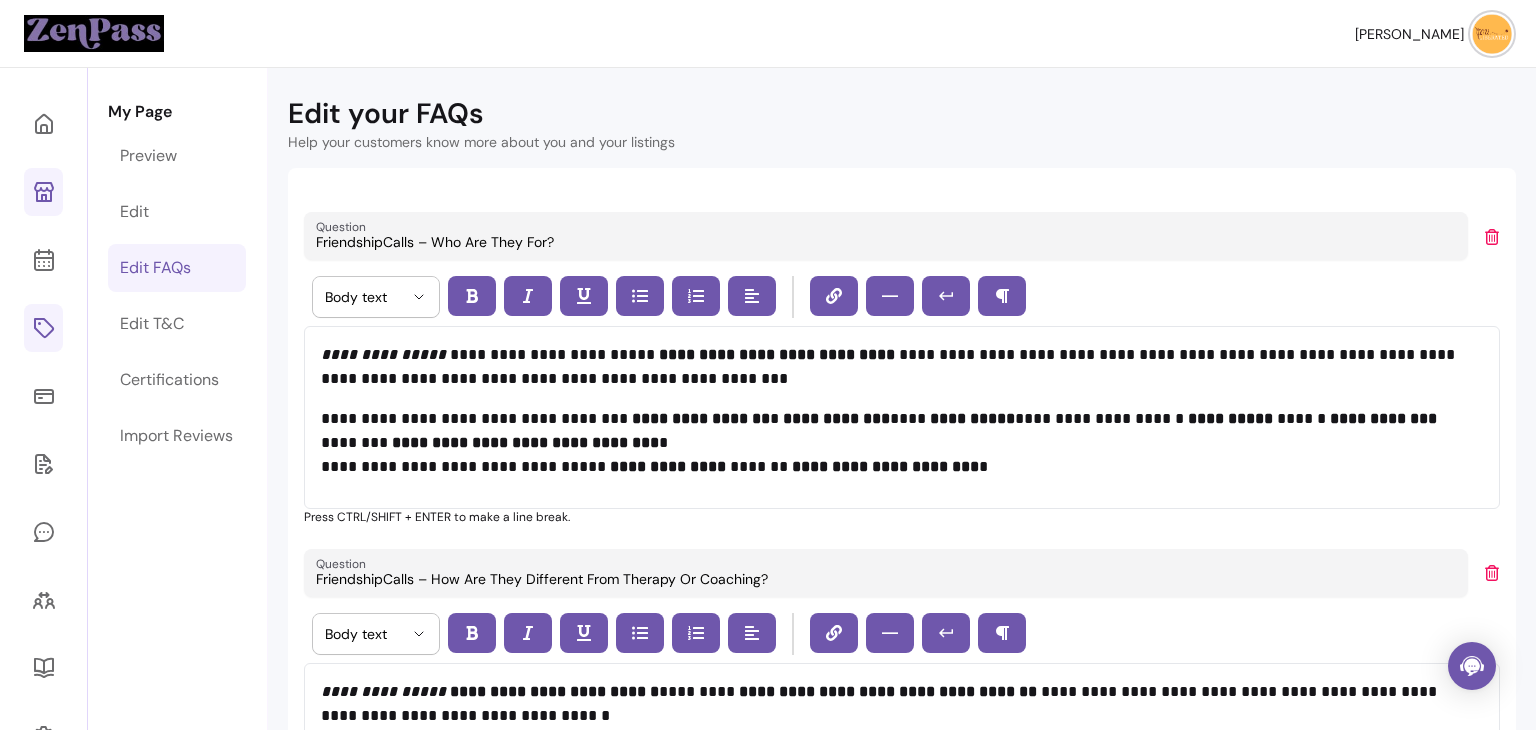 click 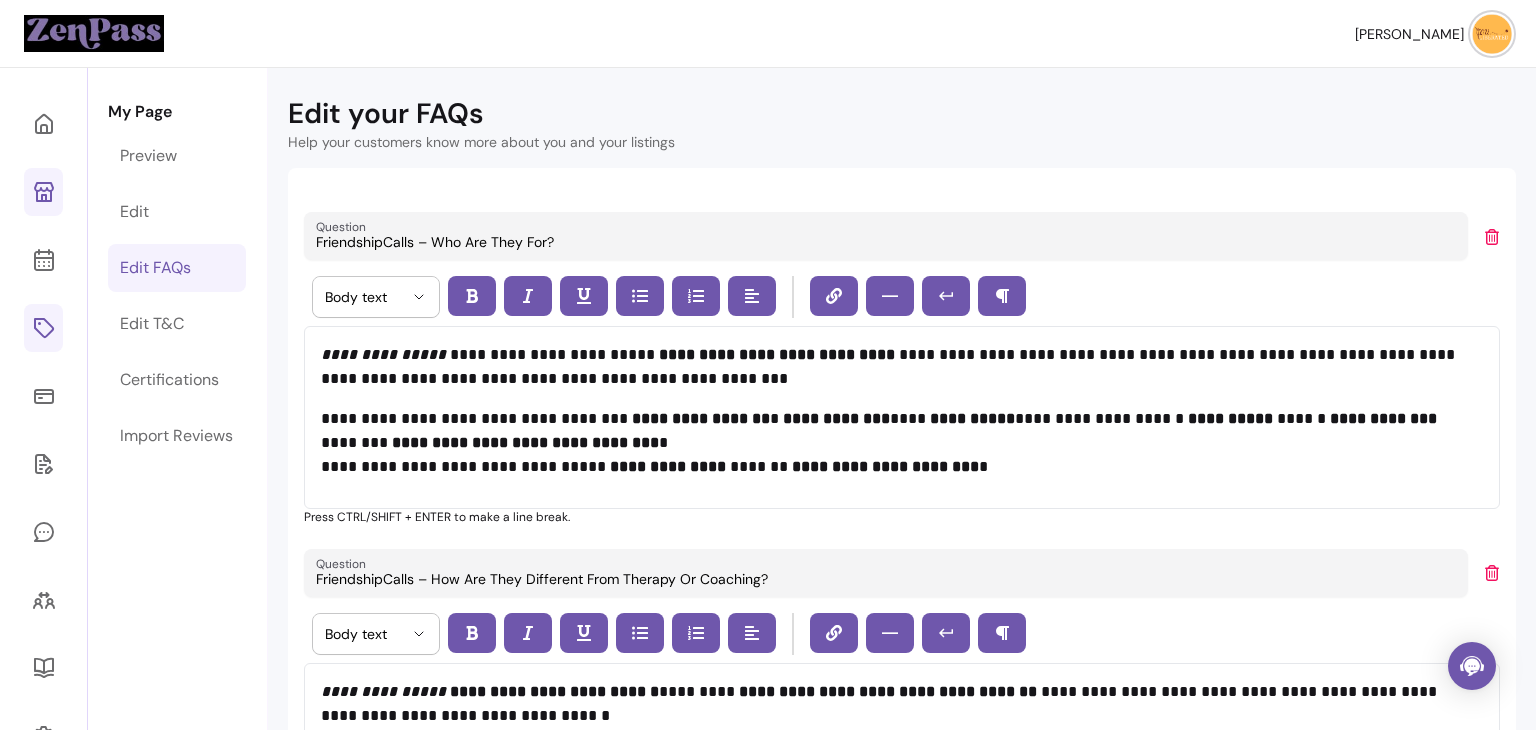 type on "FriendshipCalls – How Are They Different From Therapy Or Coaching?" 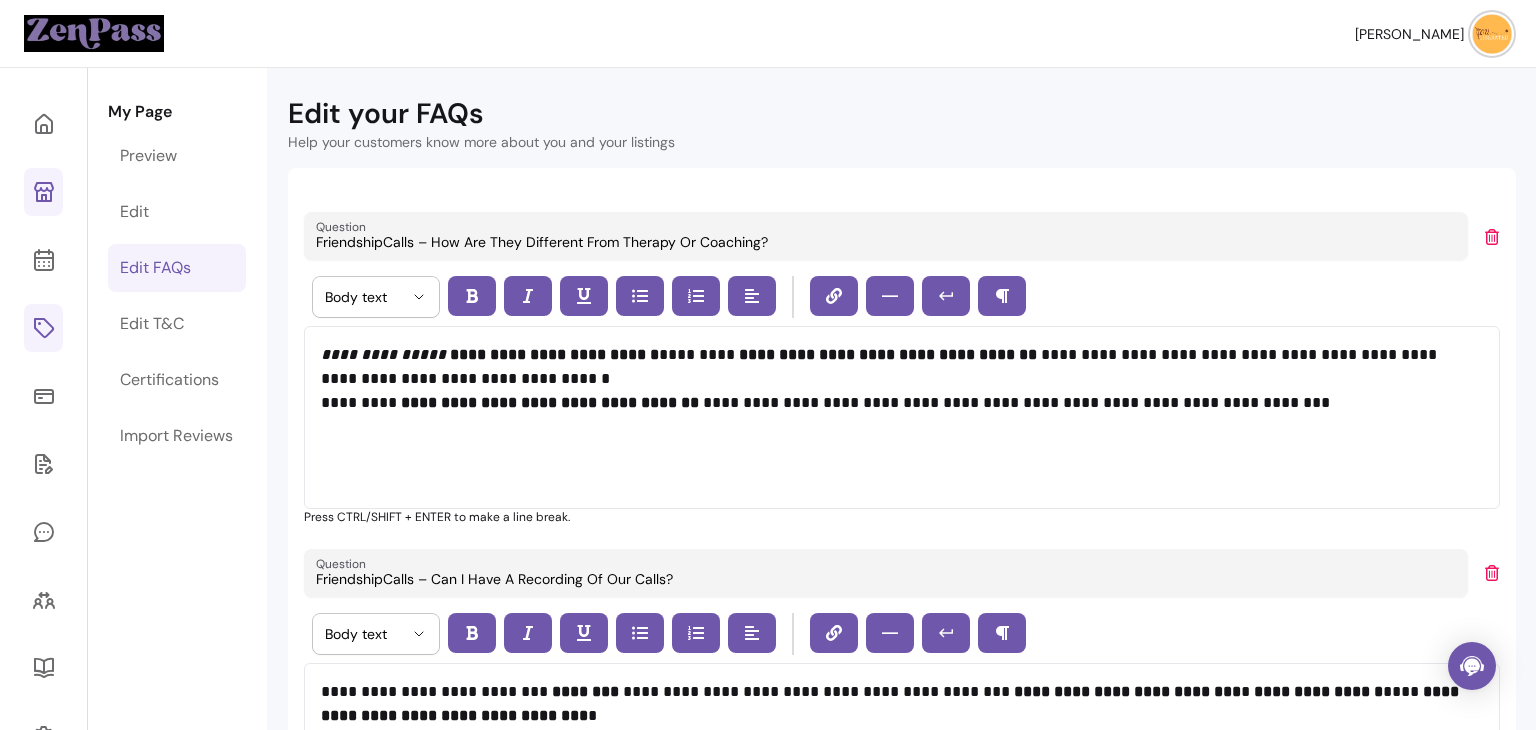 click 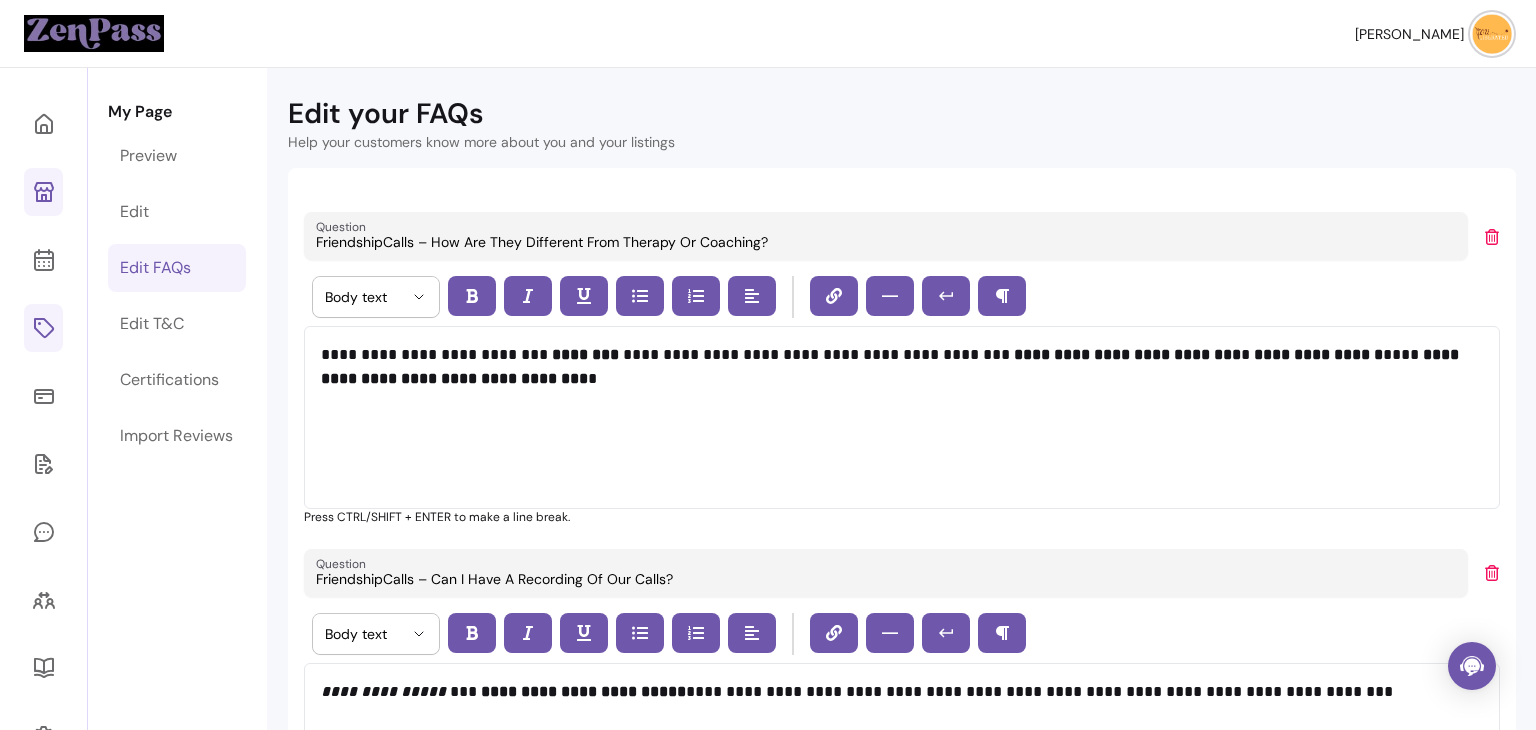 type on "FriendshipCalls – Can I Have A Recording Of Our Calls?" 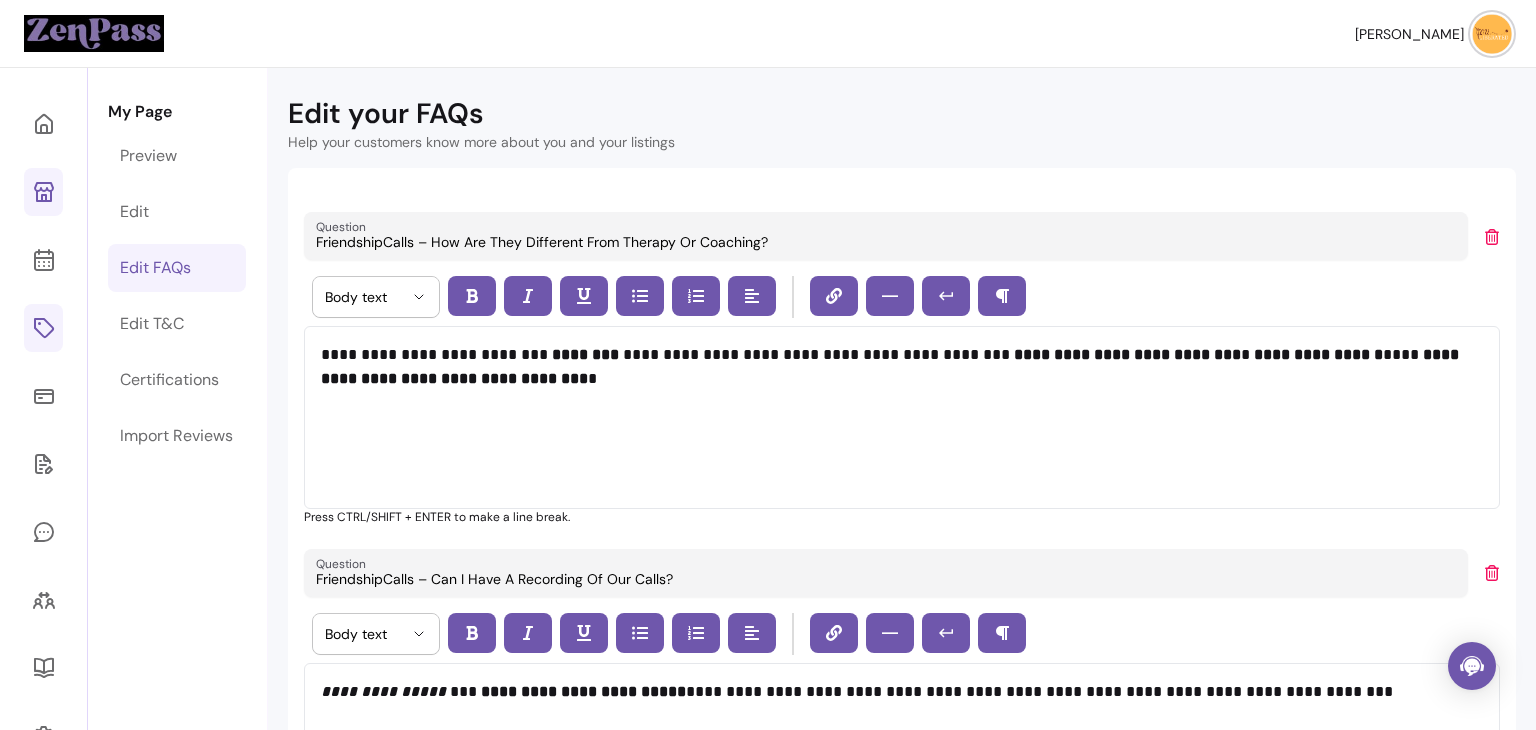 type on "FriendshipCalls – What Ways Can I Use The Calls?" 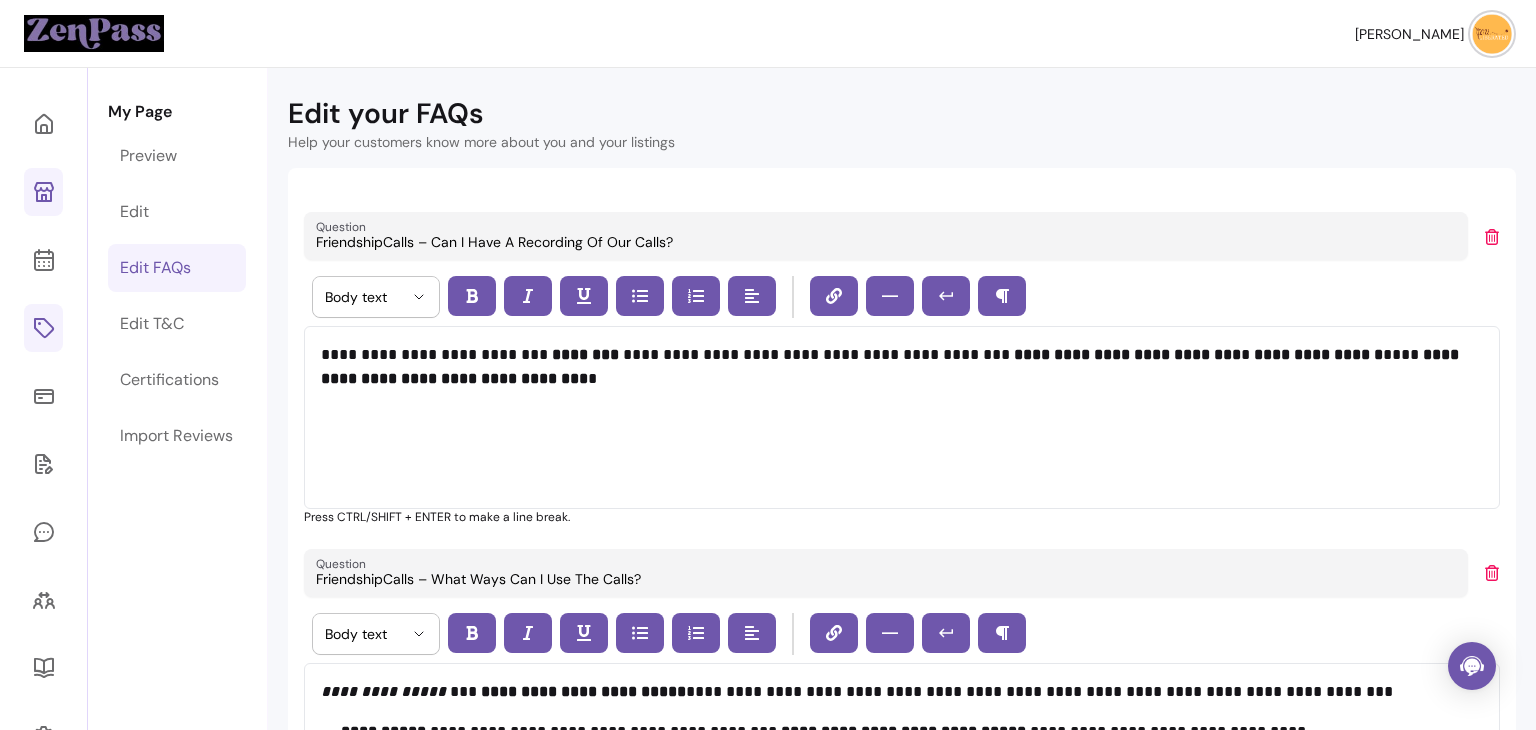 click 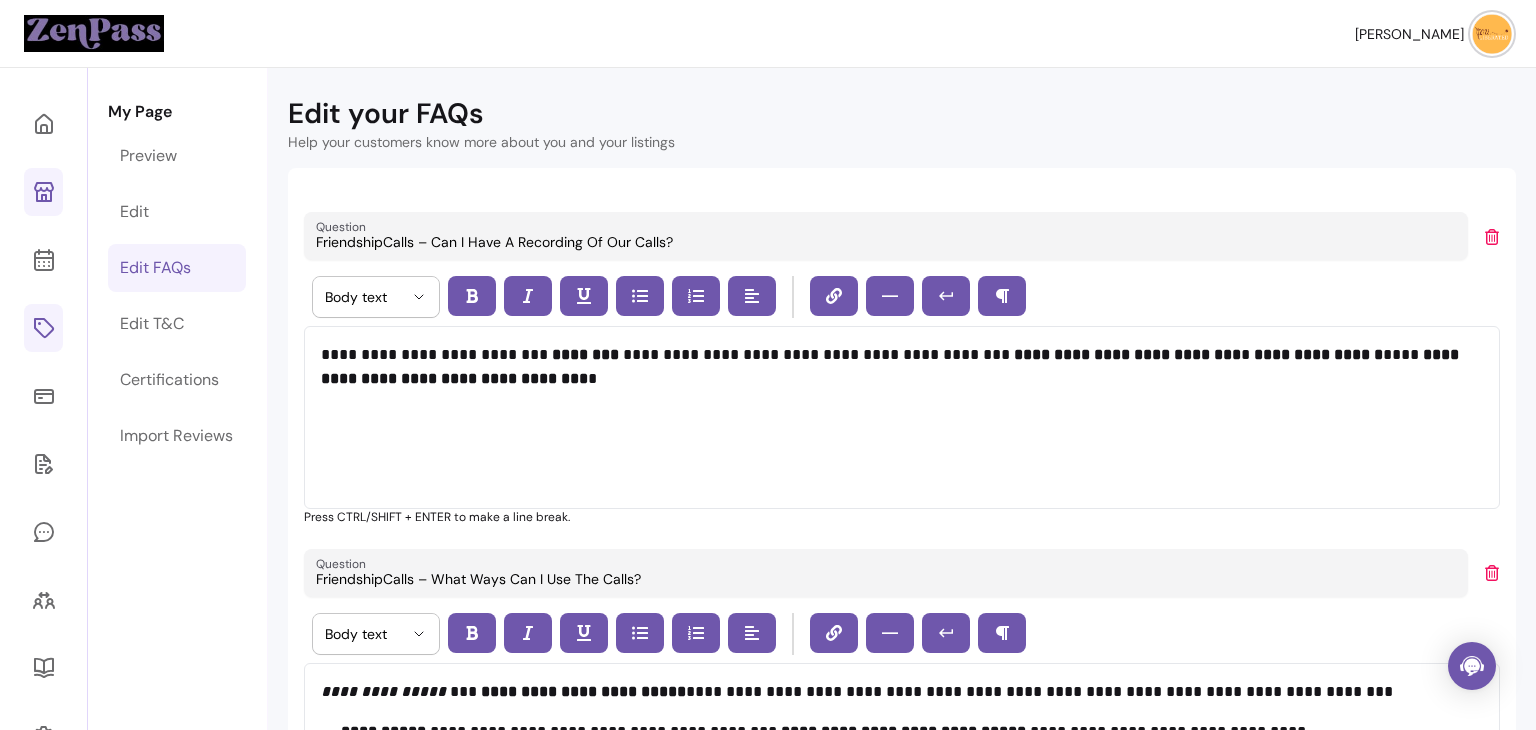 type on "FriendshipCalls – What Ways Can I Use The Calls?" 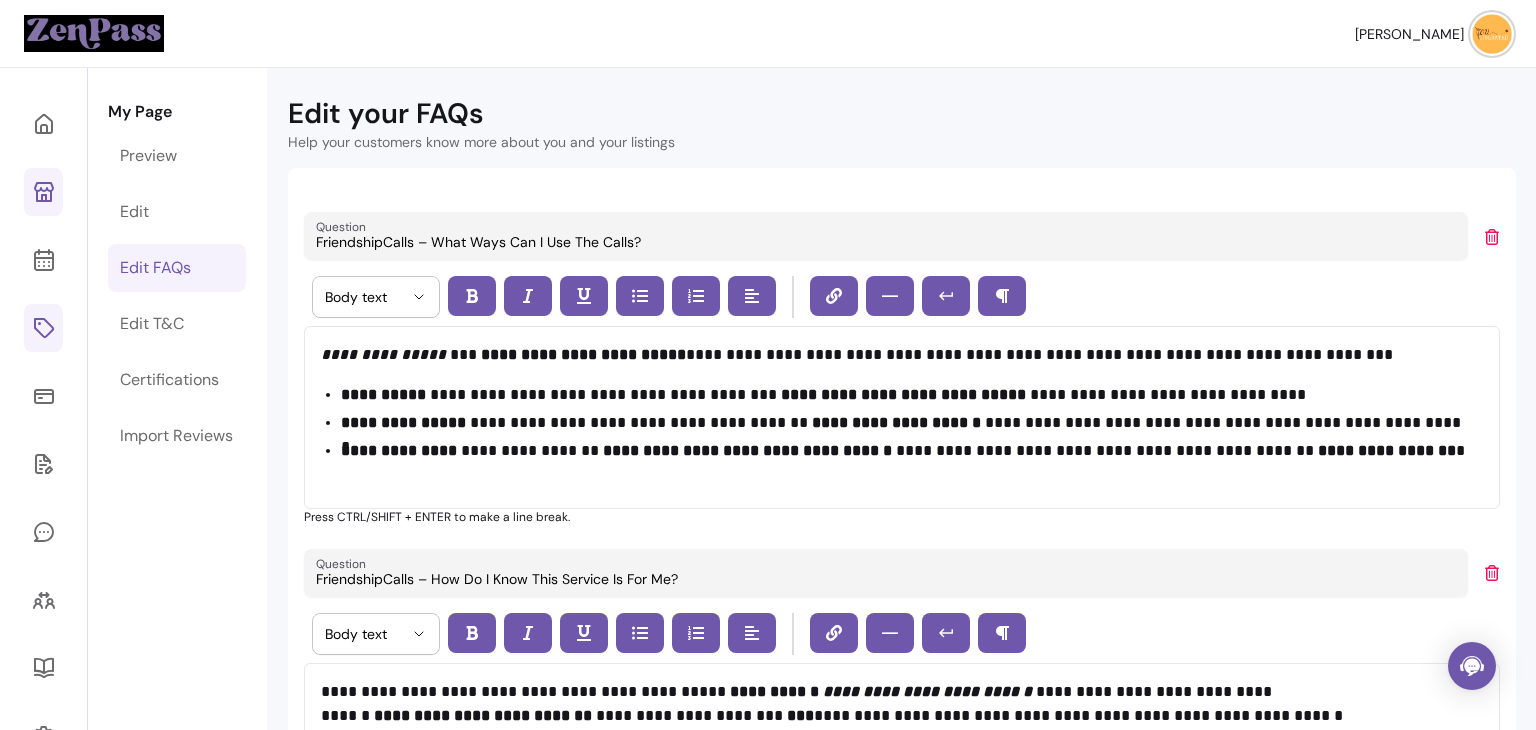 click 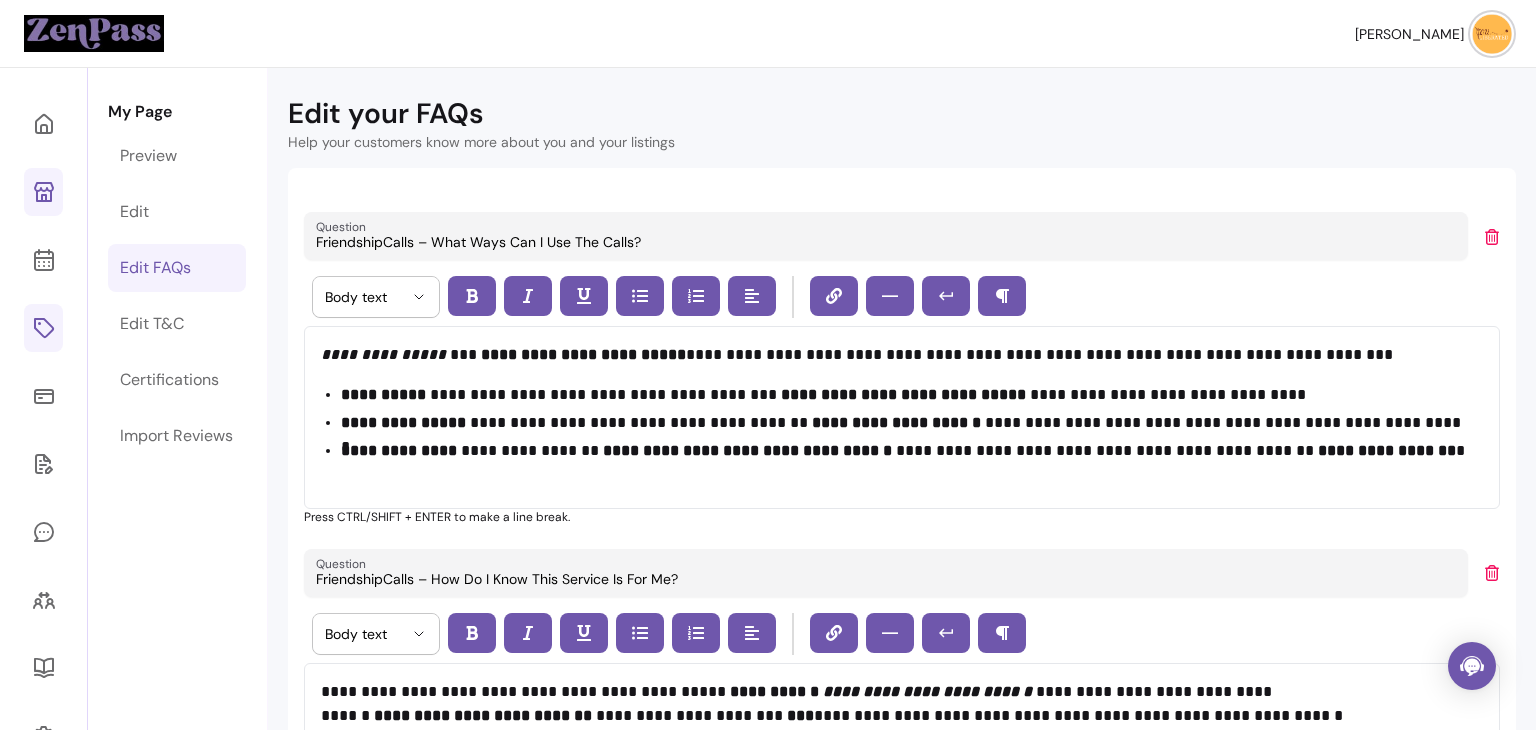 type on "FriendshipCalls – How Do I Know This Service Is For Me?" 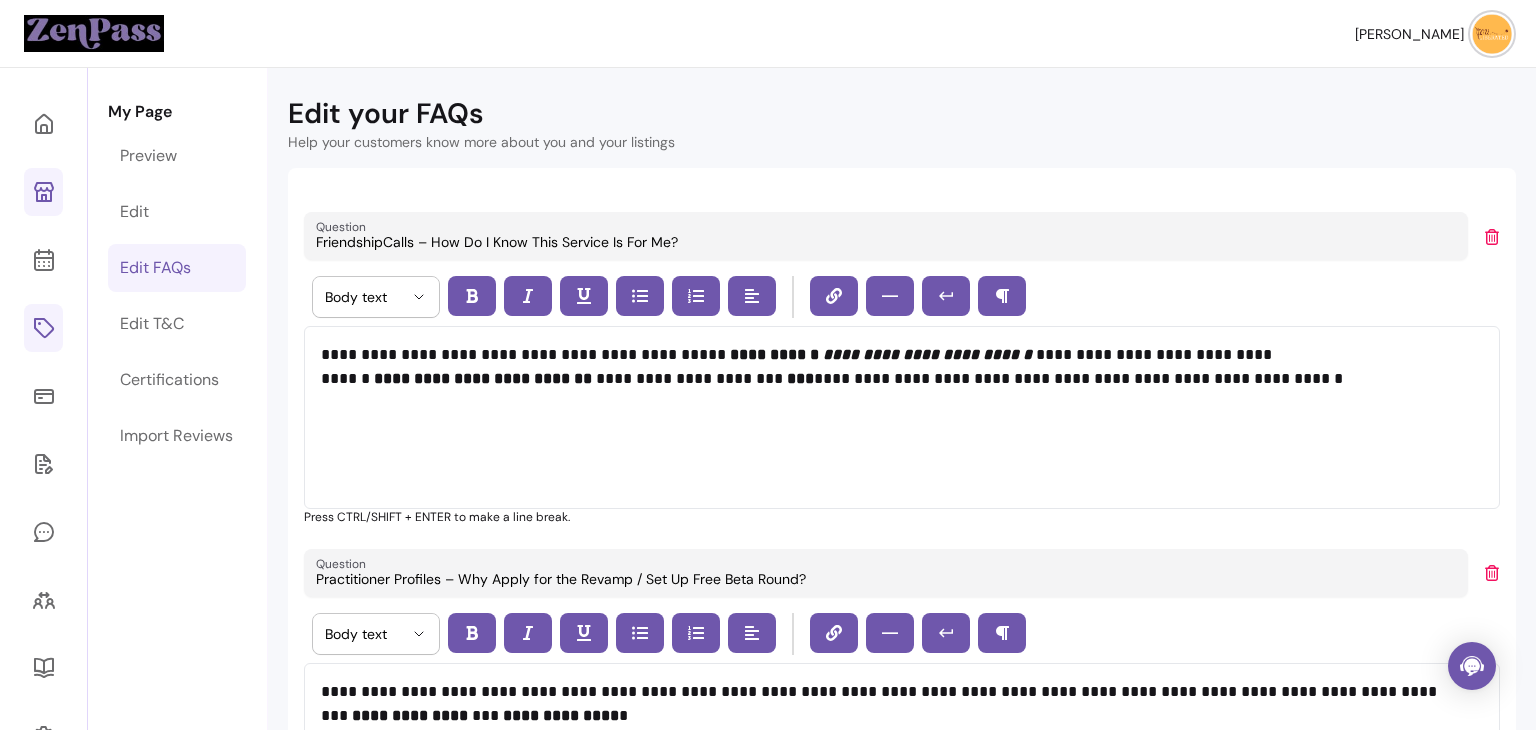 click 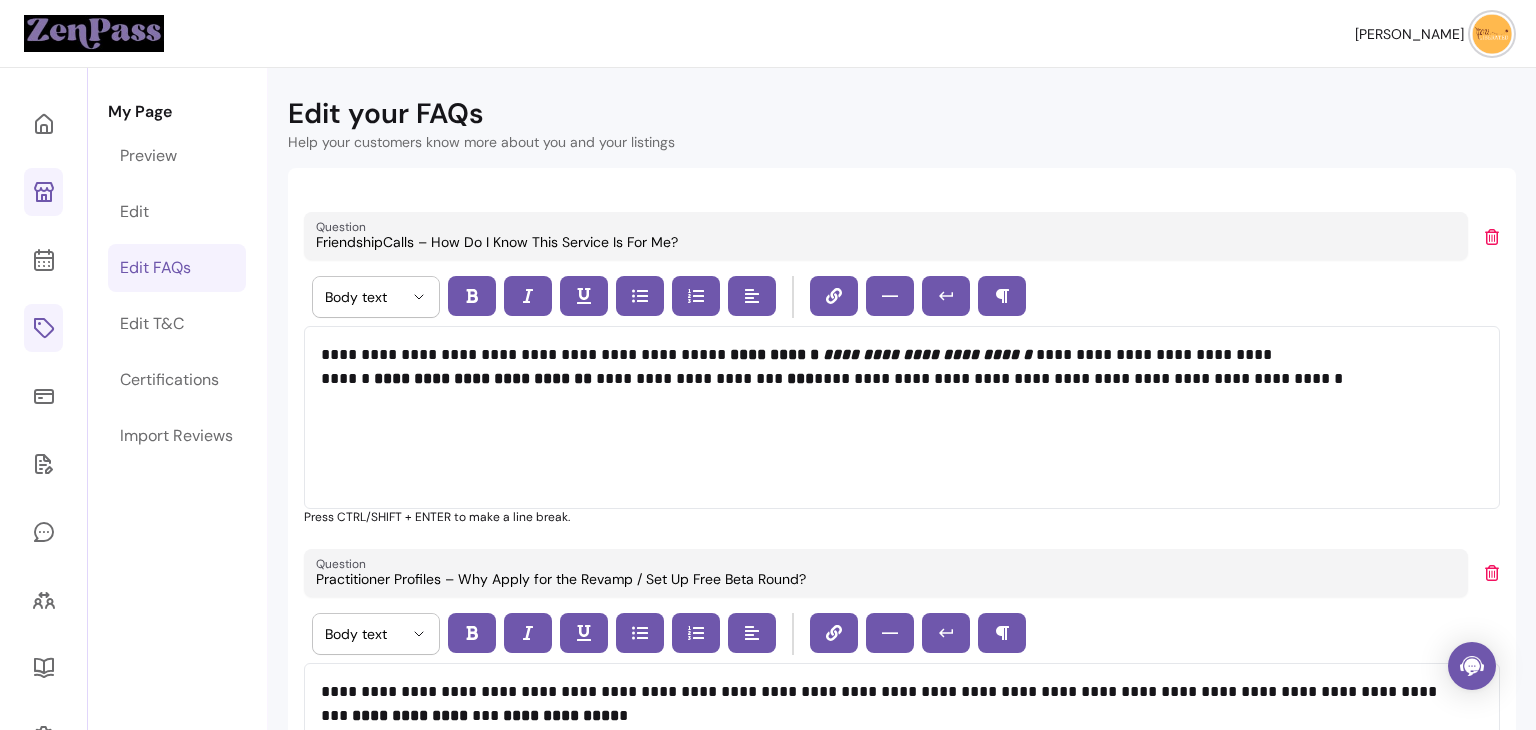 type on "Practitioner Profiles – Why Apply for the Revamp / Set Up Free Beta Round?" 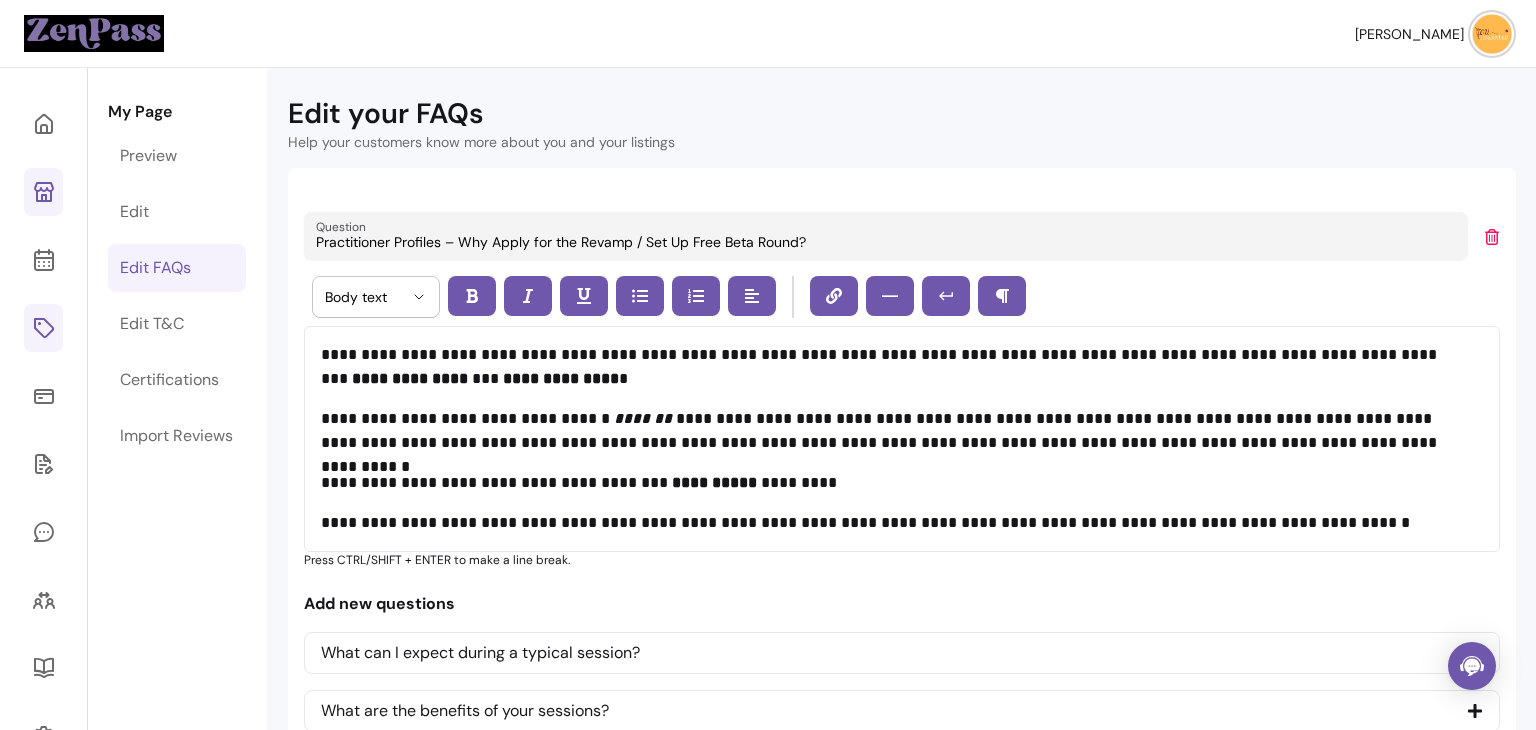 click 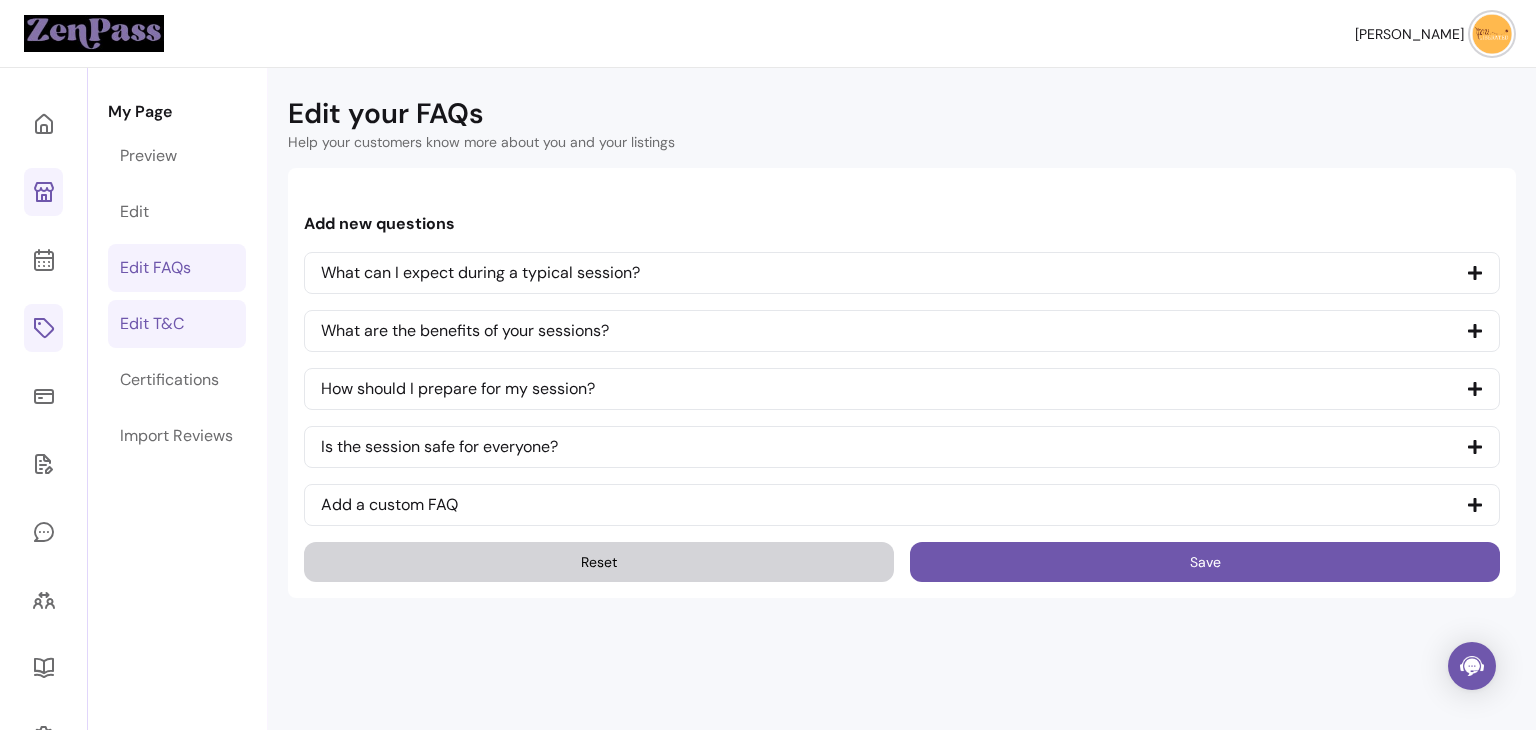 click on "Edit T&C" at bounding box center [152, 324] 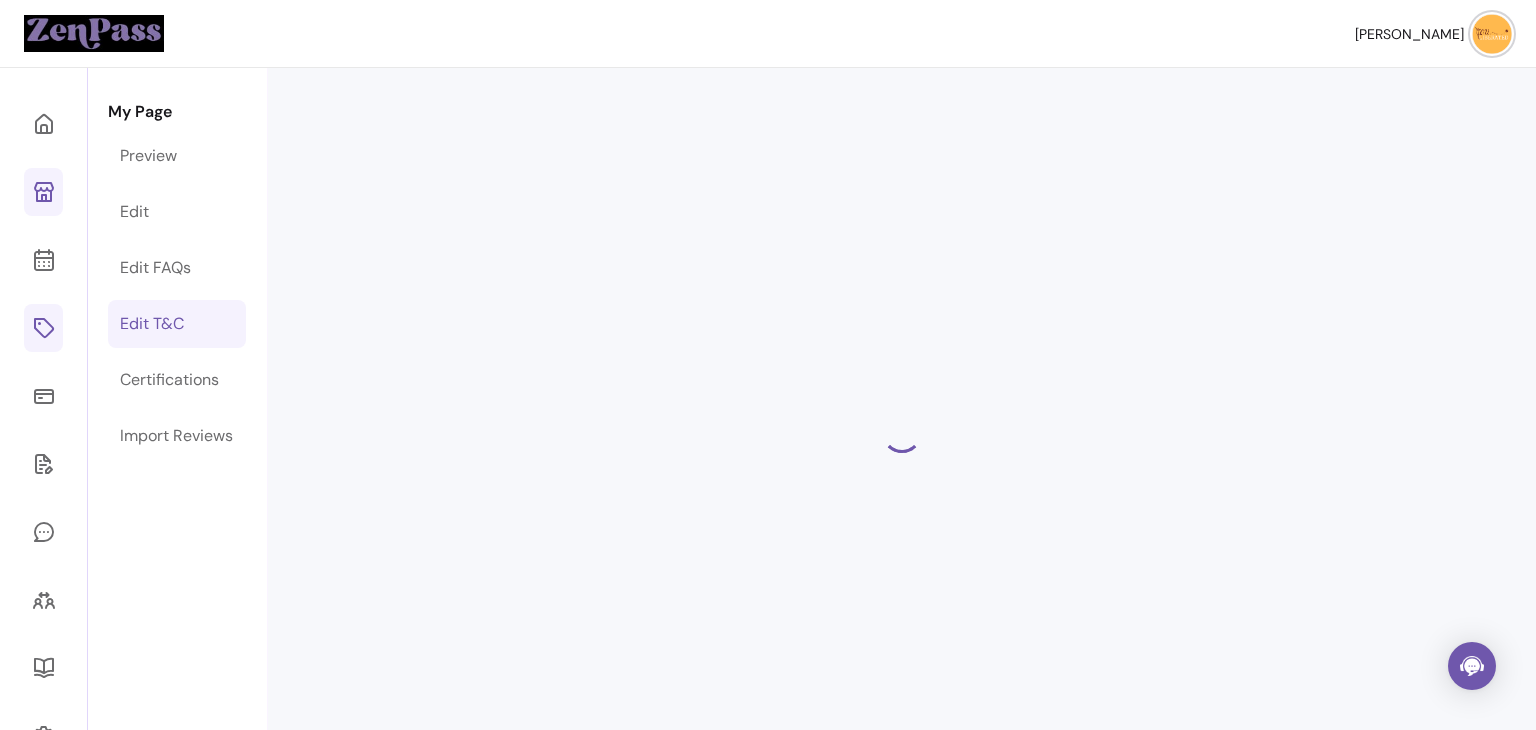 select on "*" 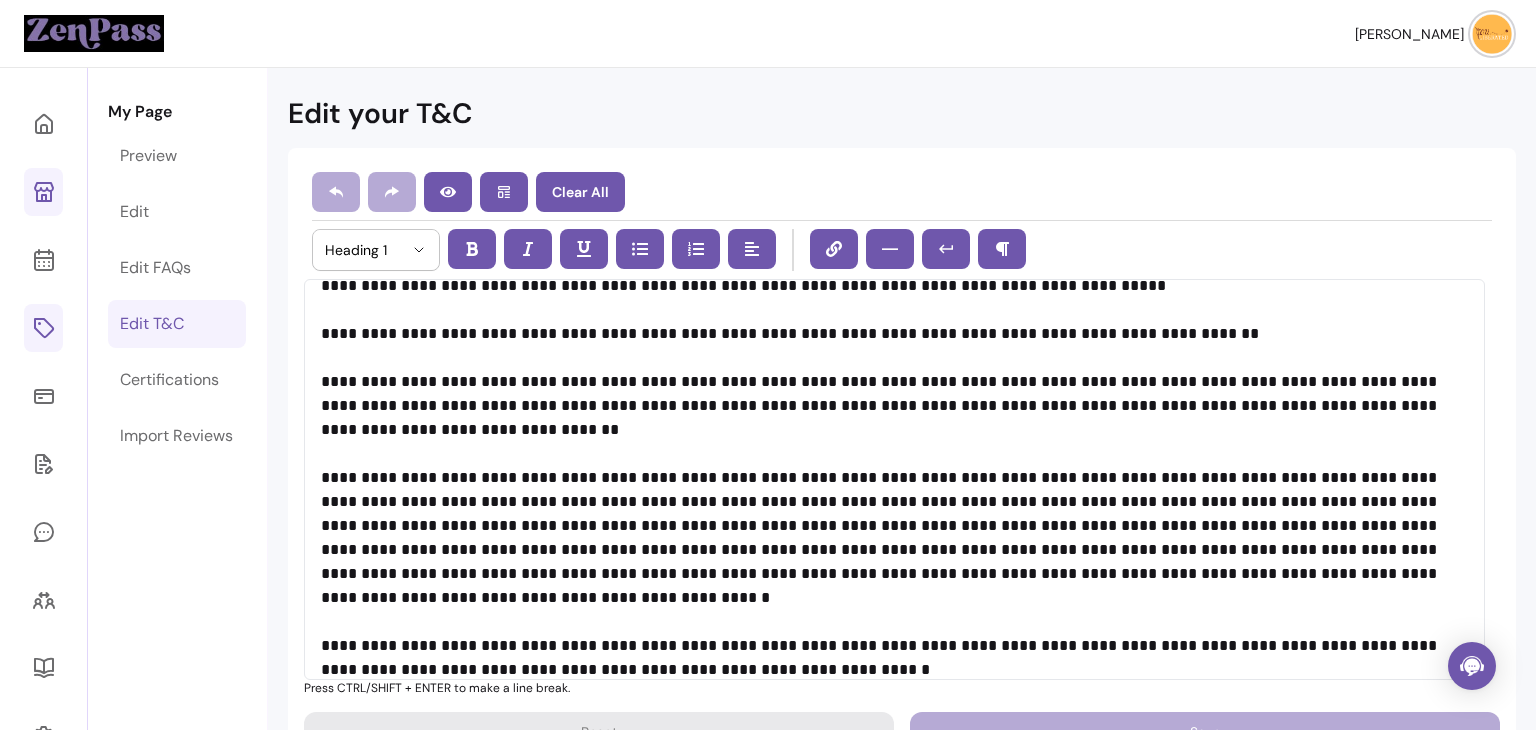 scroll, scrollTop: 0, scrollLeft: 0, axis: both 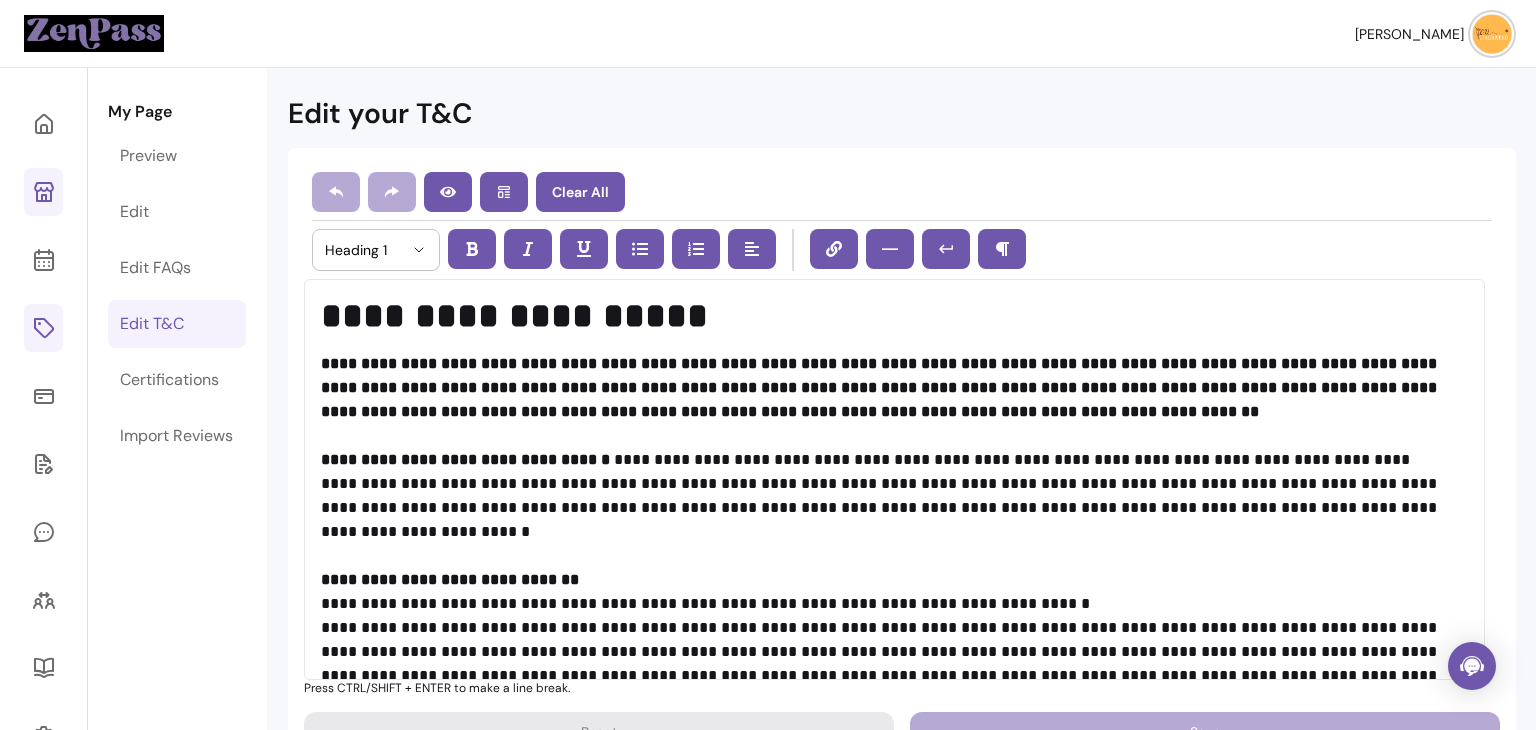 click at bounding box center (1492, 34) 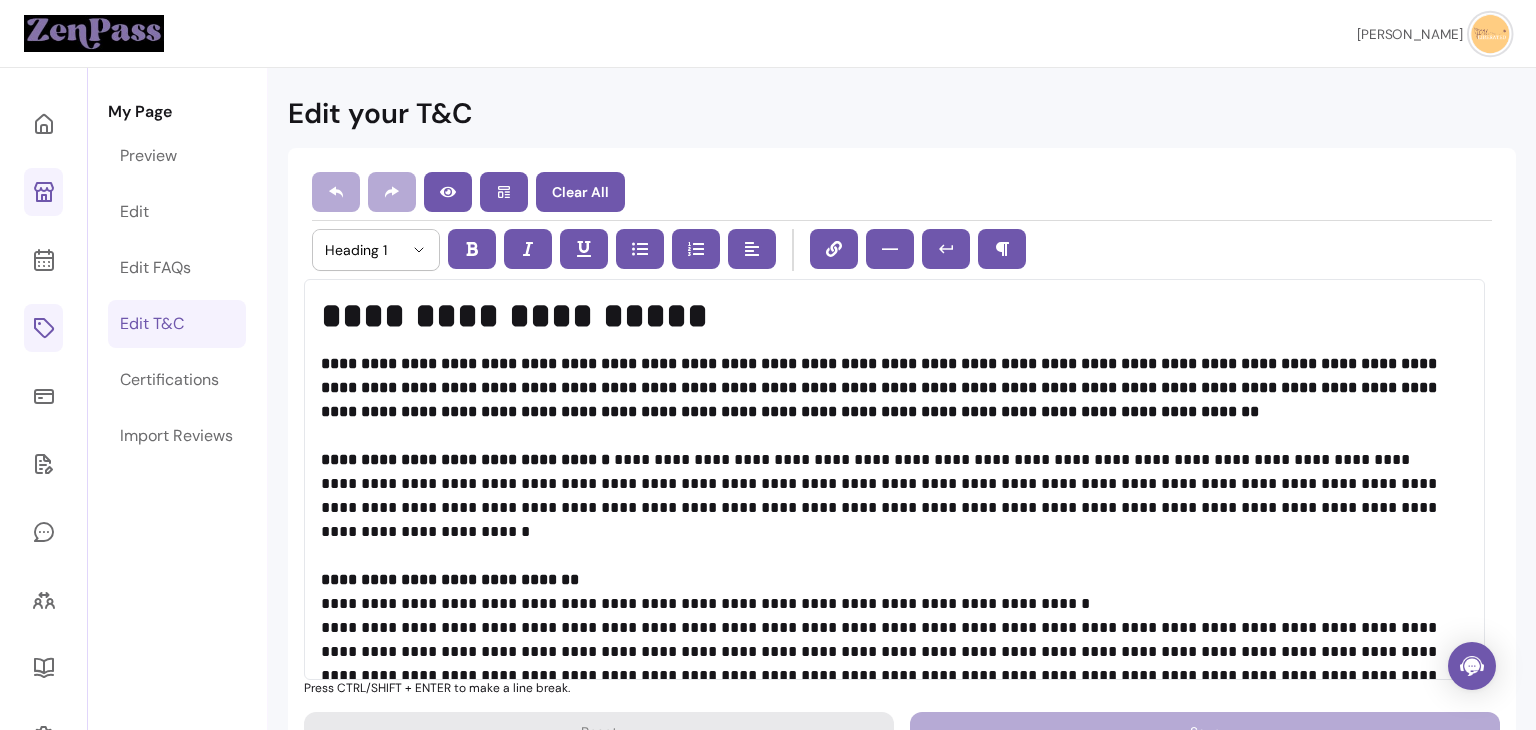 click 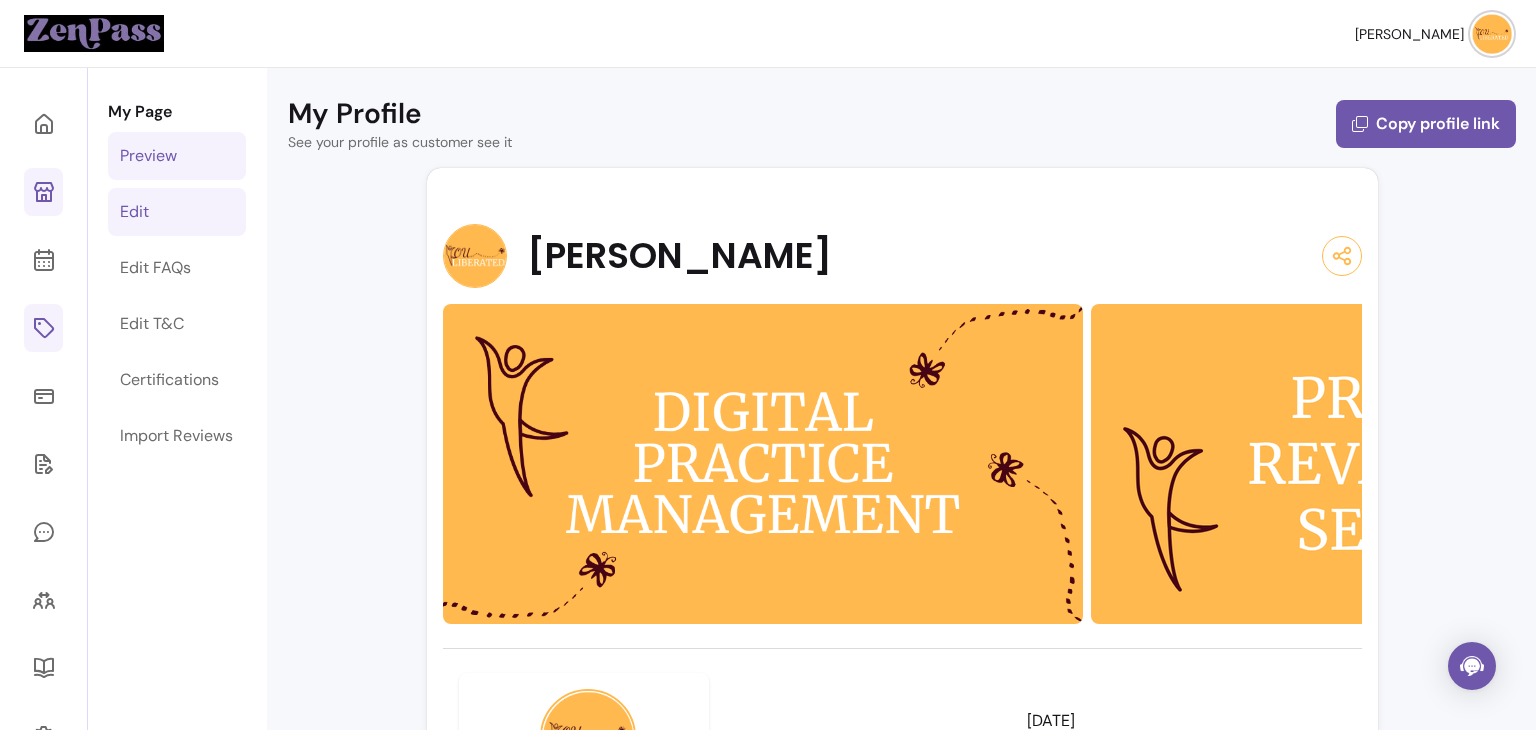 click on "Edit" at bounding box center [177, 212] 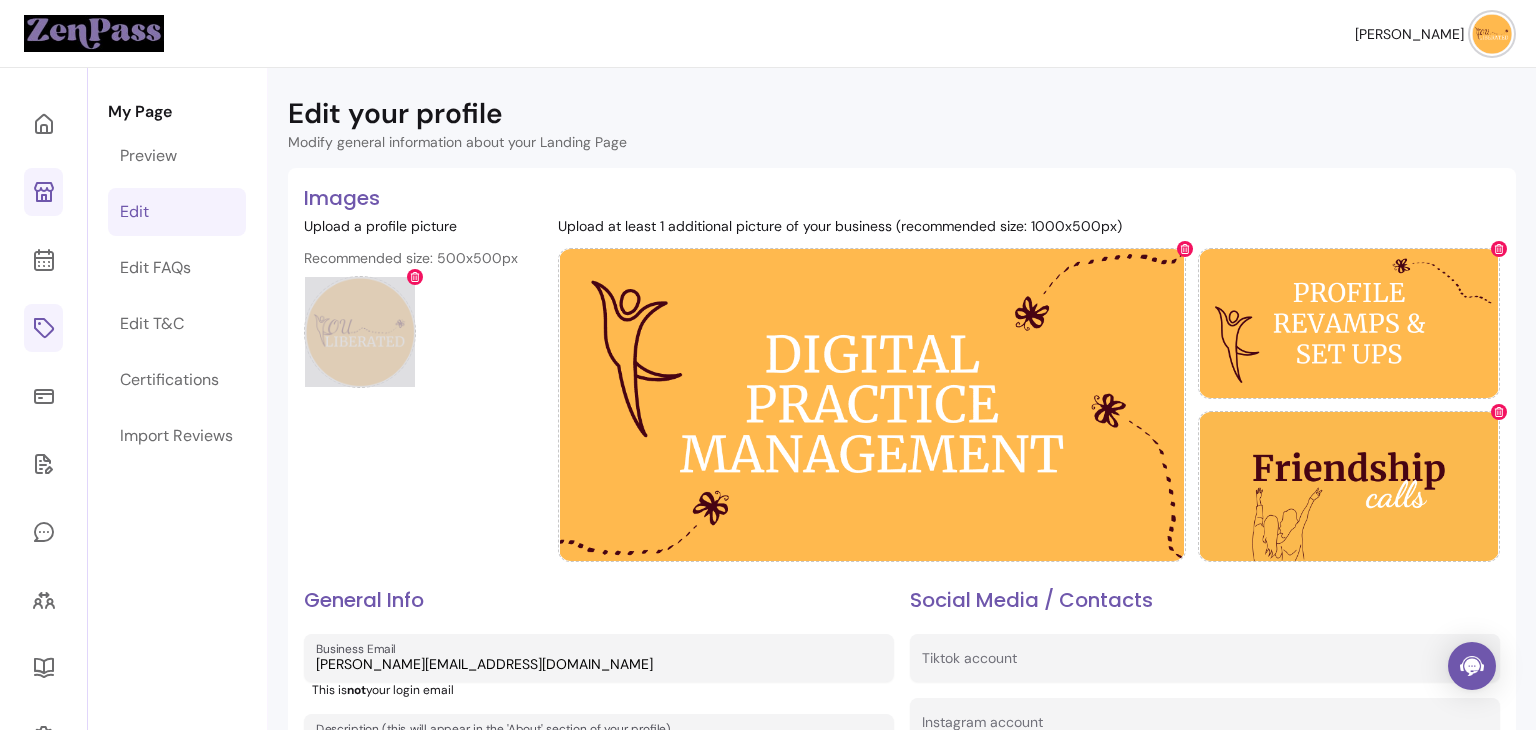 click 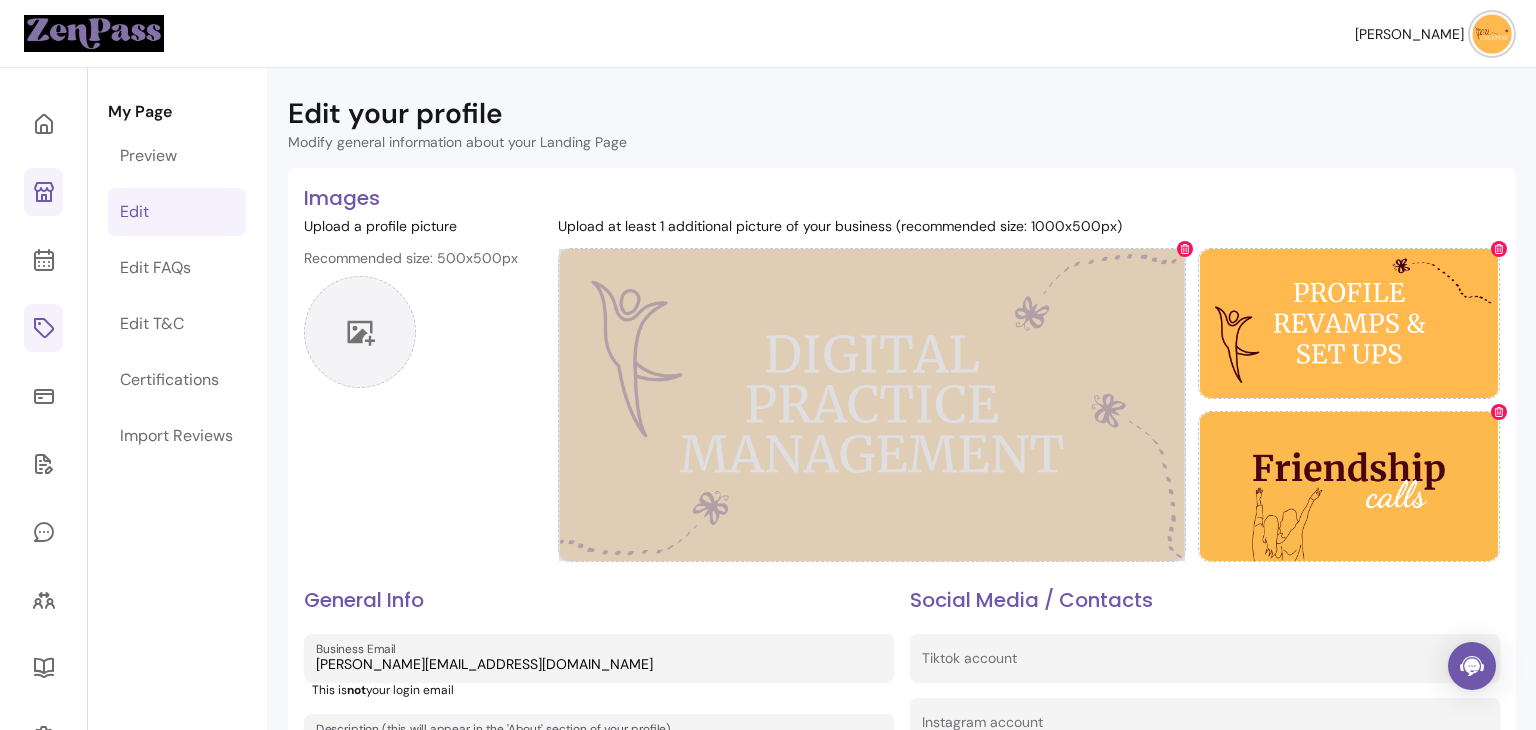 click 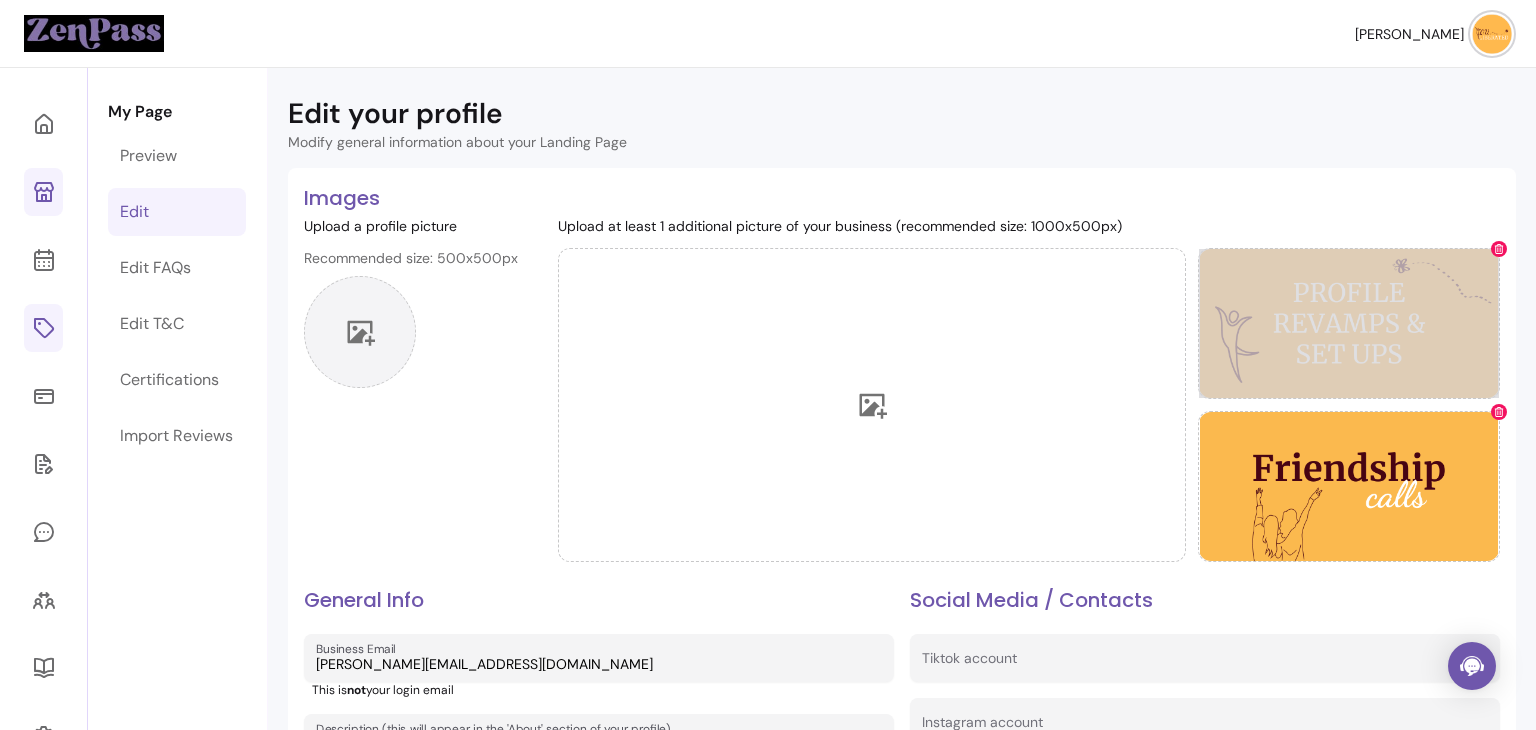 click 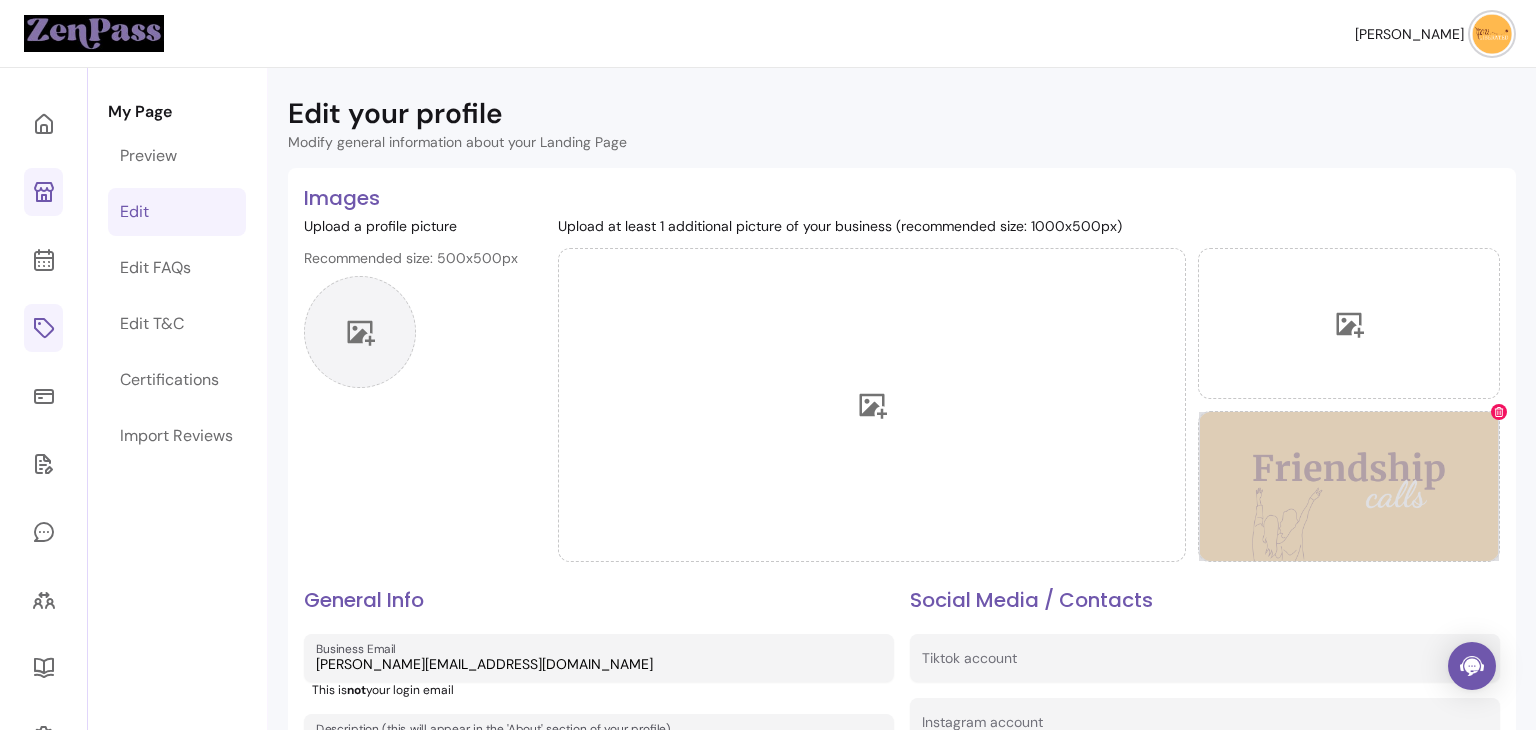 click 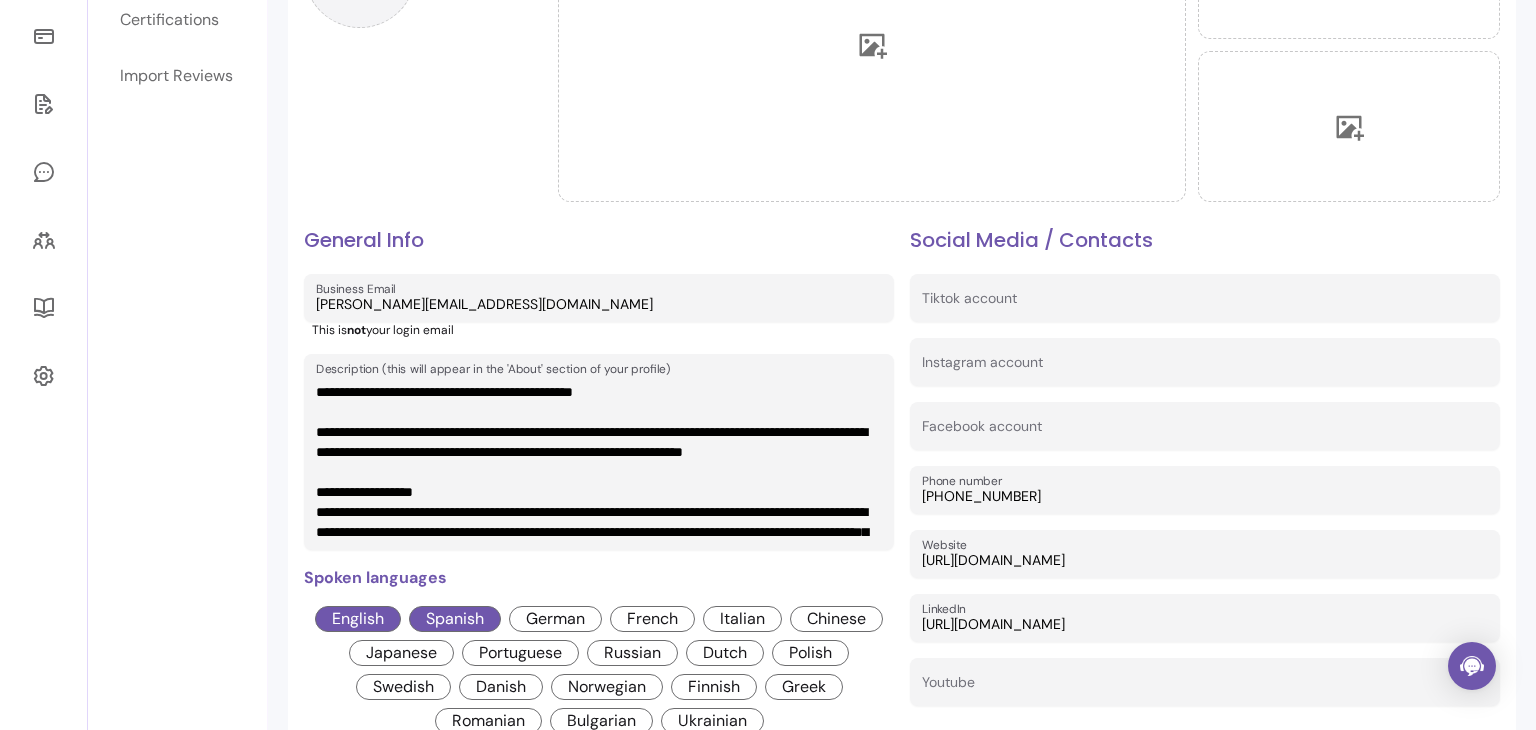 scroll, scrollTop: 394, scrollLeft: 0, axis: vertical 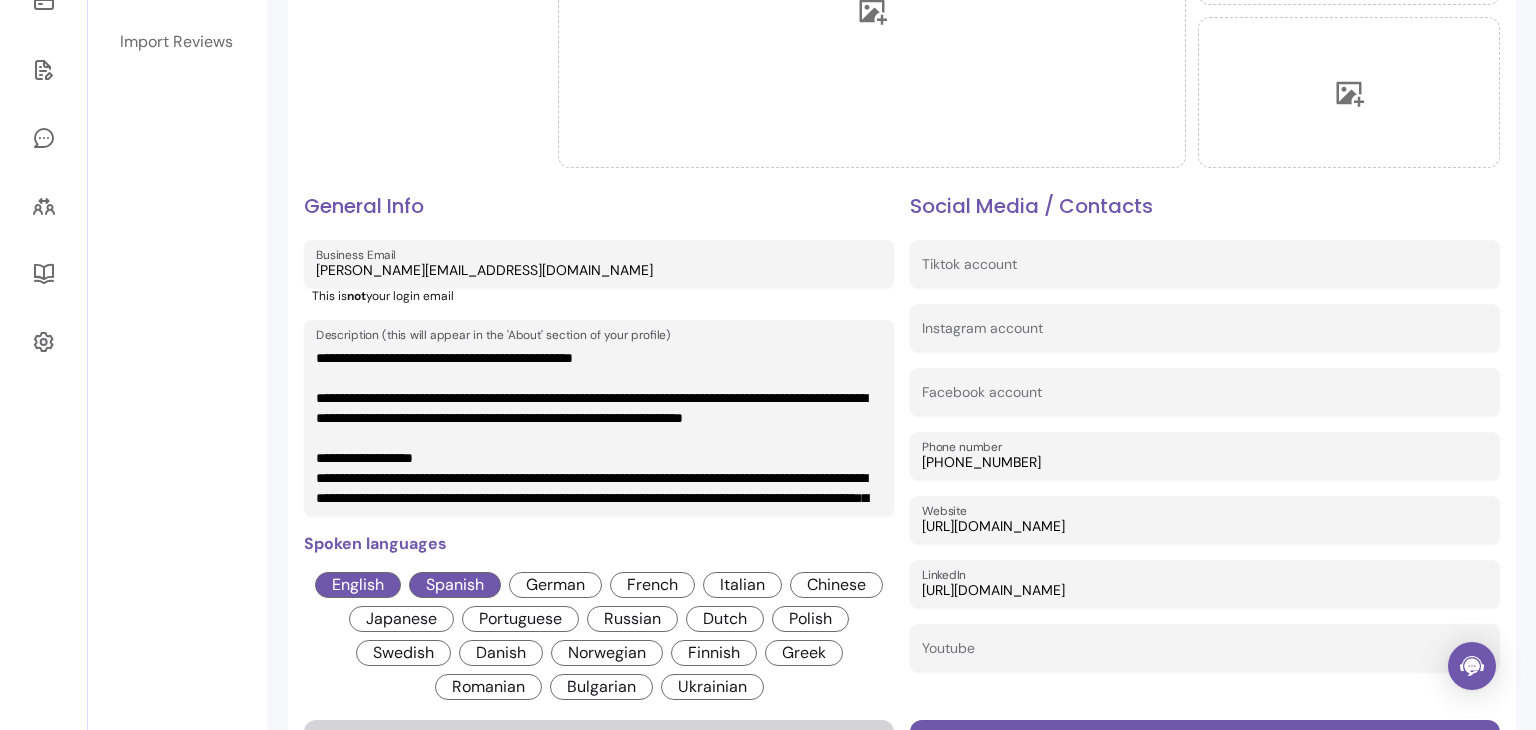drag, startPoint x: 579, startPoint y: 272, endPoint x: 232, endPoint y: 284, distance: 347.20743 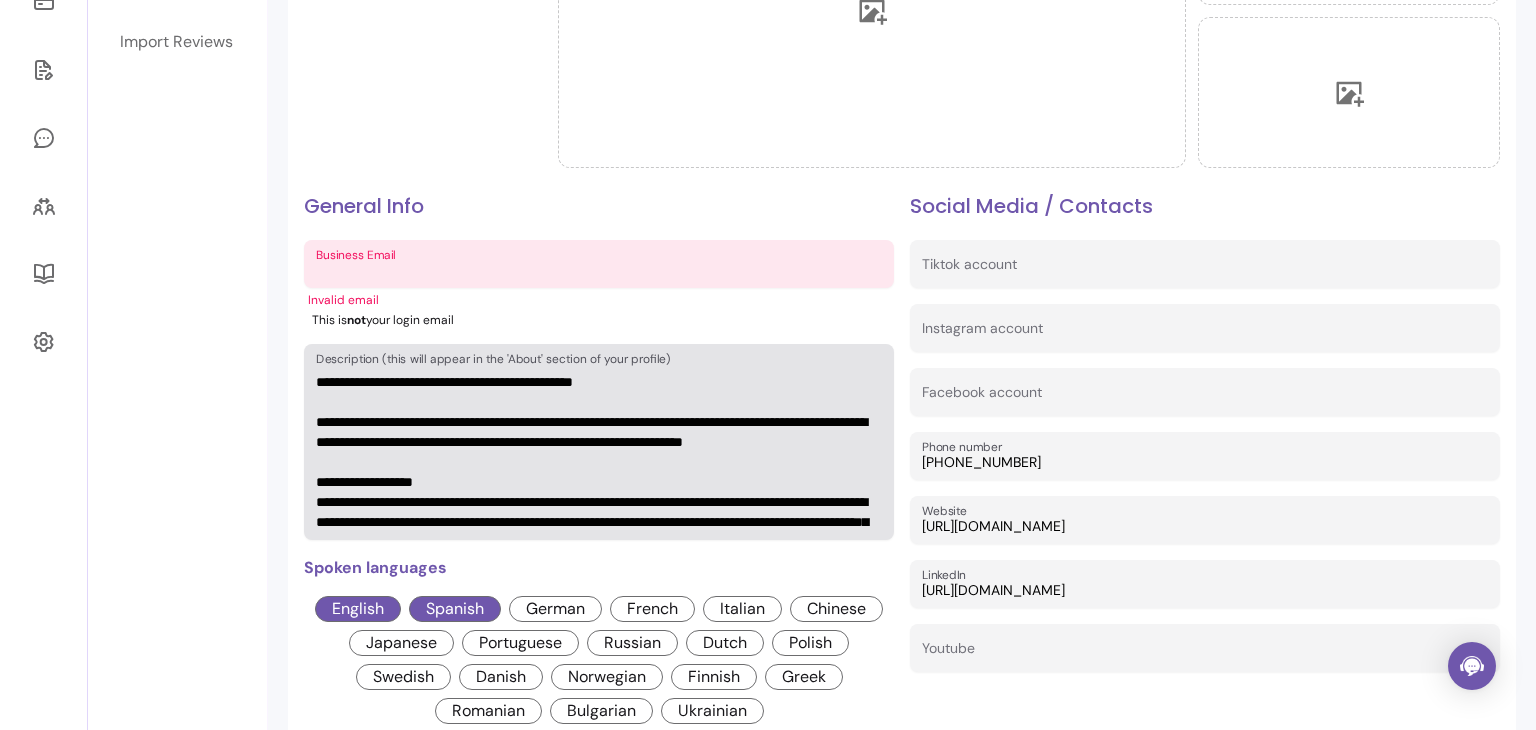 type 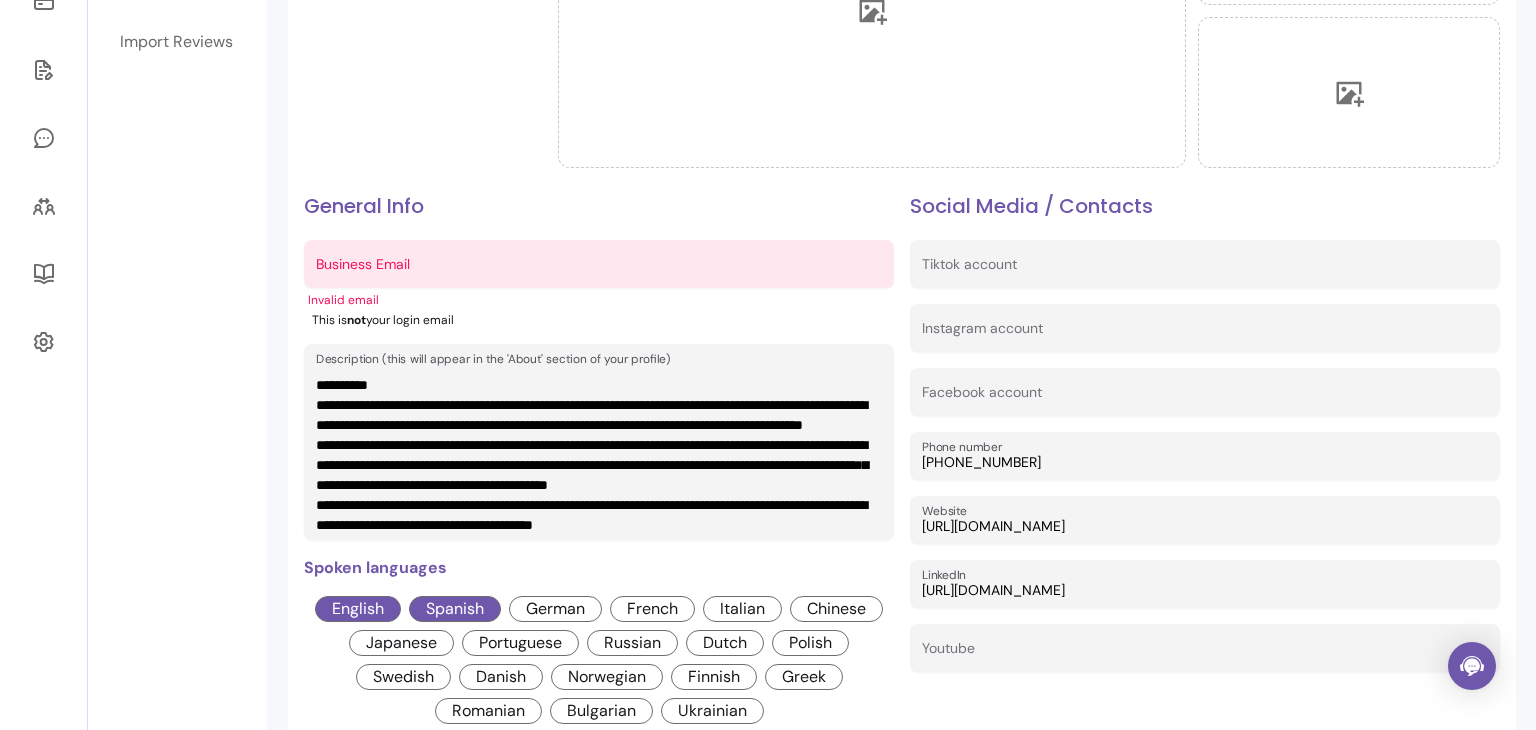 scroll, scrollTop: 0, scrollLeft: 0, axis: both 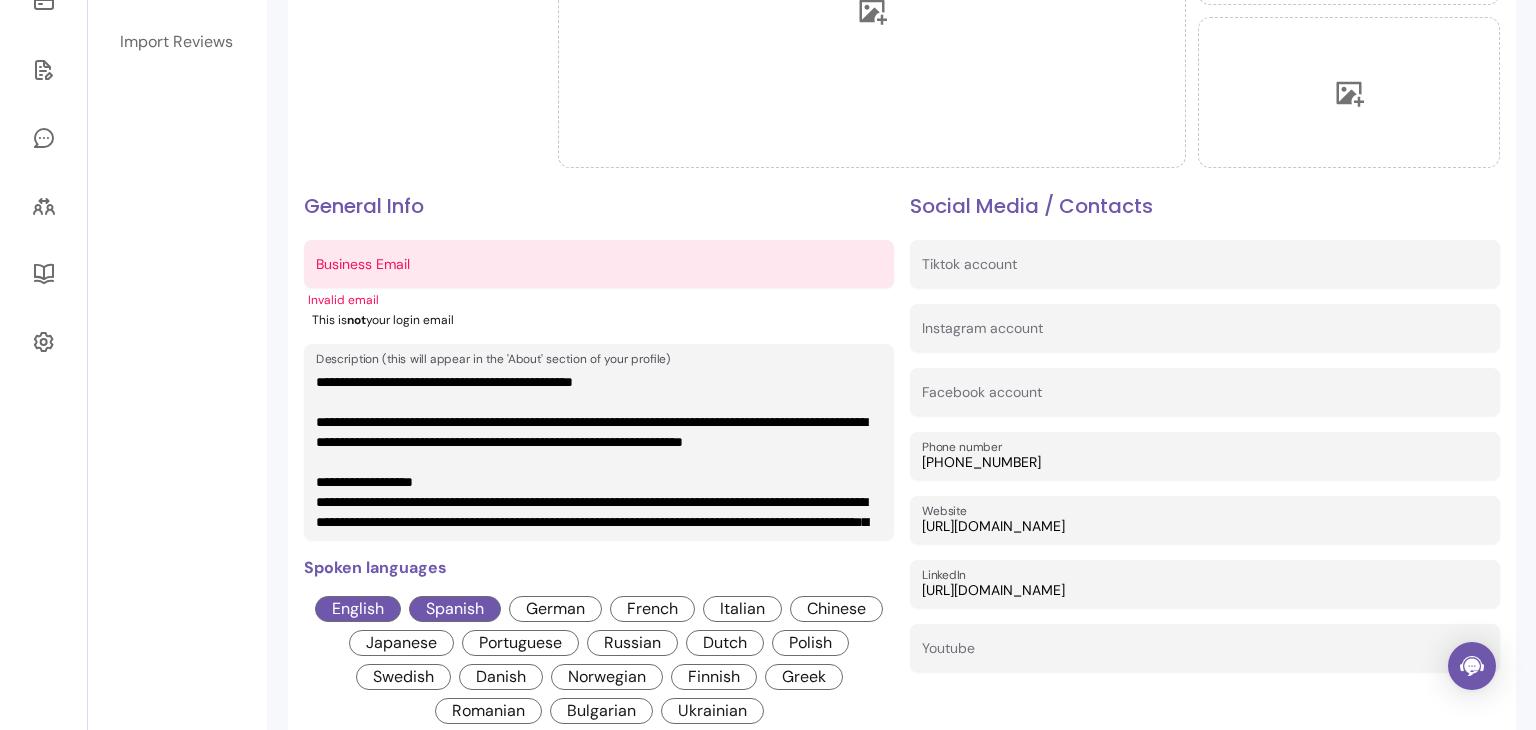 drag, startPoint x: 854, startPoint y: 523, endPoint x: 314, endPoint y: 341, distance: 569.8456 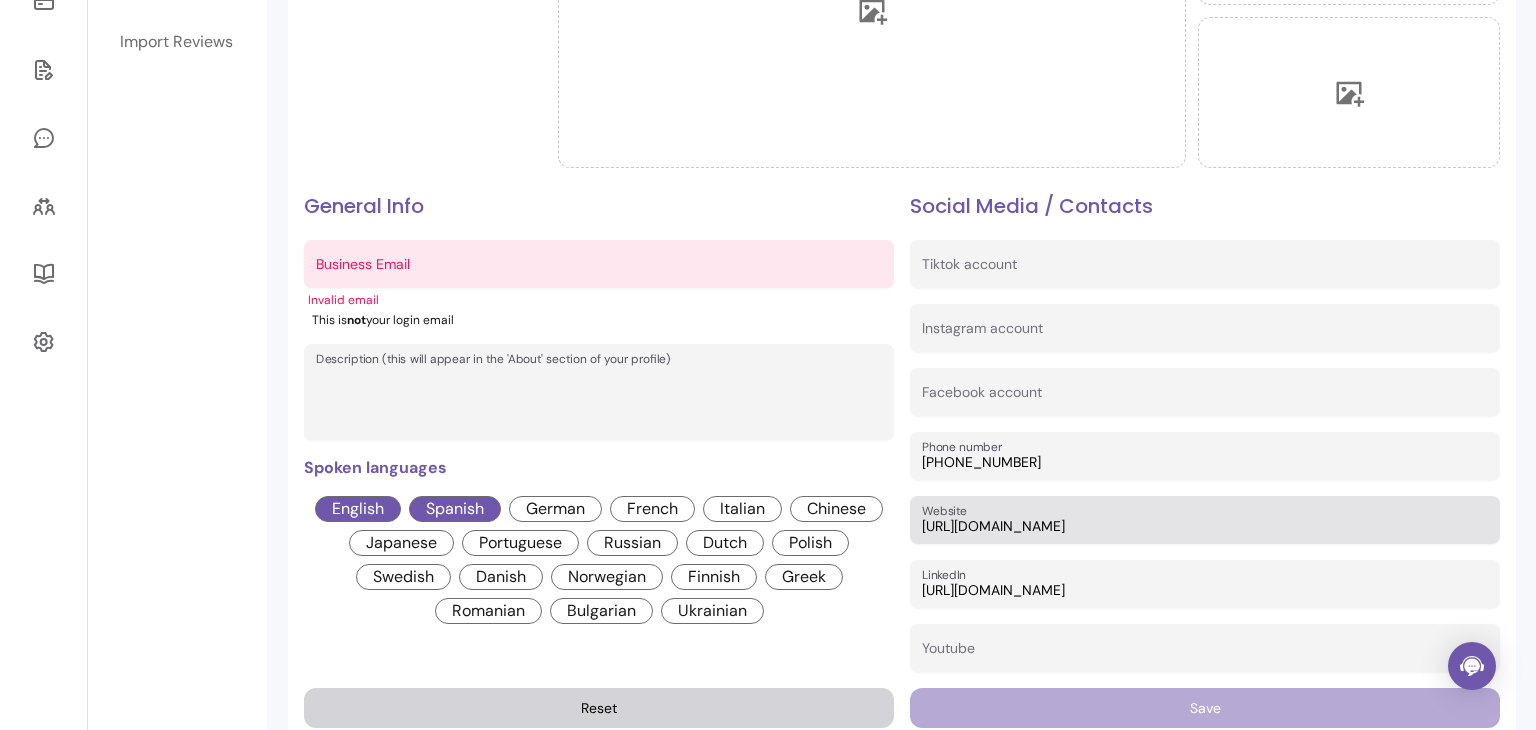 type 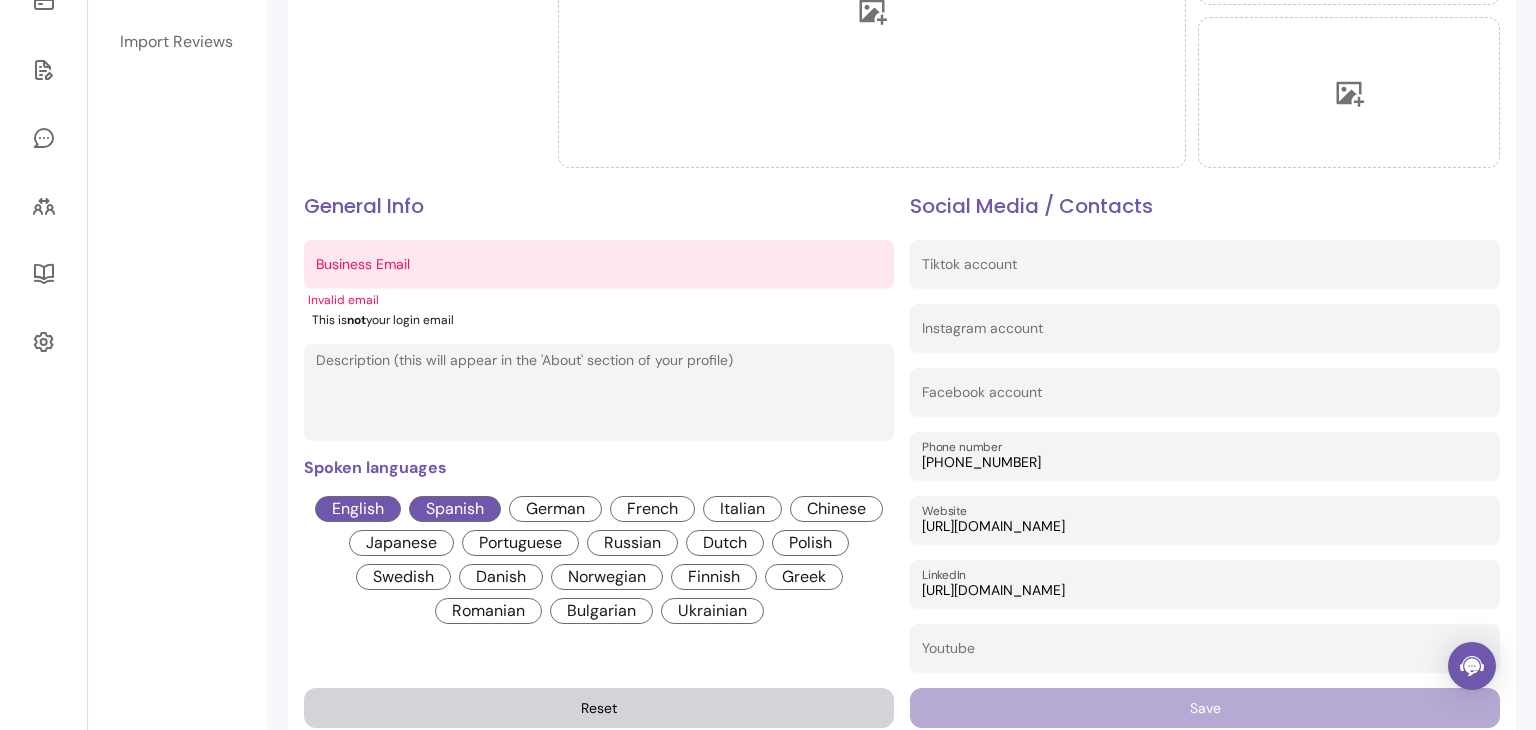 drag, startPoint x: 1152, startPoint y: 517, endPoint x: 806, endPoint y: 545, distance: 347.1311 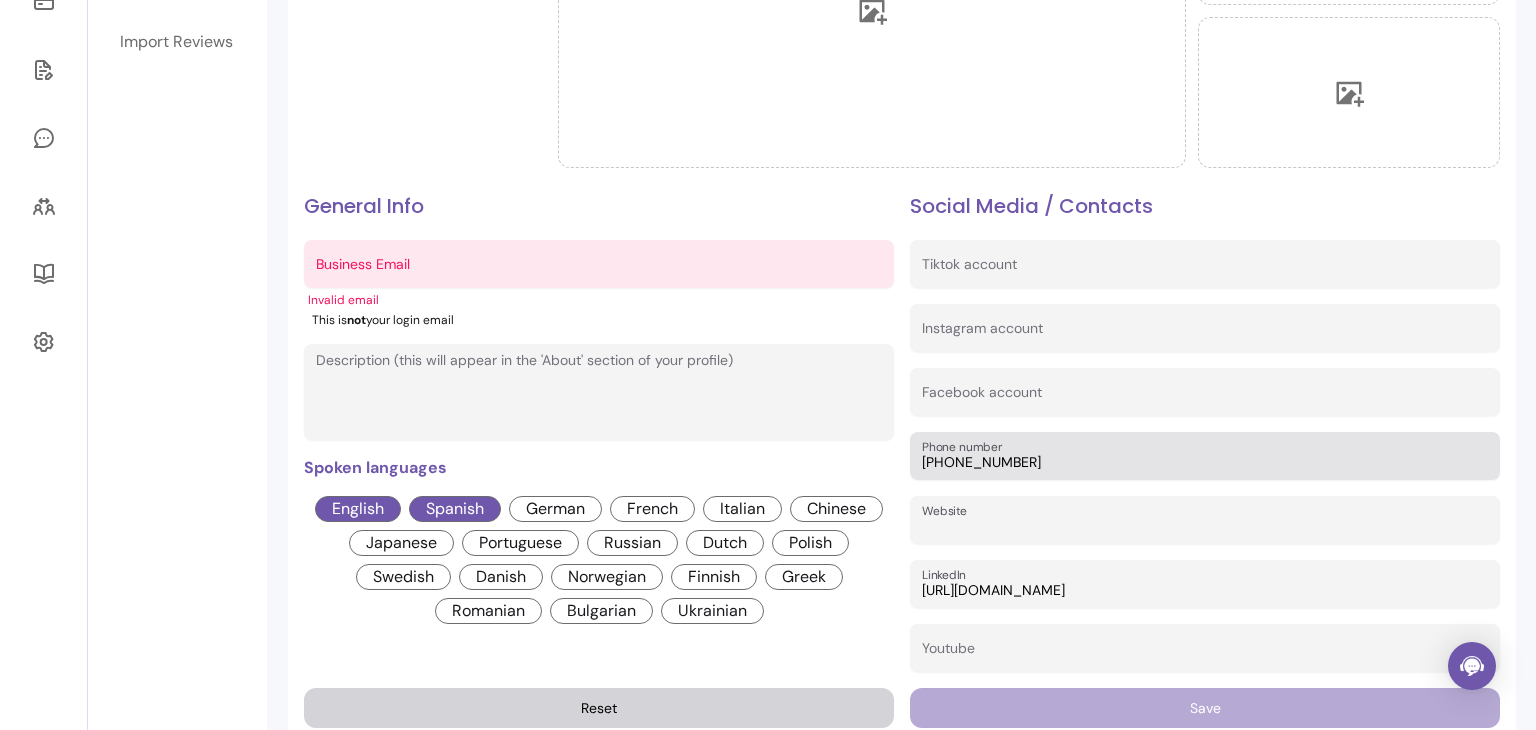 type 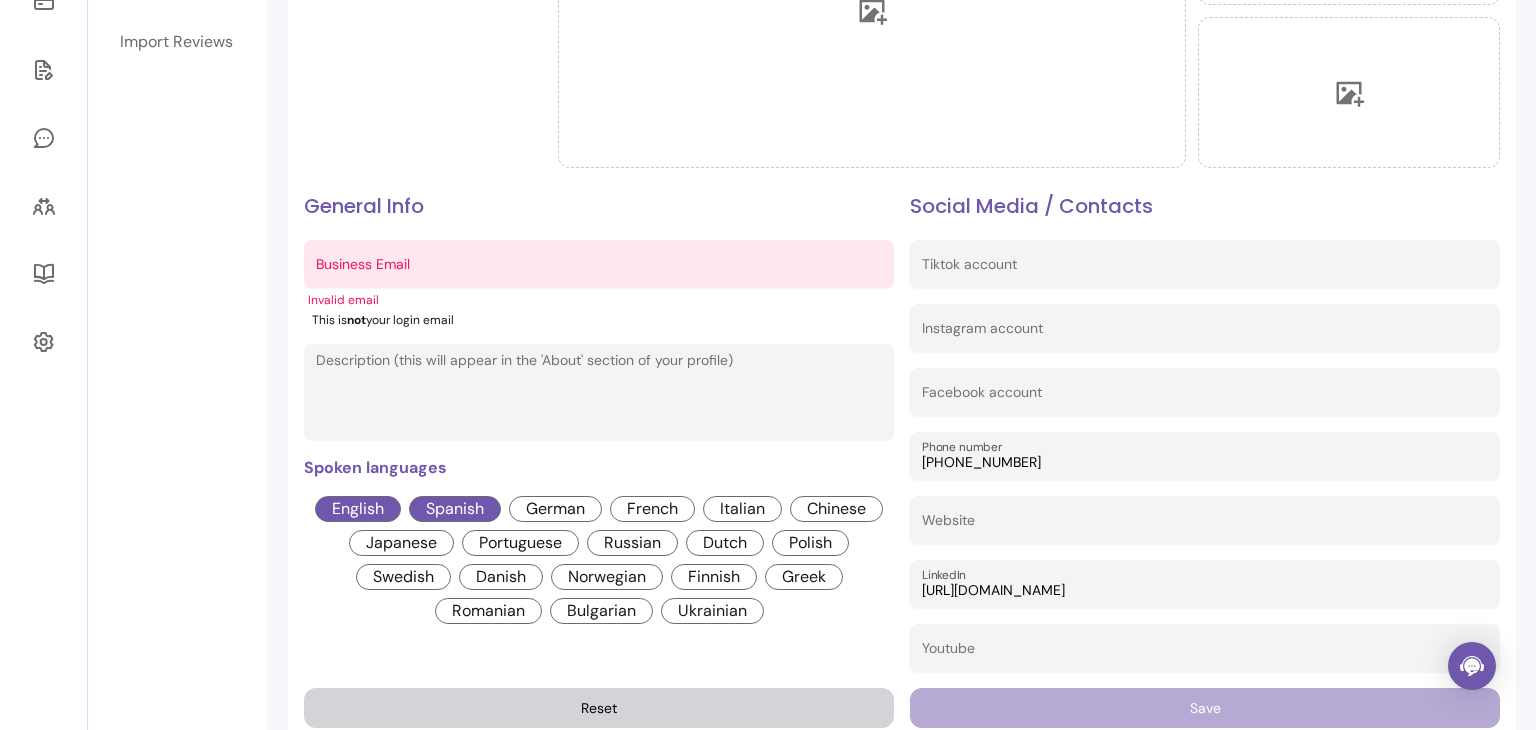 drag, startPoint x: 1071, startPoint y: 445, endPoint x: 798, endPoint y: 453, distance: 273.1172 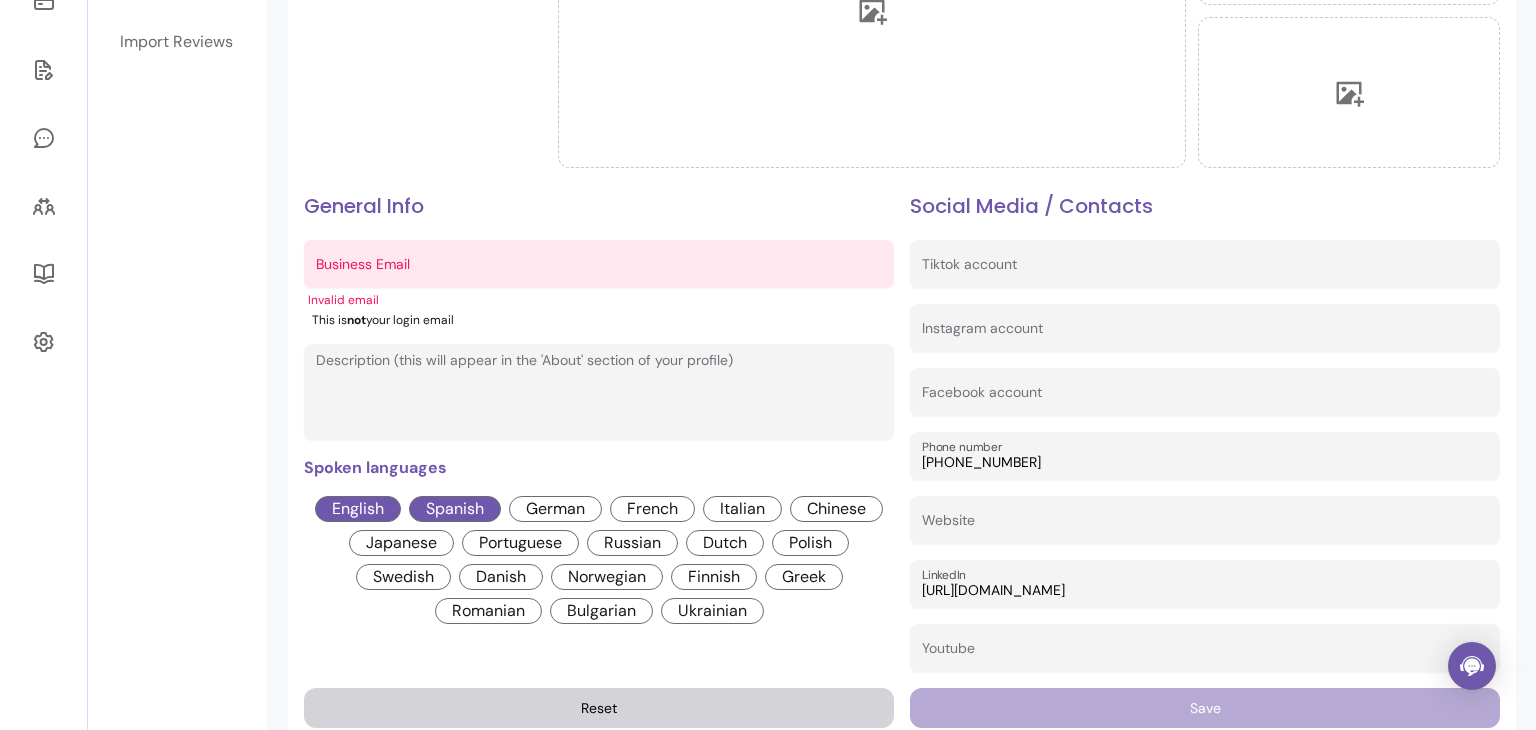 drag, startPoint x: 1058, startPoint y: 461, endPoint x: 823, endPoint y: 495, distance: 237.44684 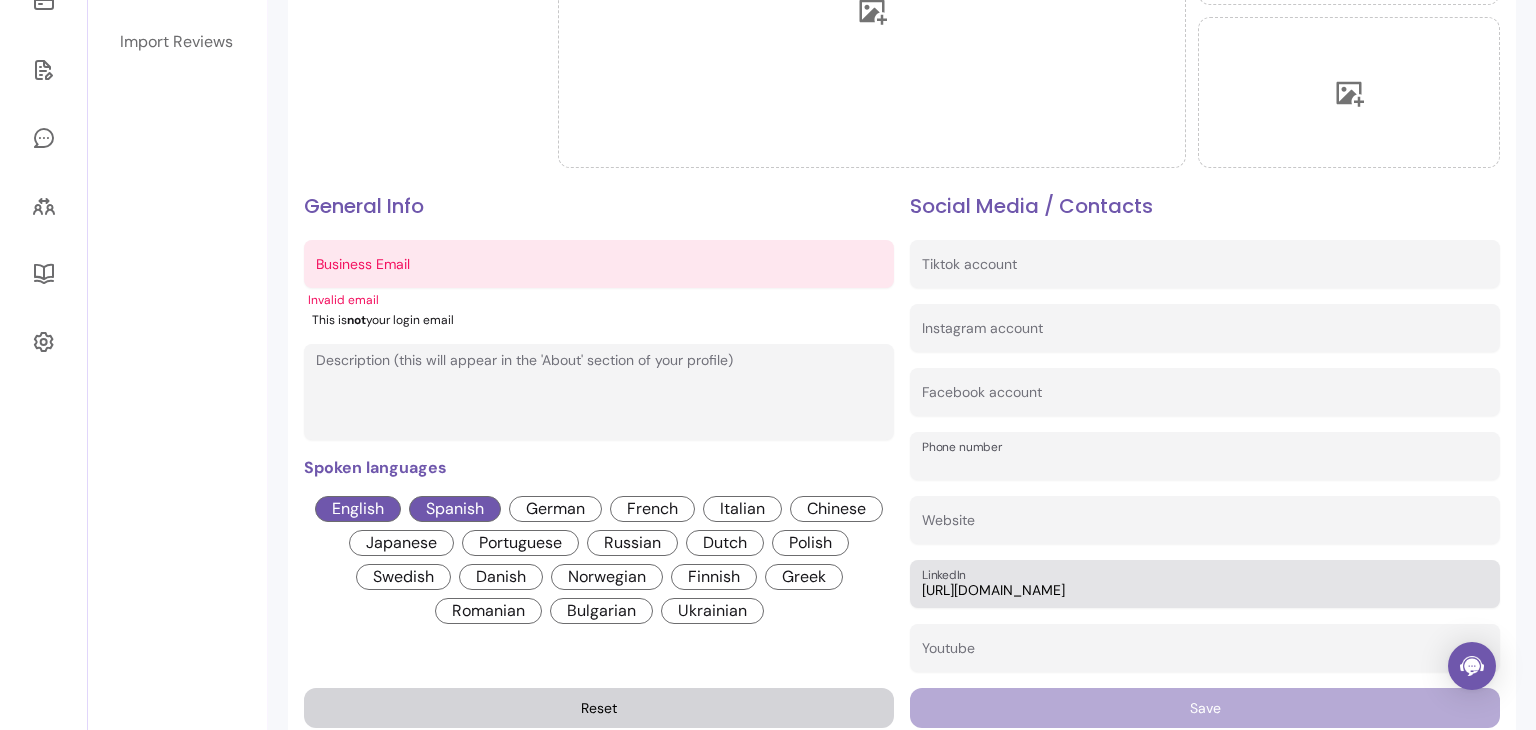 type 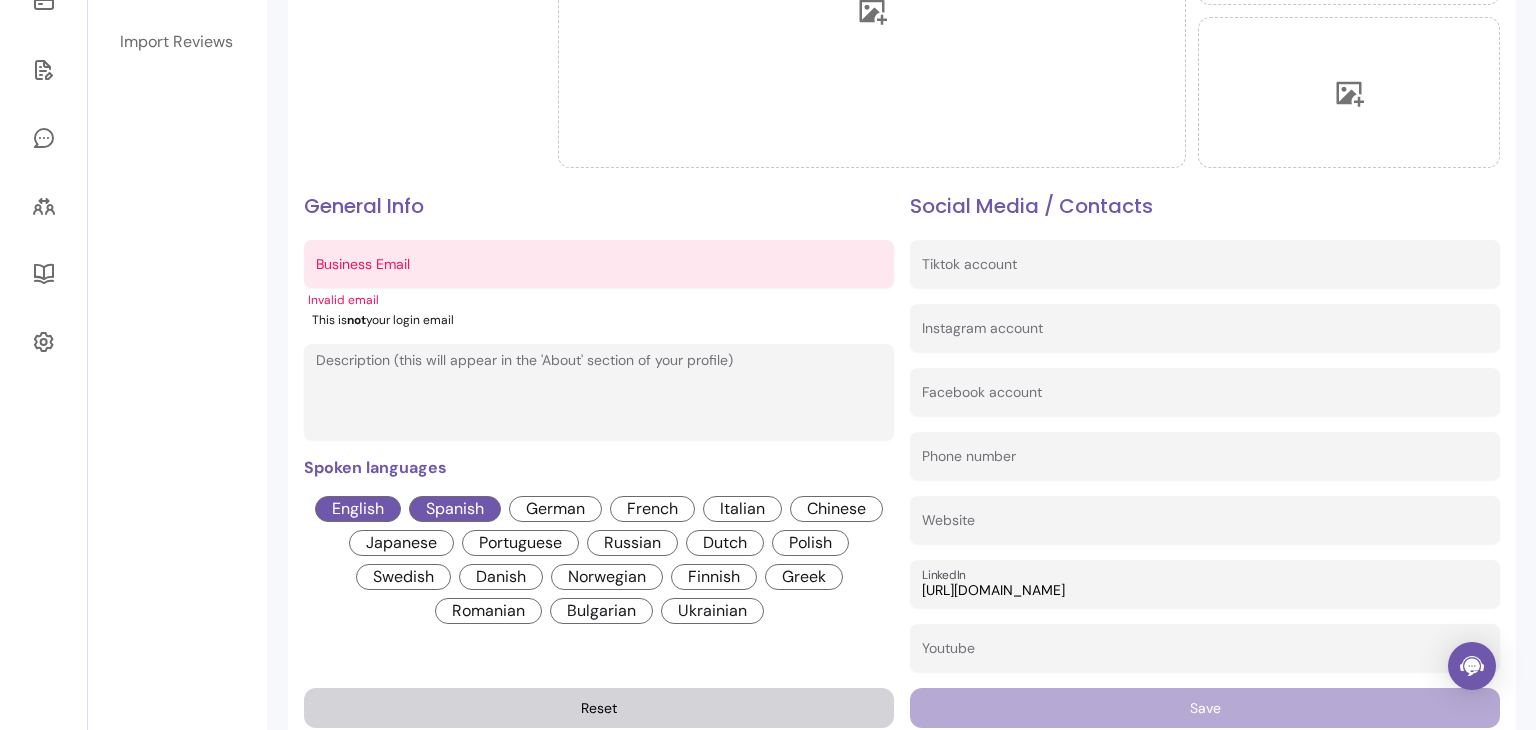drag, startPoint x: 1216, startPoint y: 588, endPoint x: 880, endPoint y: 601, distance: 336.2514 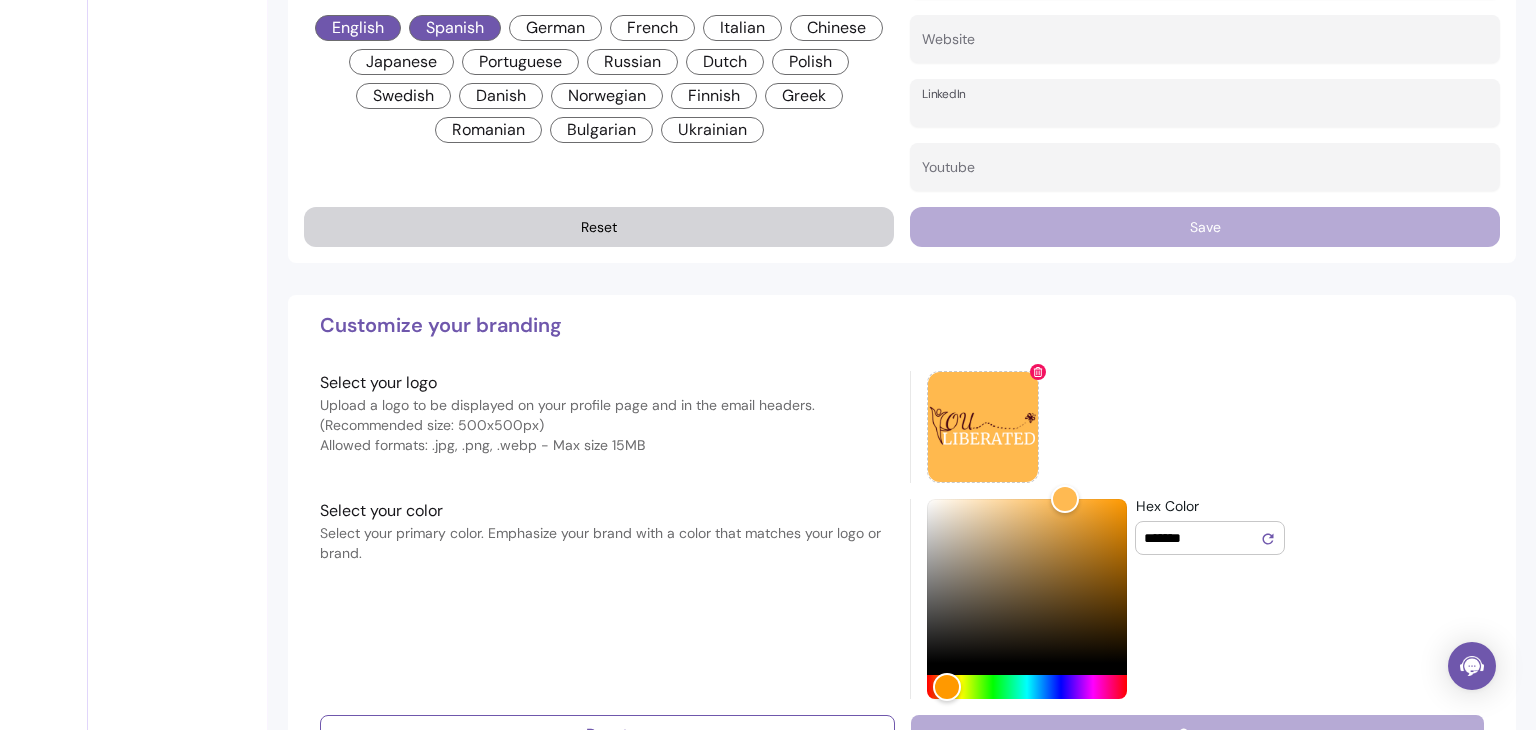 scroll, scrollTop: 873, scrollLeft: 0, axis: vertical 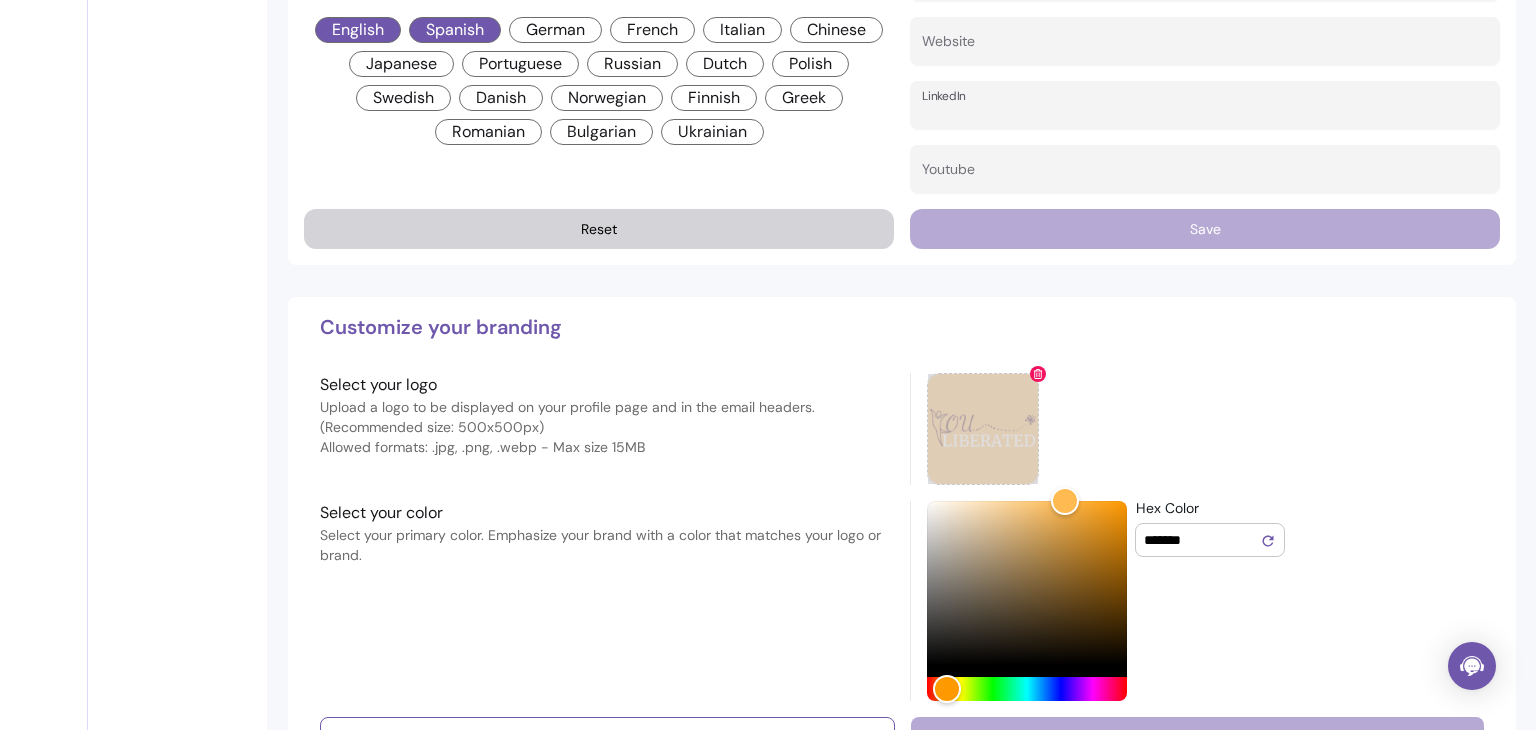 type 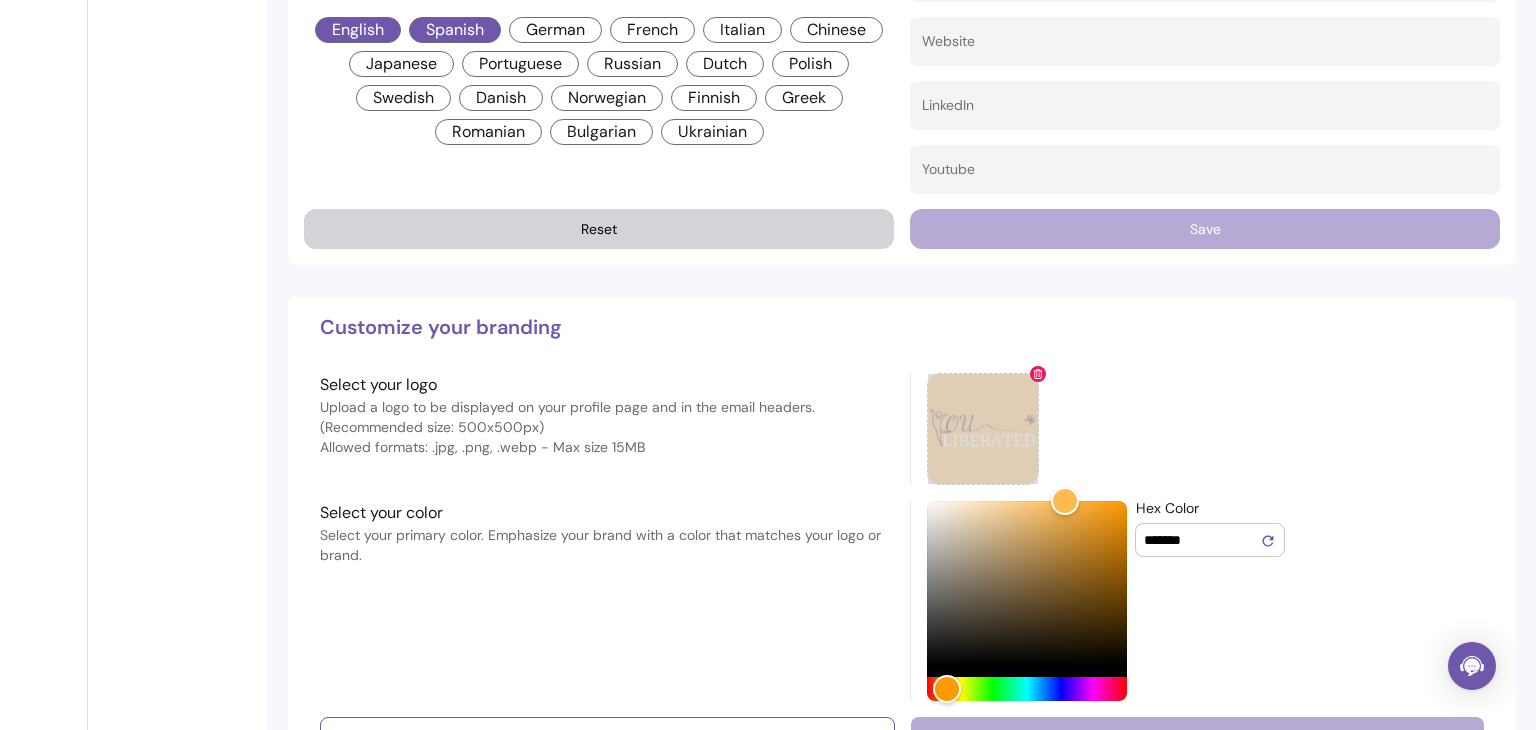click at bounding box center (1038, 374) 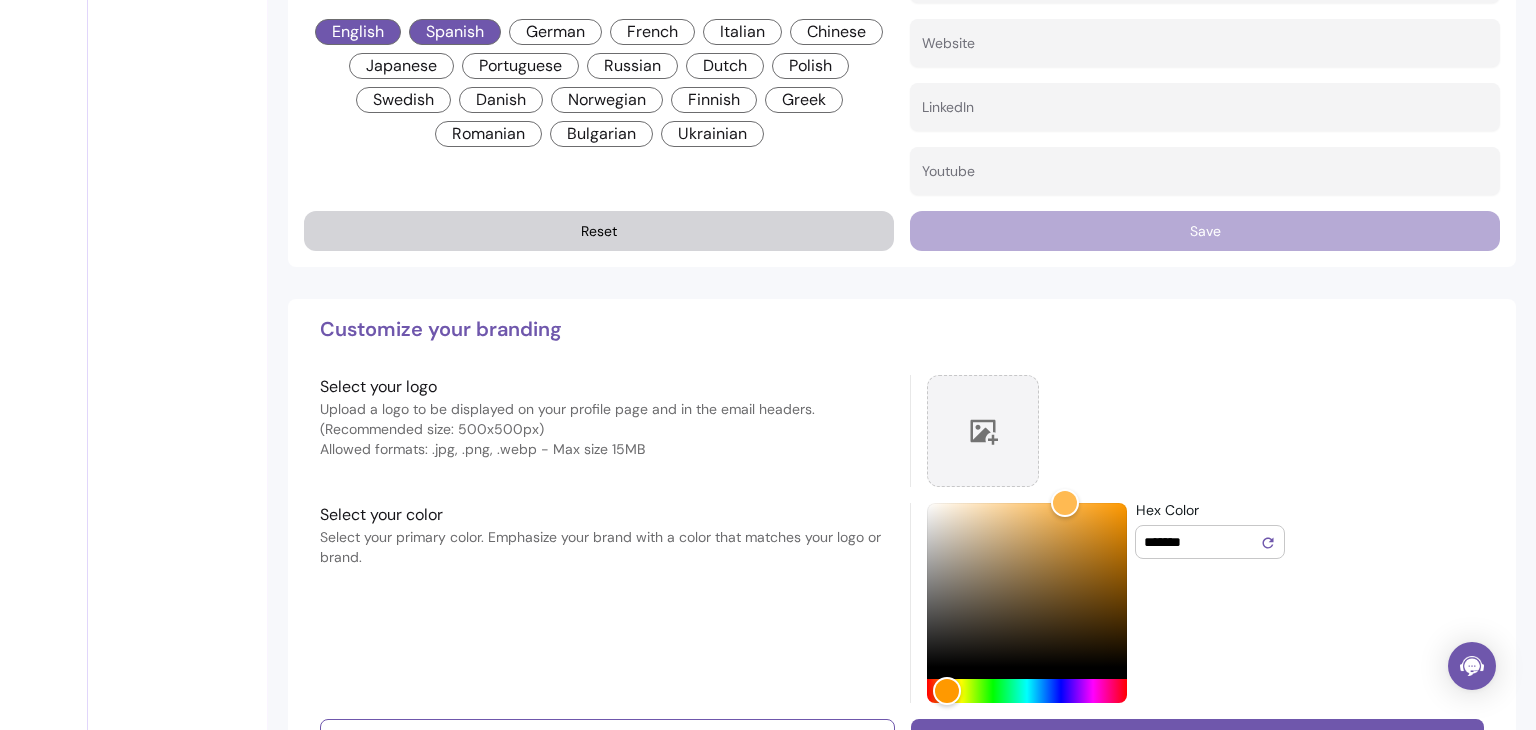 scroll, scrollTop: 940, scrollLeft: 0, axis: vertical 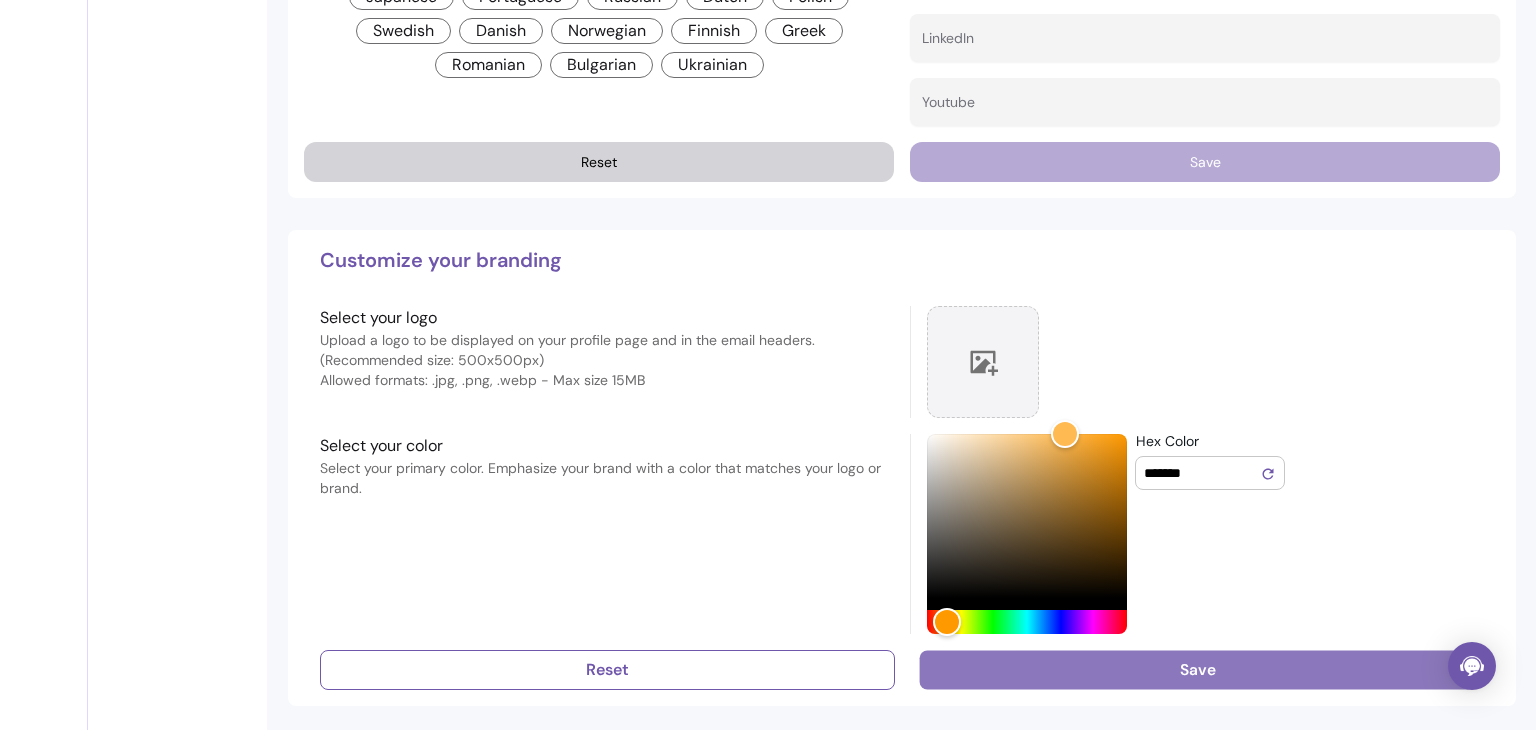 click on "Save" at bounding box center [1197, 670] 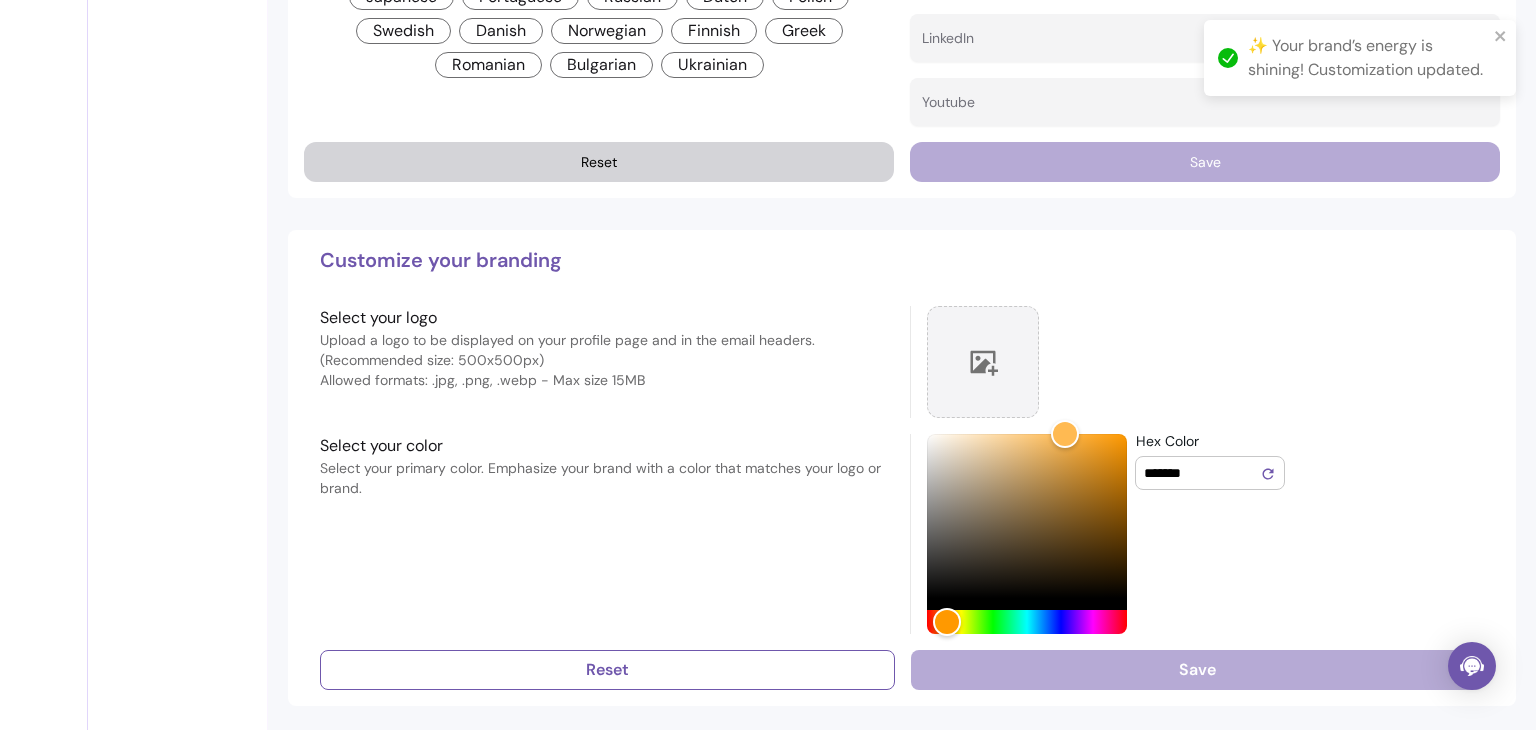 drag, startPoint x: 1212, startPoint y: 473, endPoint x: 1124, endPoint y: 496, distance: 90.95603 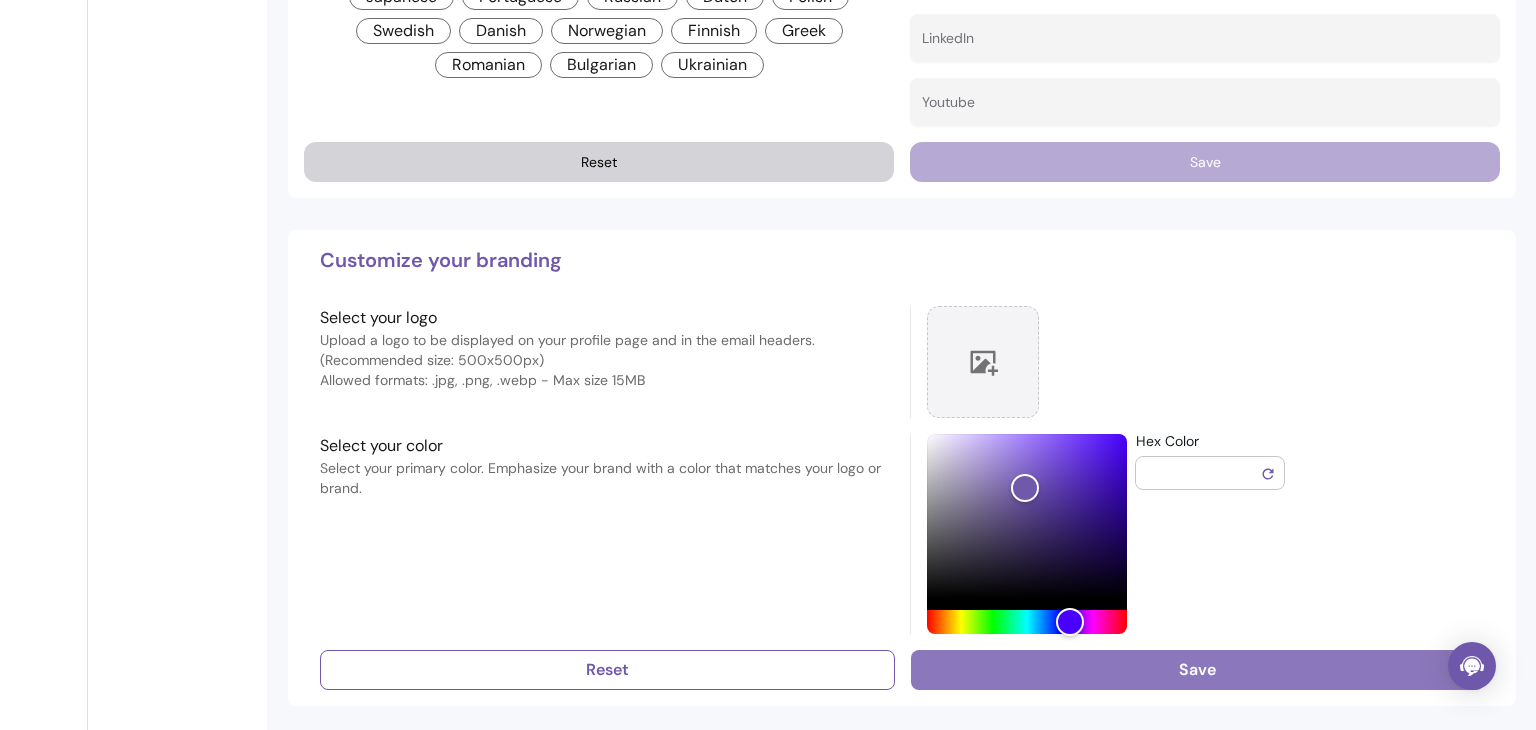 type 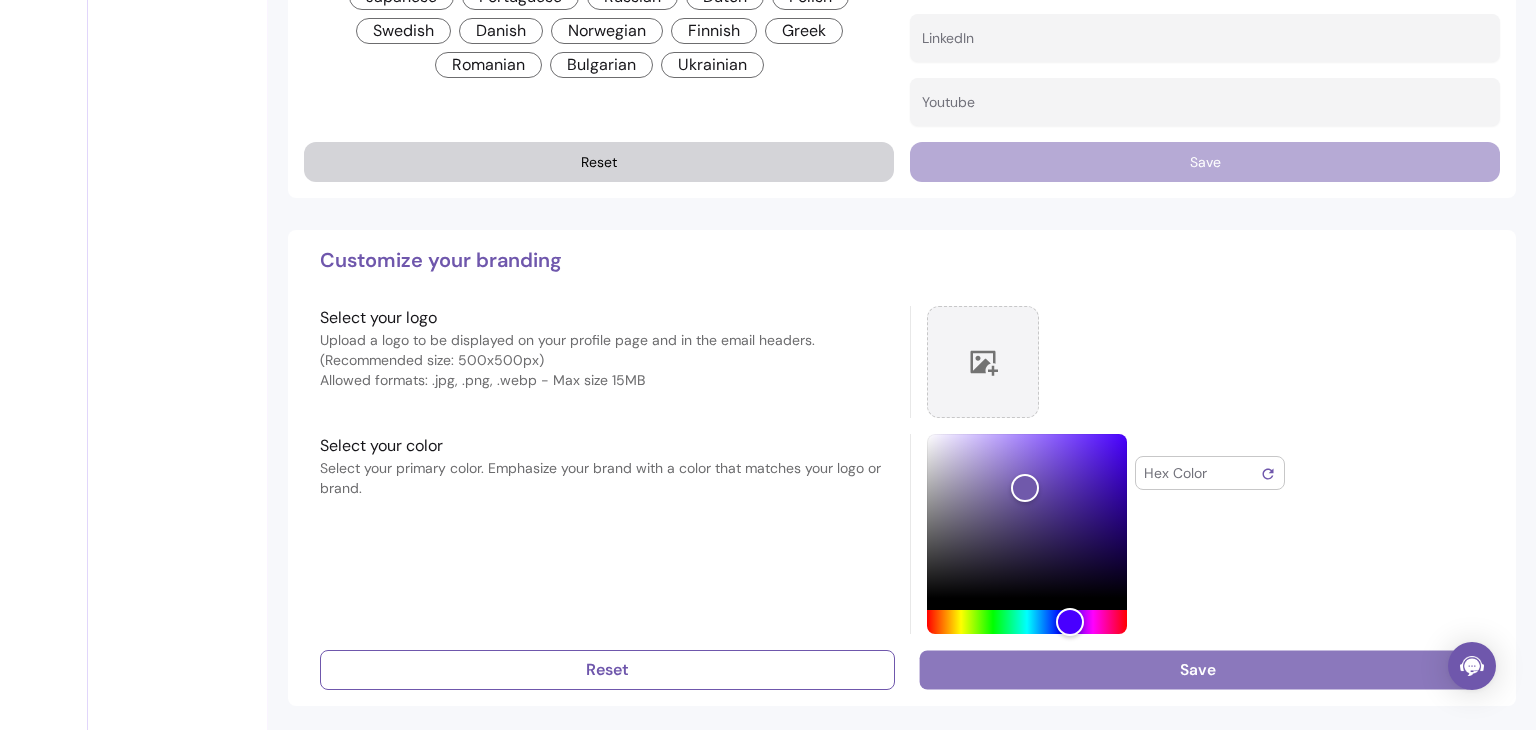 click on "Save" at bounding box center (1197, 670) 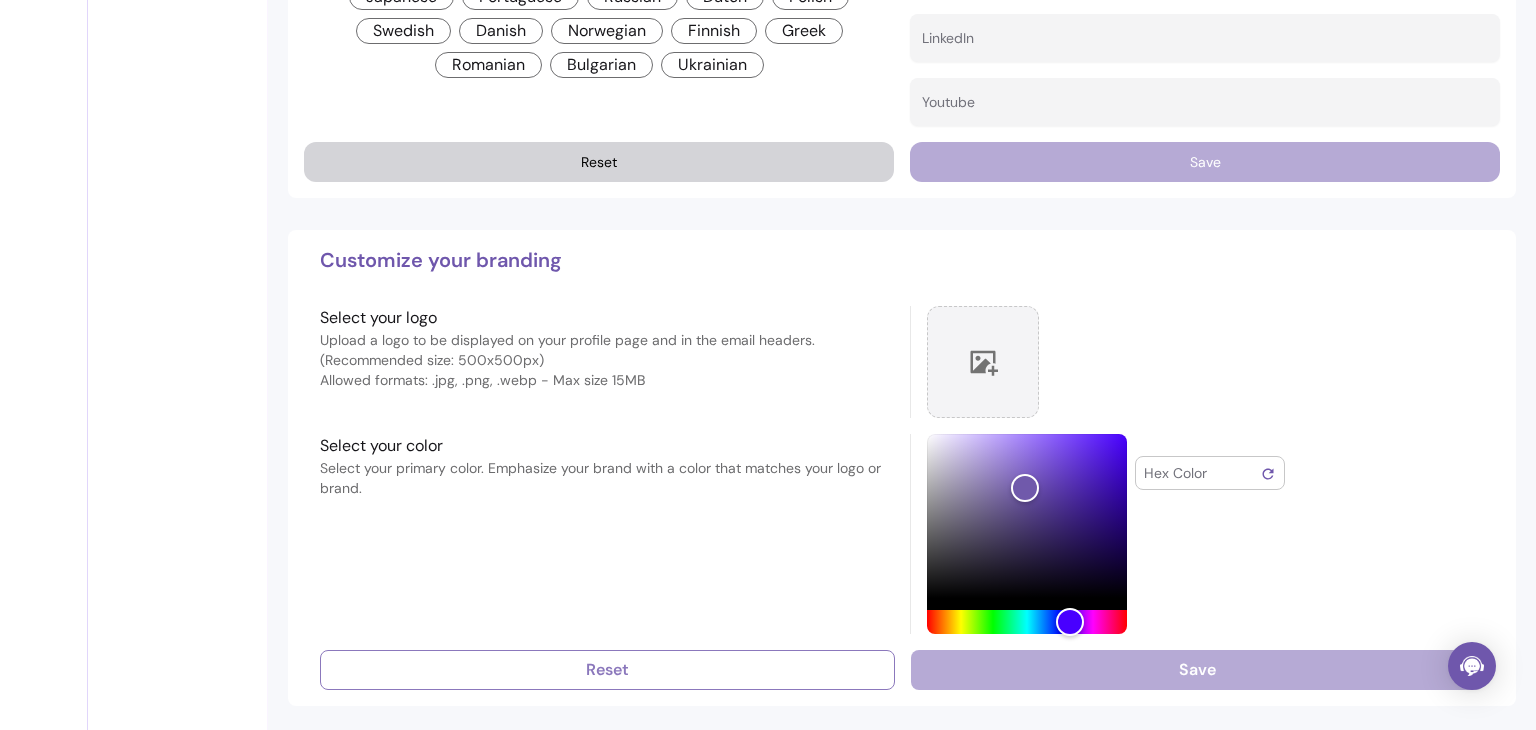 click on "Reset" at bounding box center (607, 670) 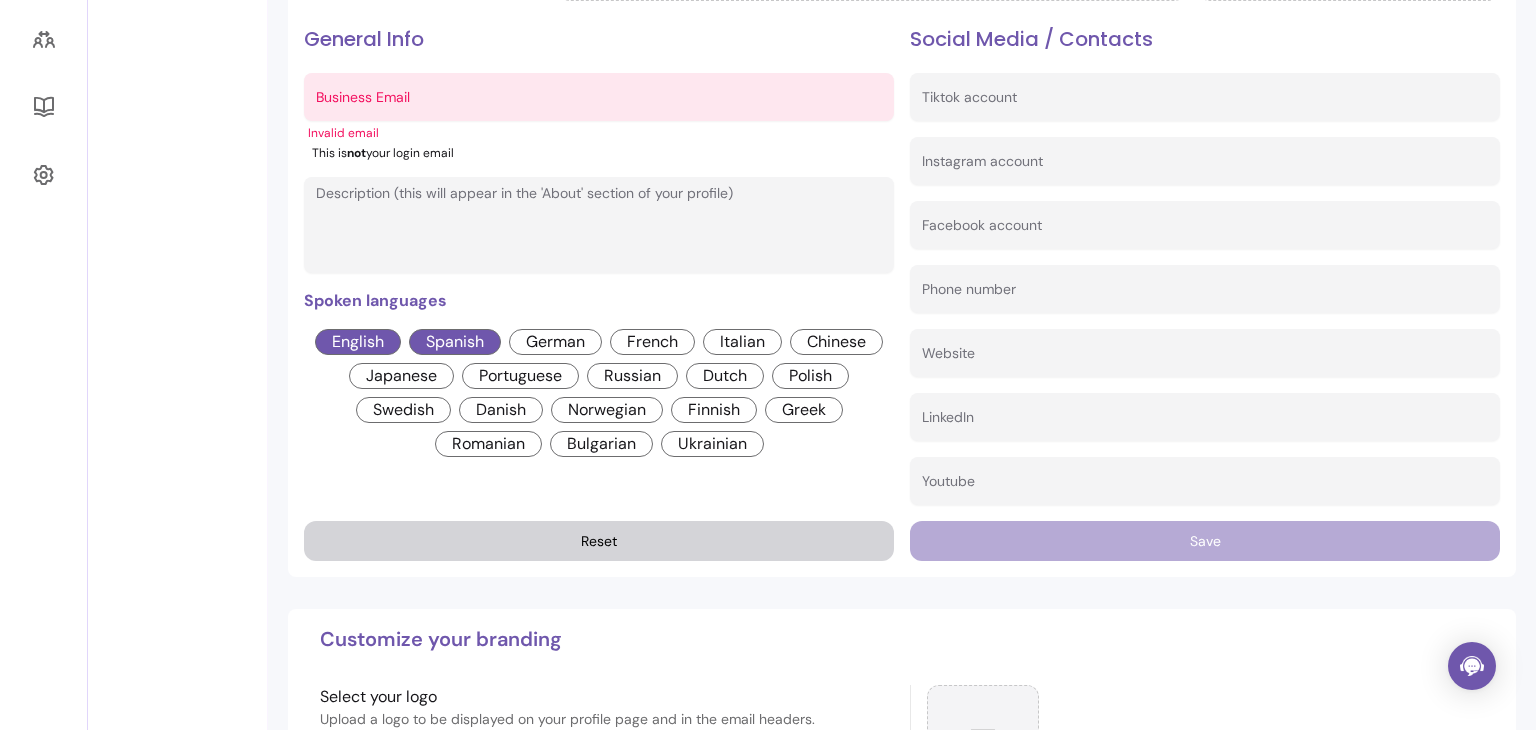 scroll, scrollTop: 535, scrollLeft: 0, axis: vertical 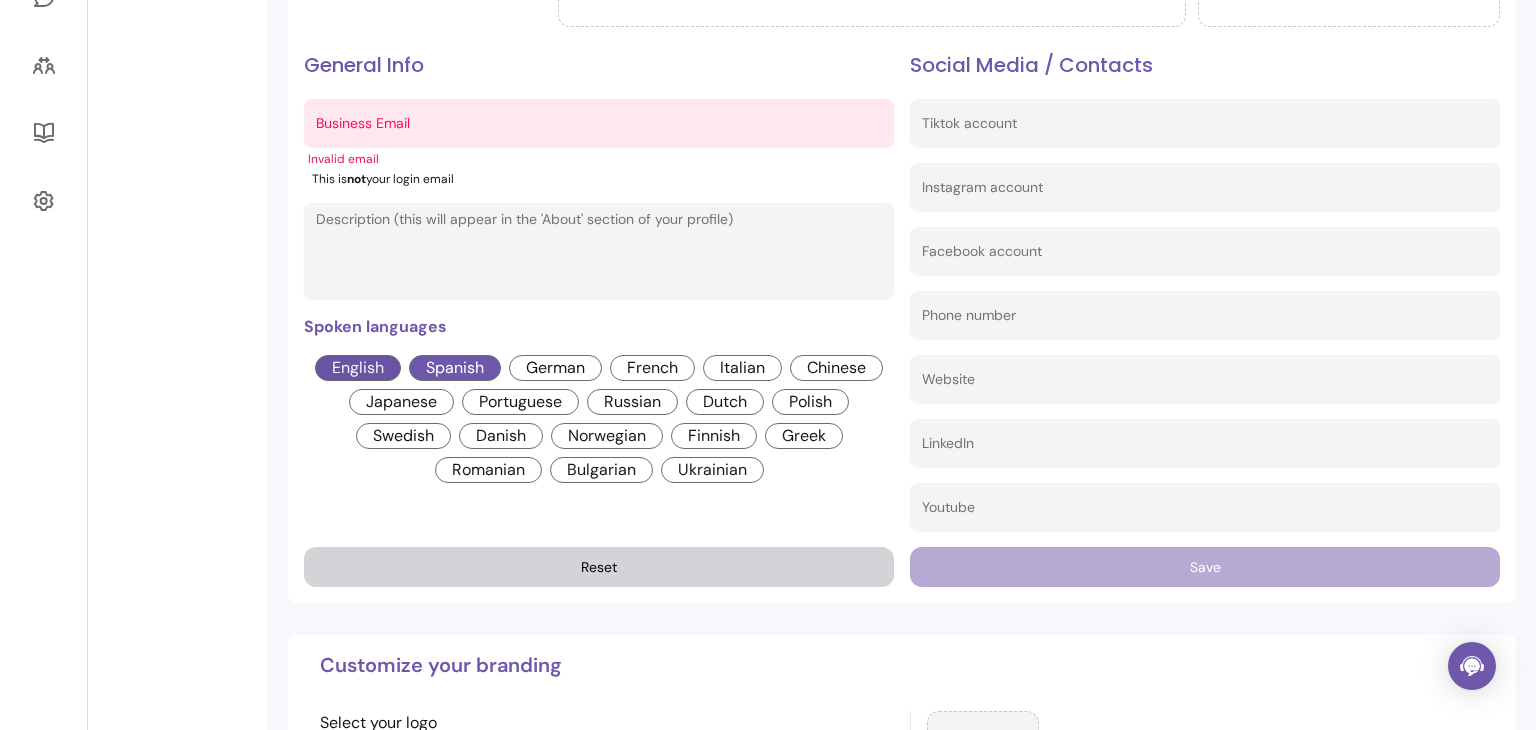 click on "English" at bounding box center (358, 368) 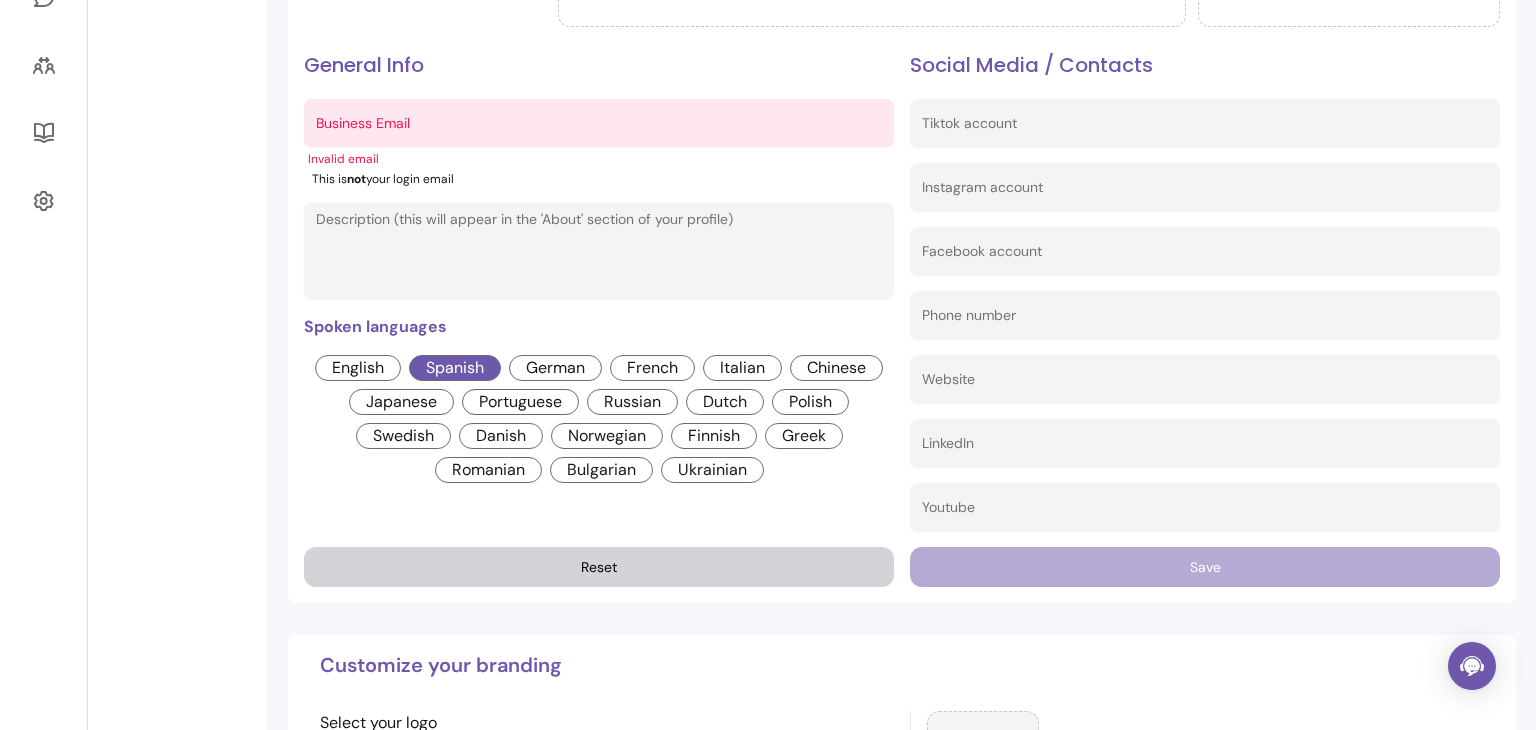 drag, startPoint x: 446, startPoint y: 365, endPoint x: 464, endPoint y: 393, distance: 33.286633 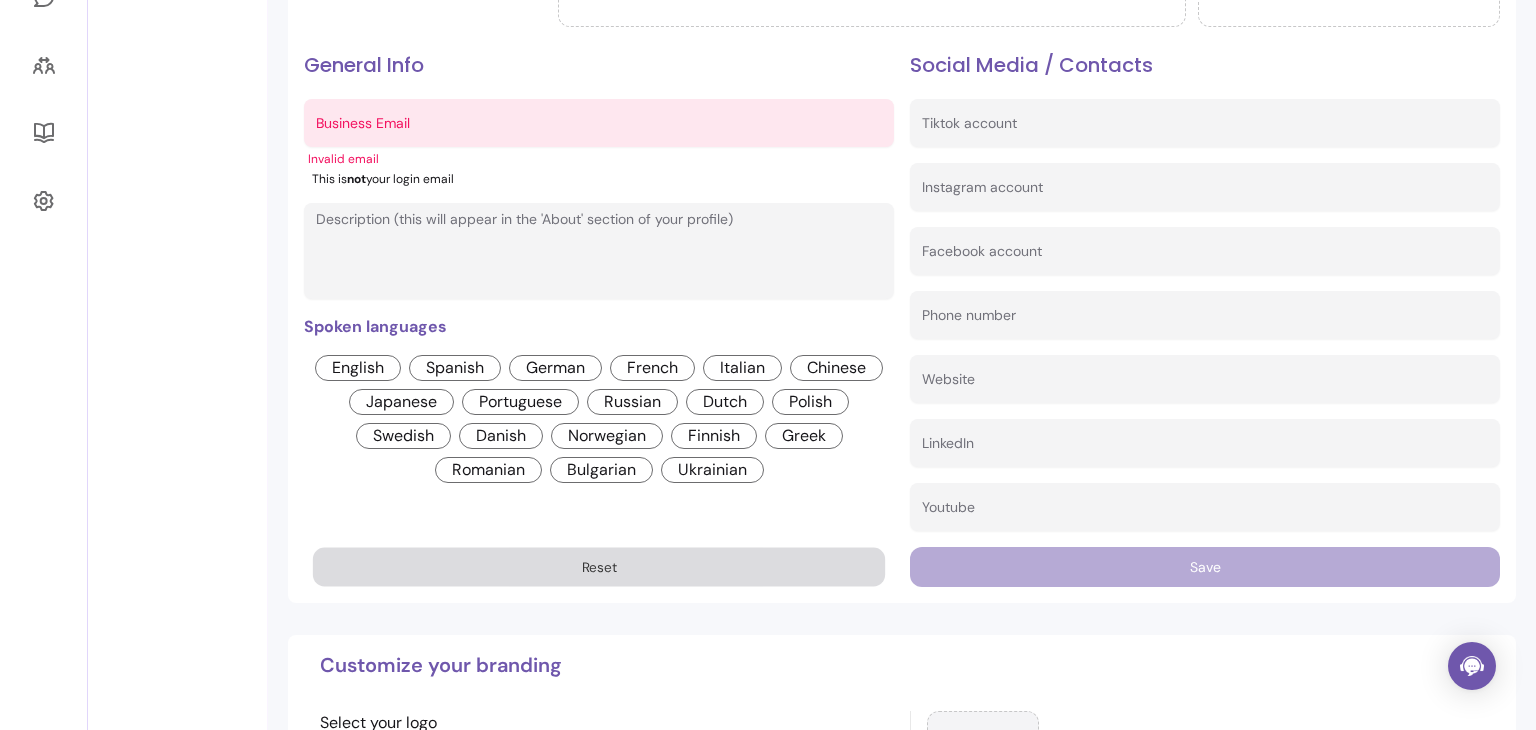 type on "[PERSON_NAME][EMAIL_ADDRESS][DOMAIN_NAME]" 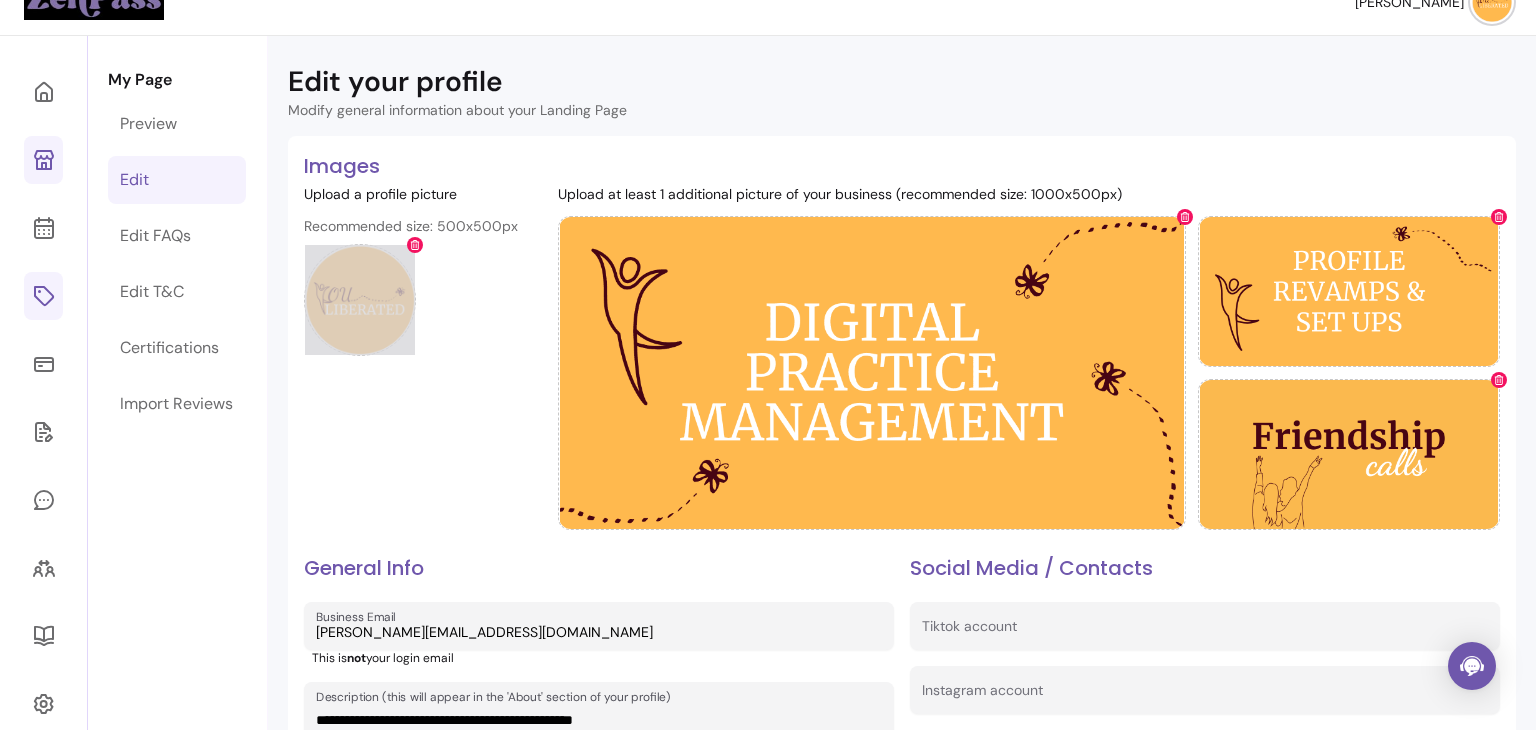 scroll, scrollTop: 0, scrollLeft: 0, axis: both 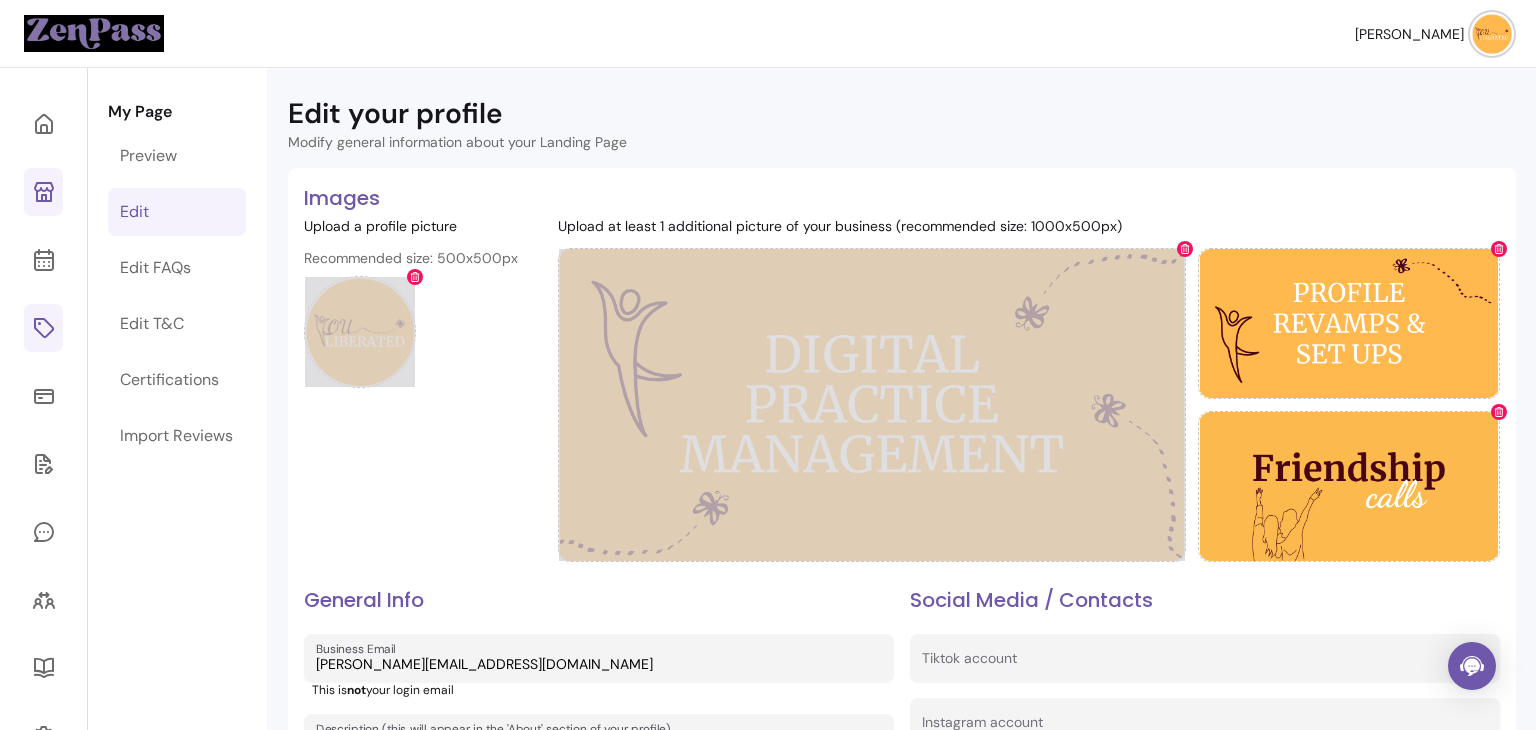 click 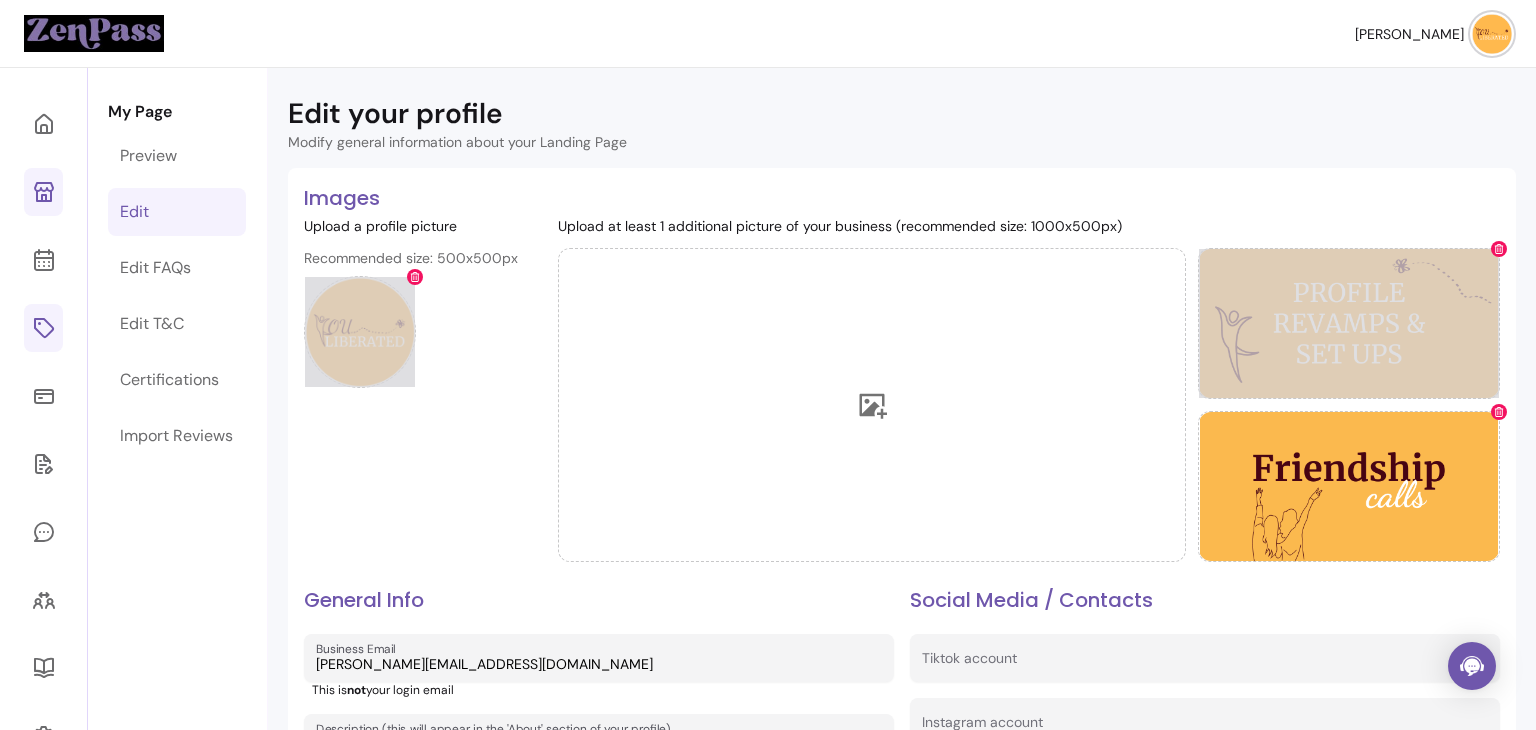 click 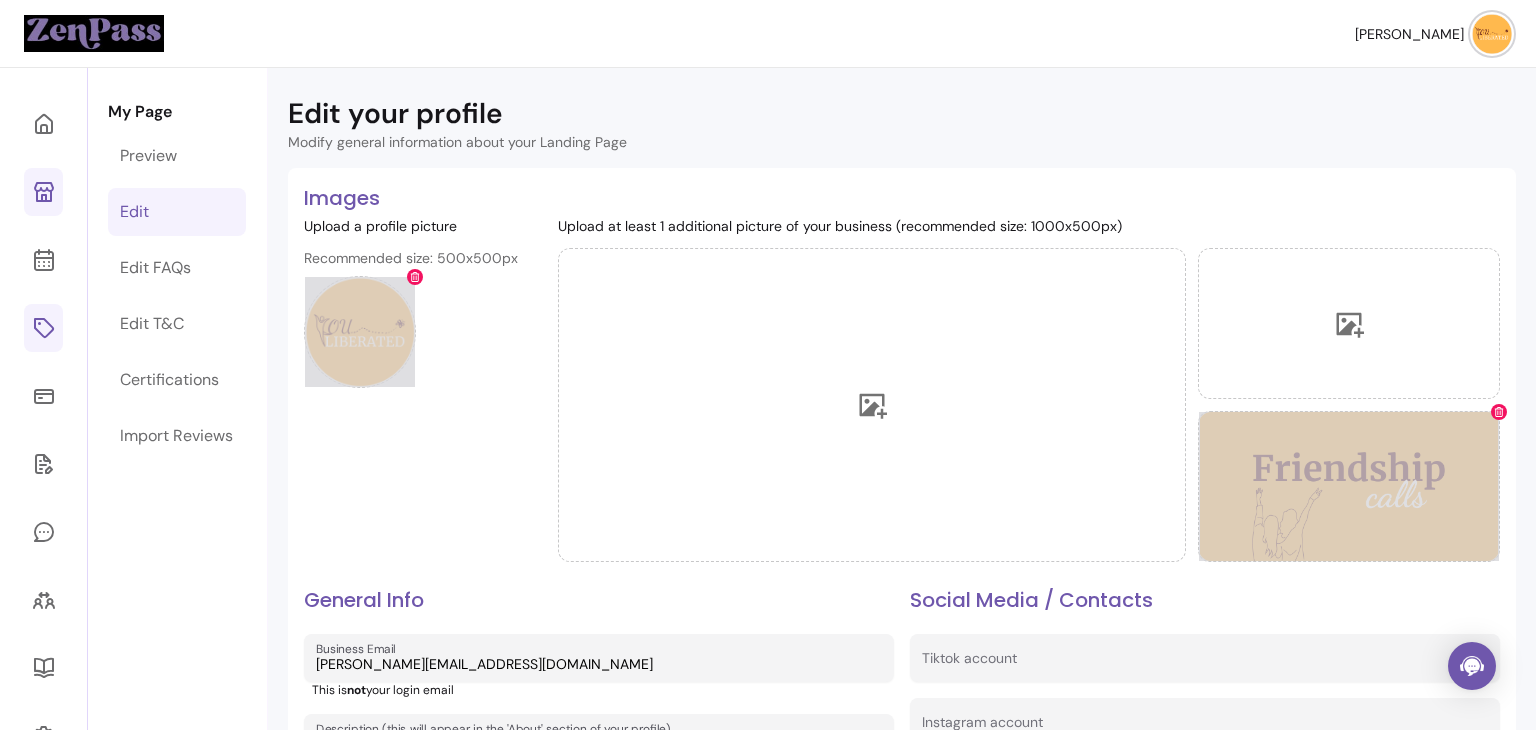 click 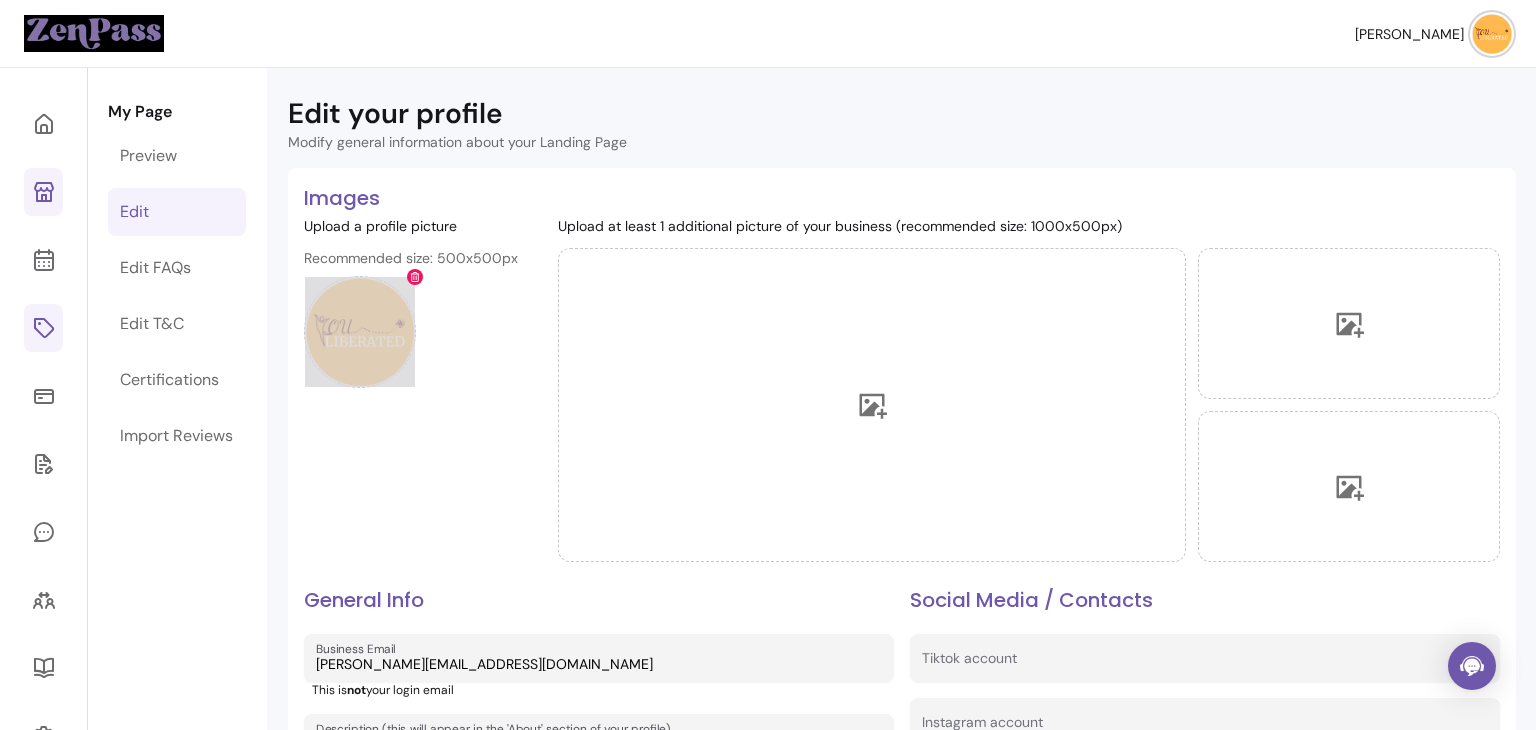 click 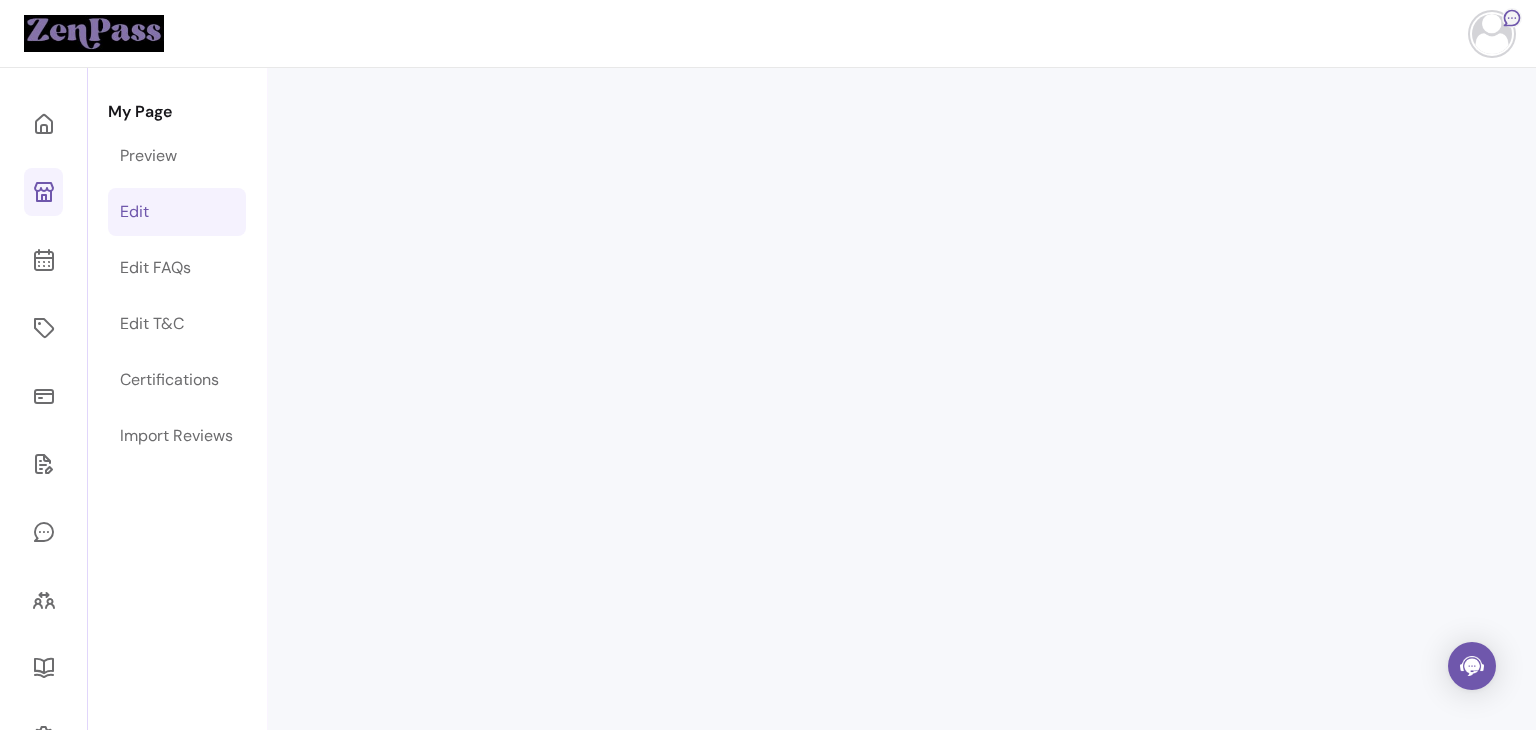 scroll, scrollTop: 0, scrollLeft: 0, axis: both 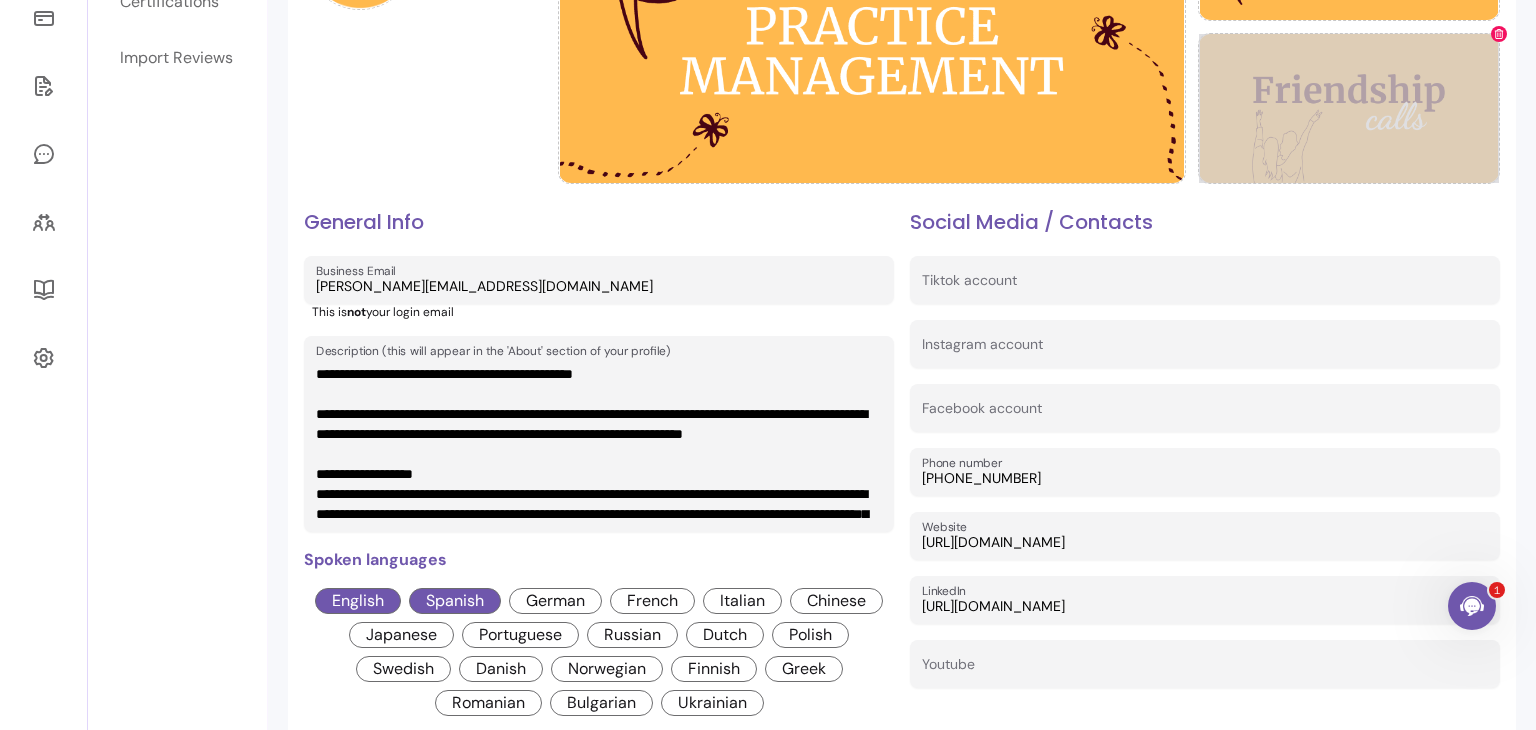 click at bounding box center (1499, 34) 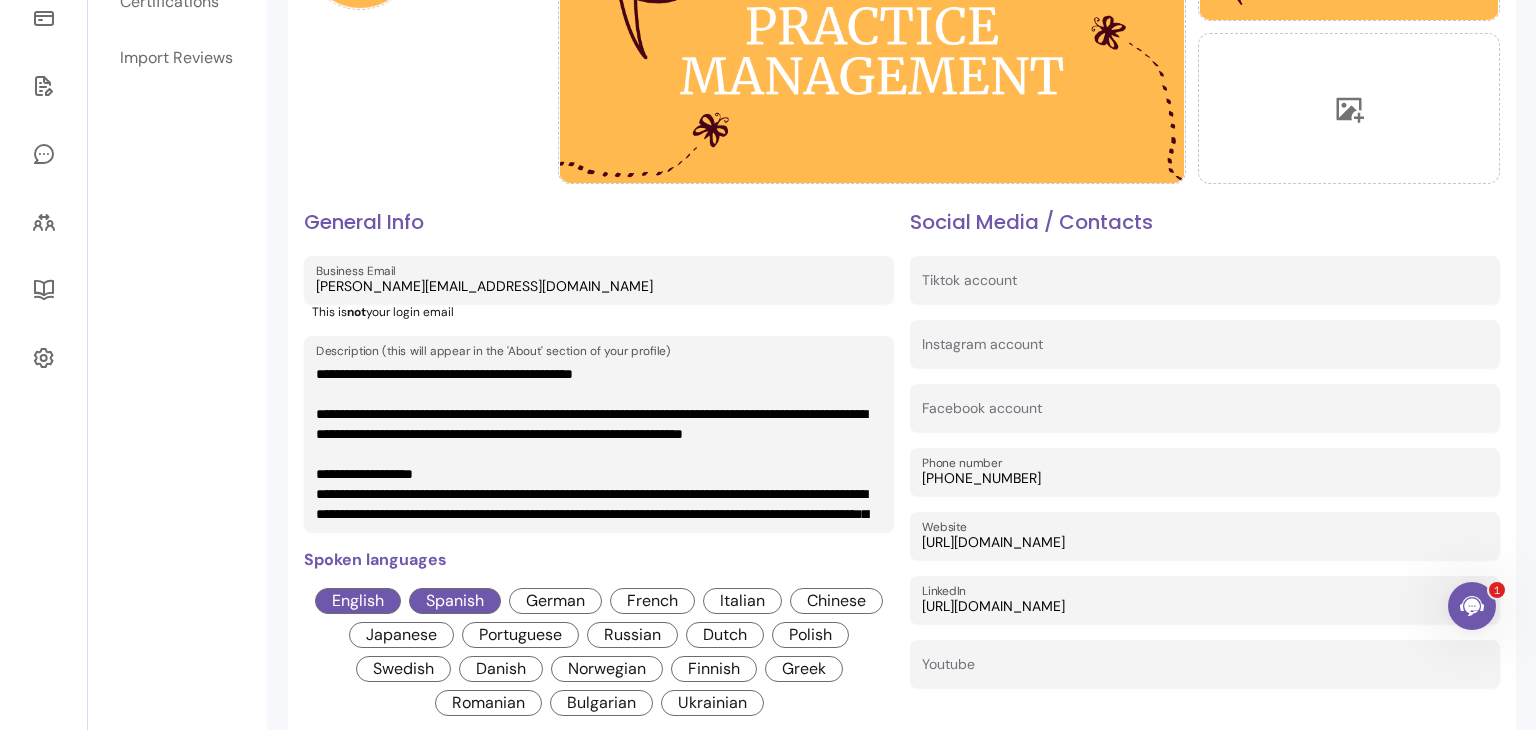 scroll, scrollTop: 0, scrollLeft: 0, axis: both 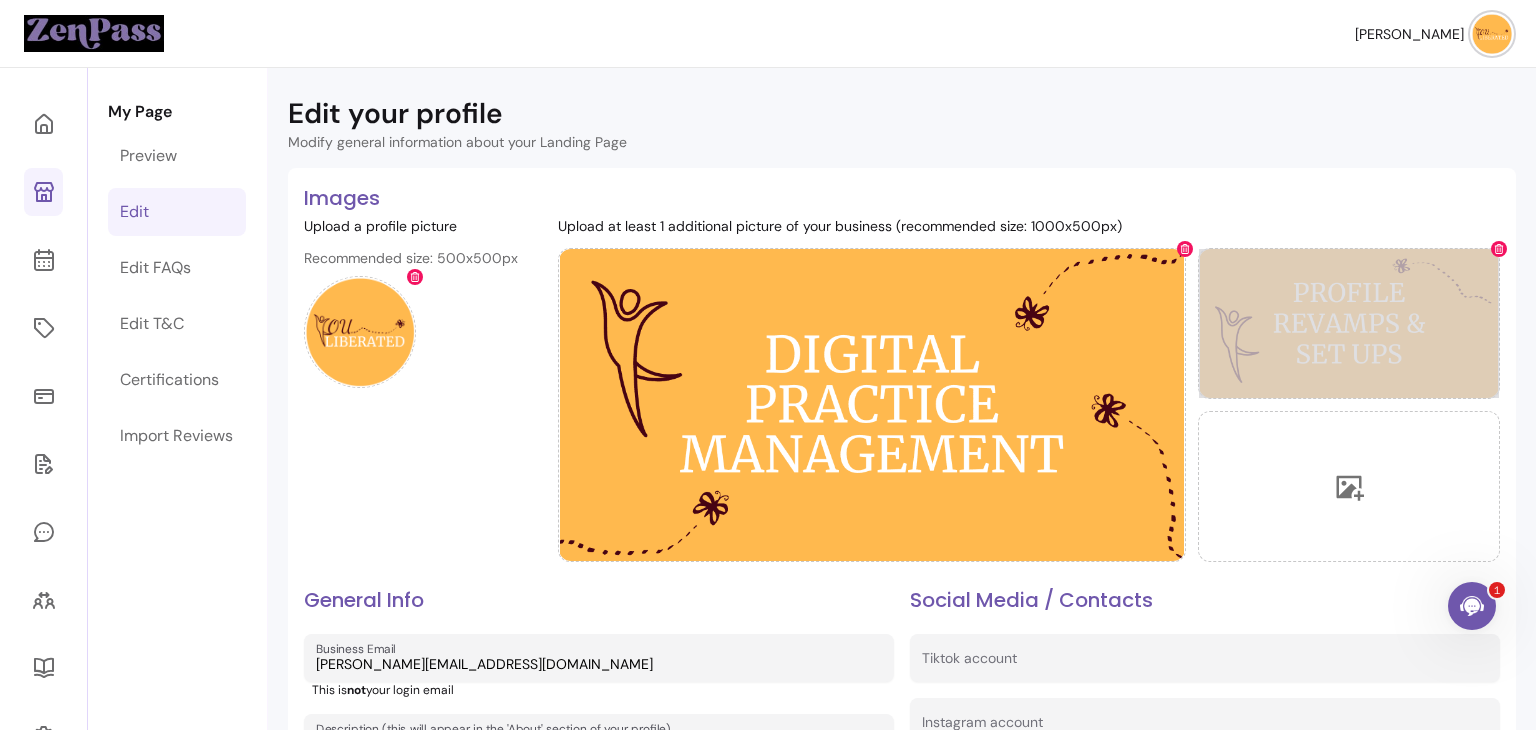 click 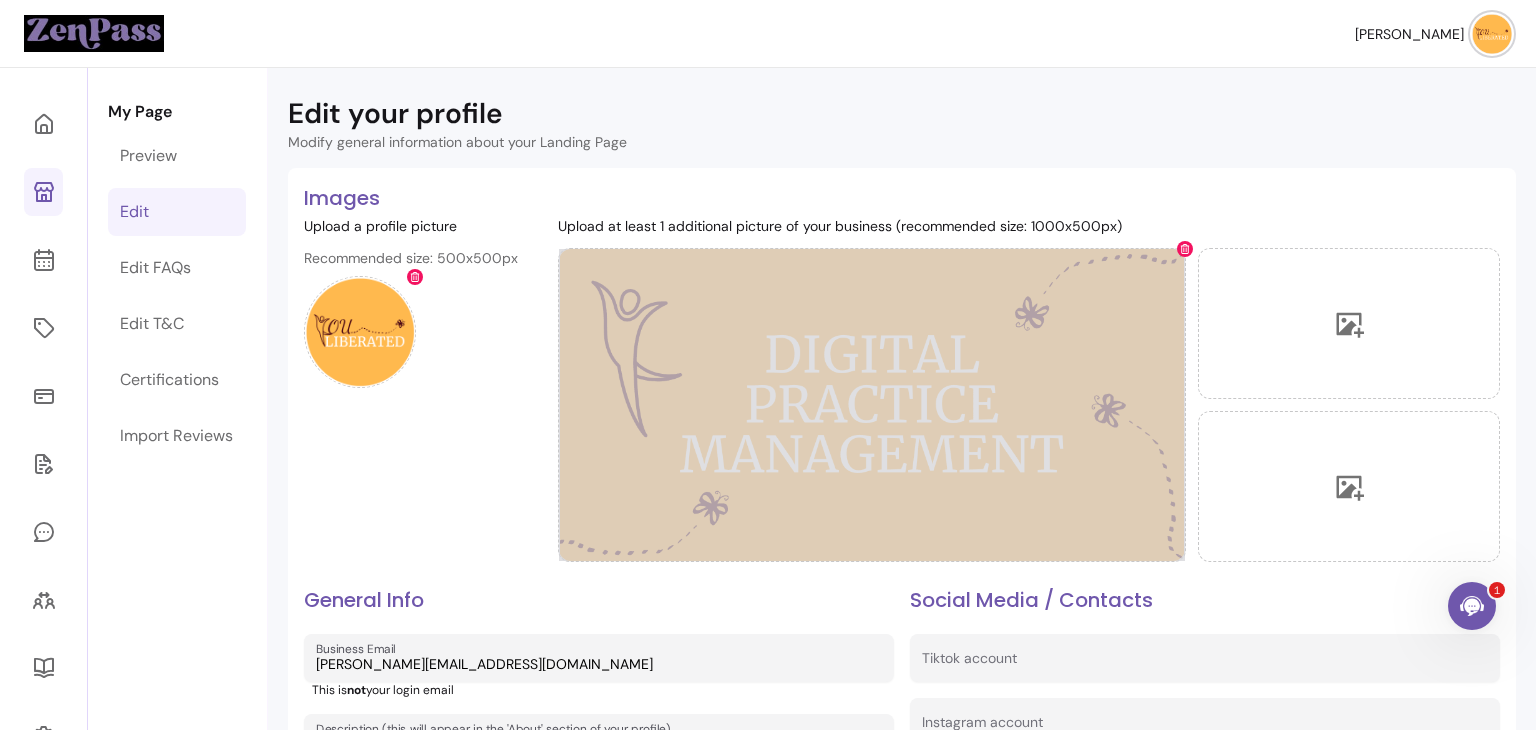click 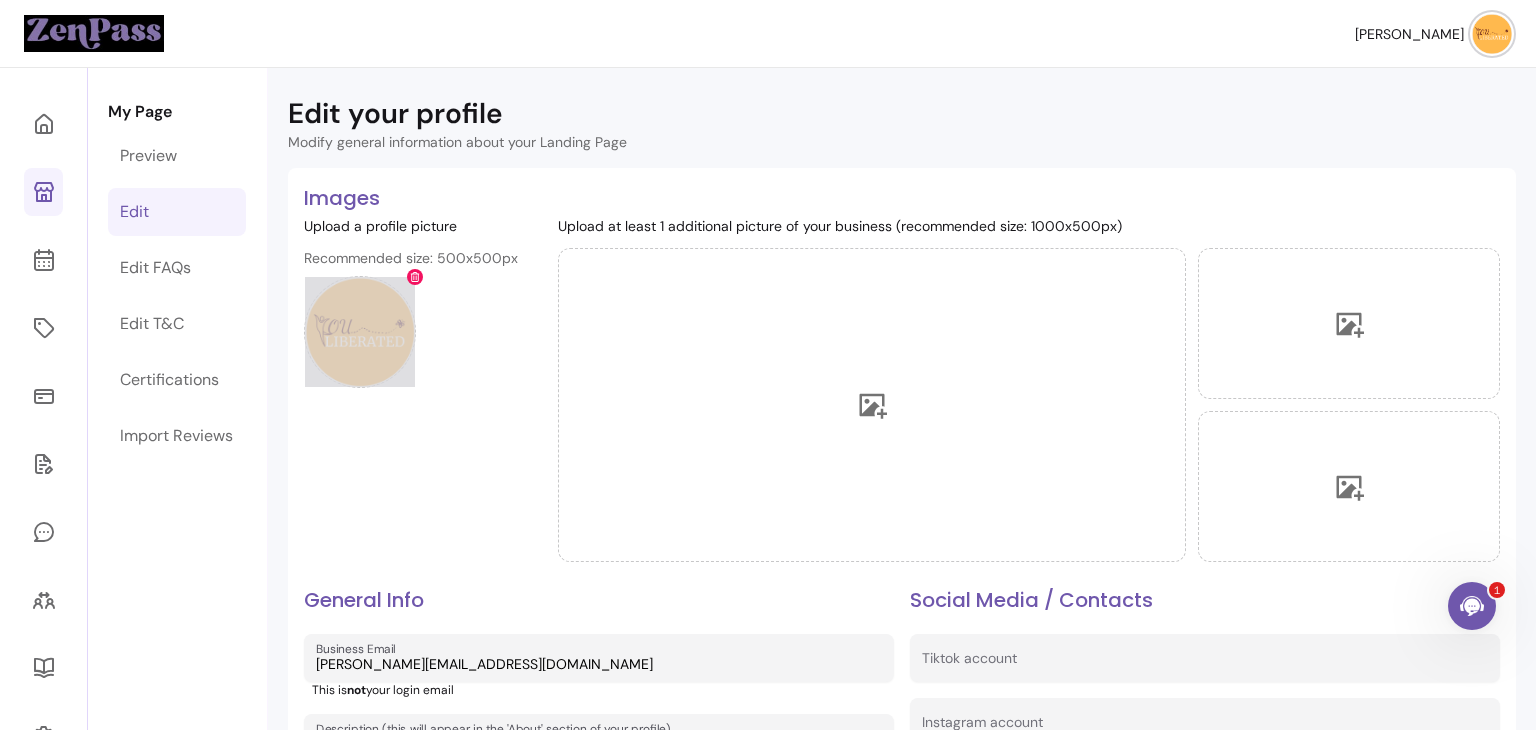 click 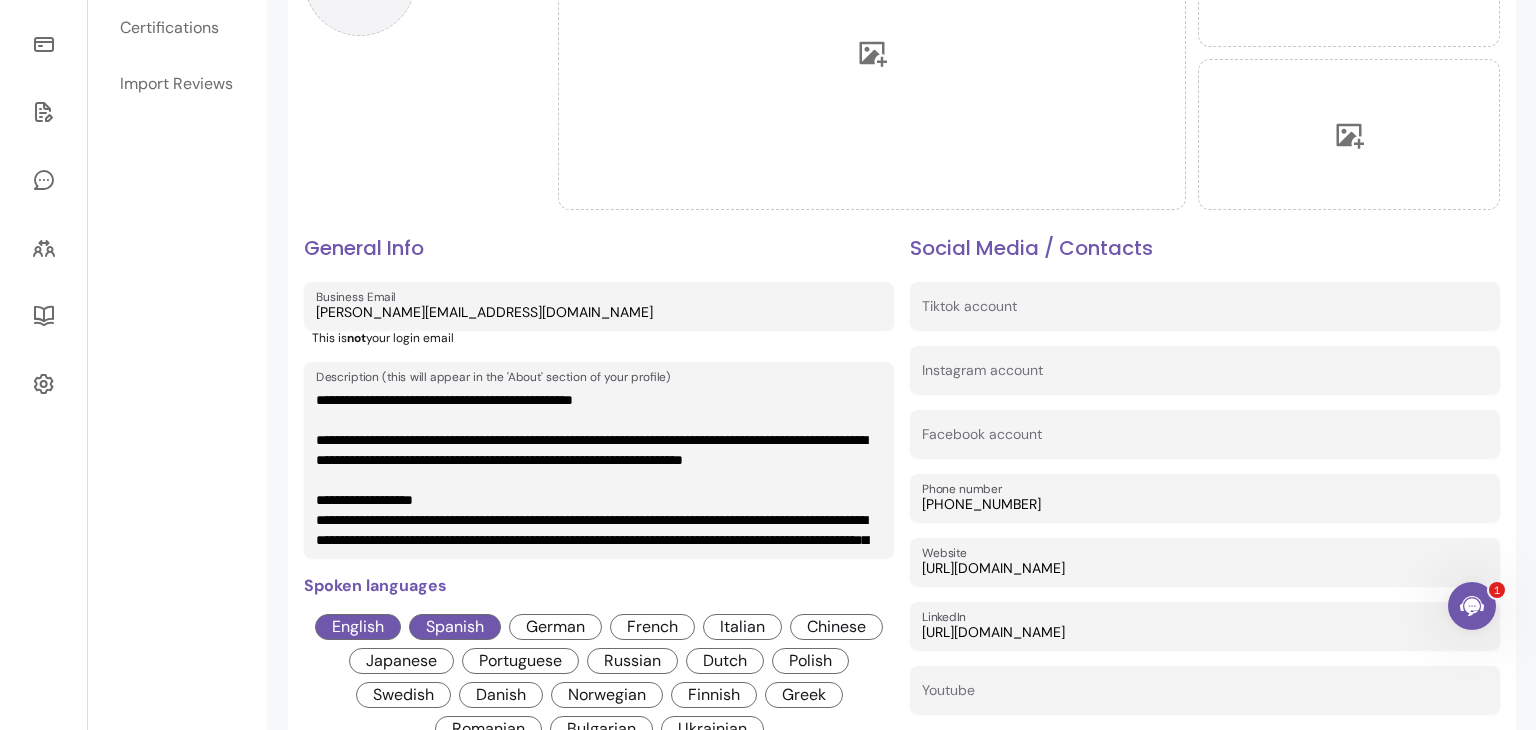 scroll, scrollTop: 451, scrollLeft: 0, axis: vertical 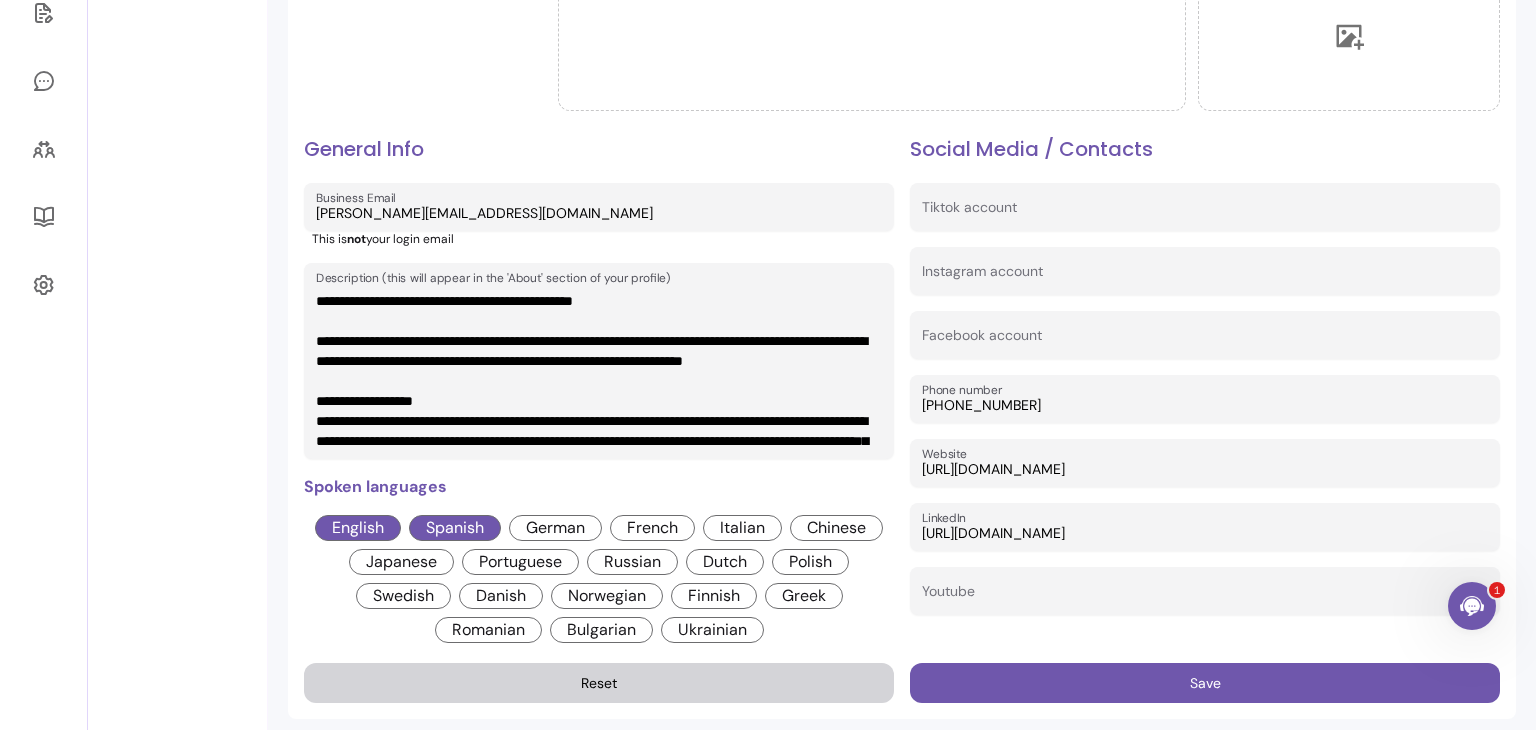 drag, startPoint x: 316, startPoint y: 297, endPoint x: 288, endPoint y: 533, distance: 237.65521 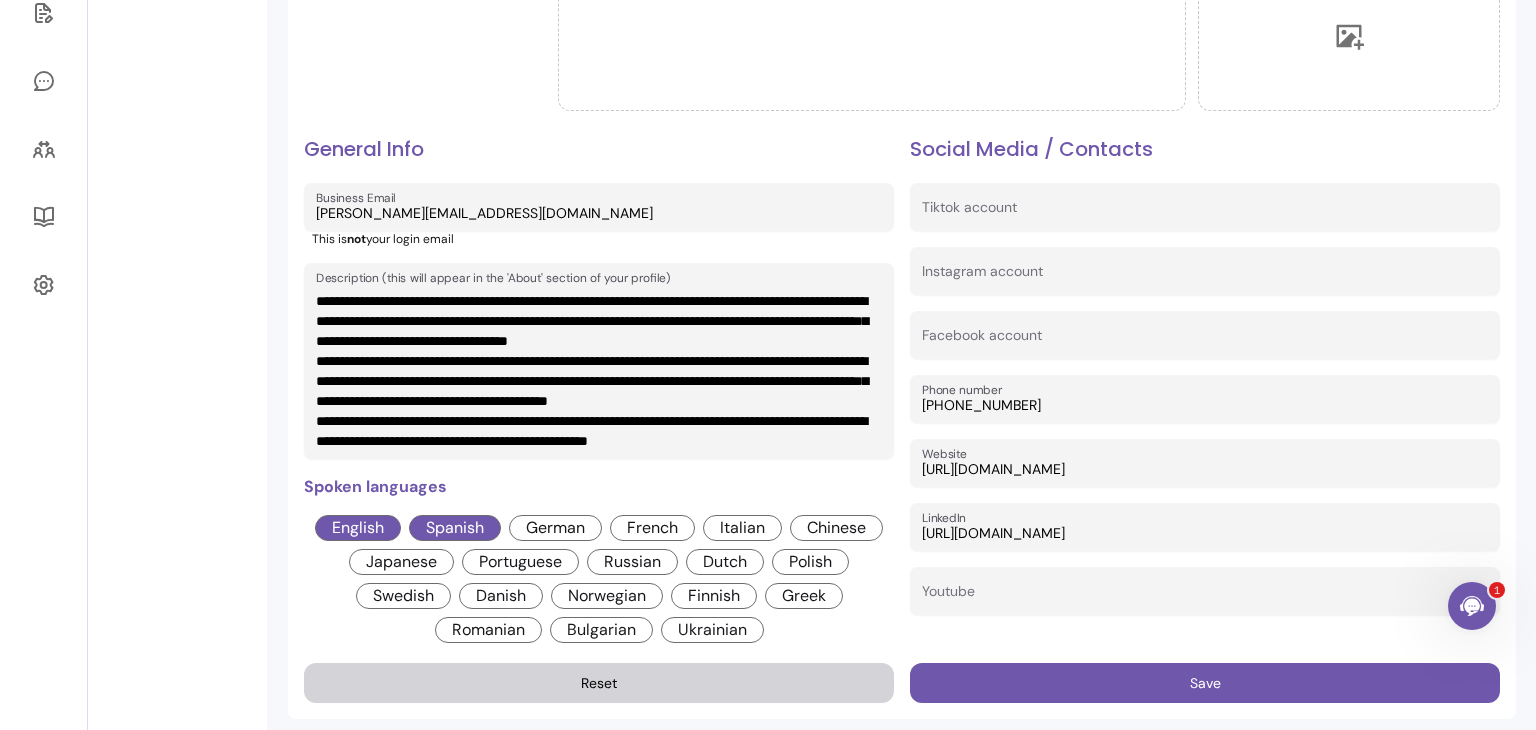 scroll, scrollTop: 340, scrollLeft: 0, axis: vertical 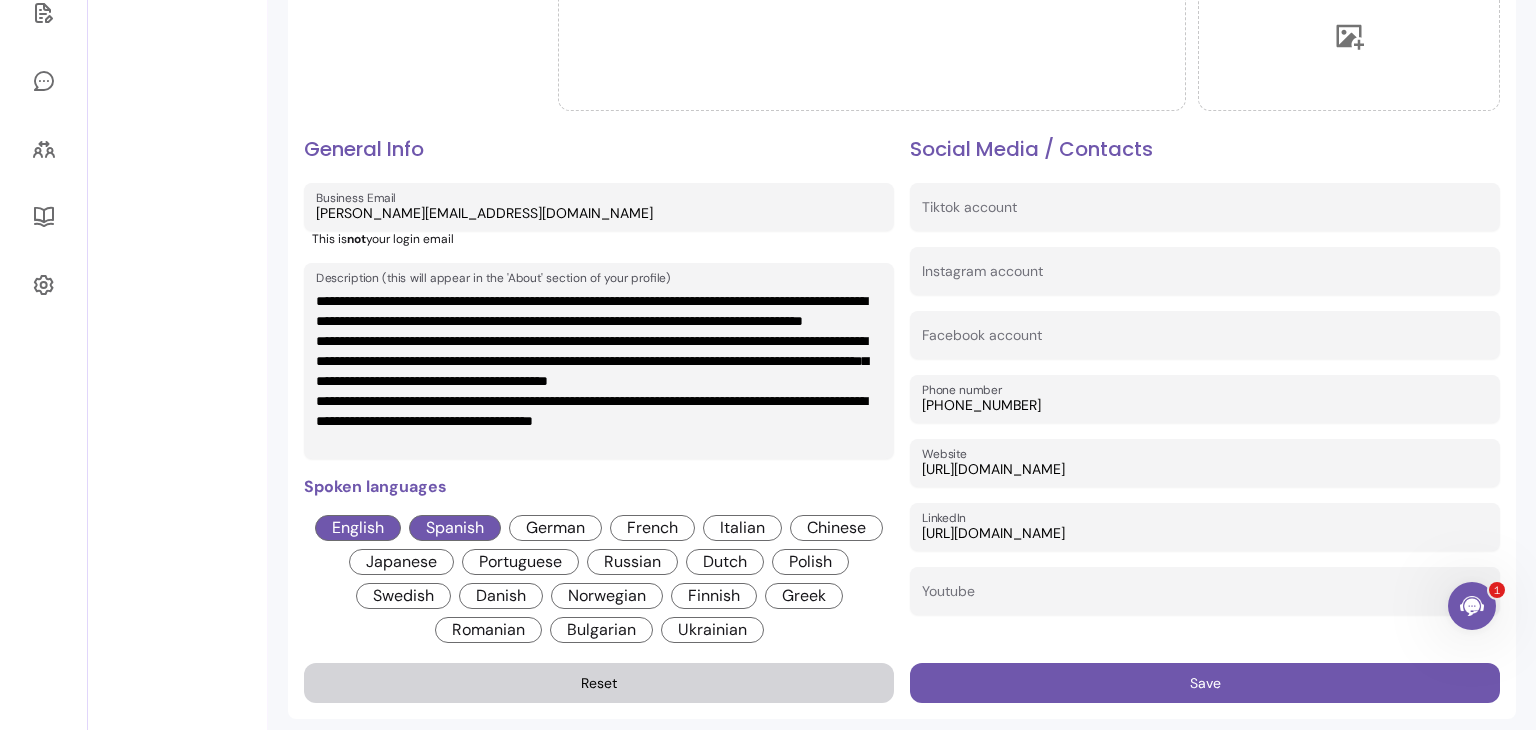 drag, startPoint x: 851, startPoint y: 433, endPoint x: 236, endPoint y: 185, distance: 663.12067 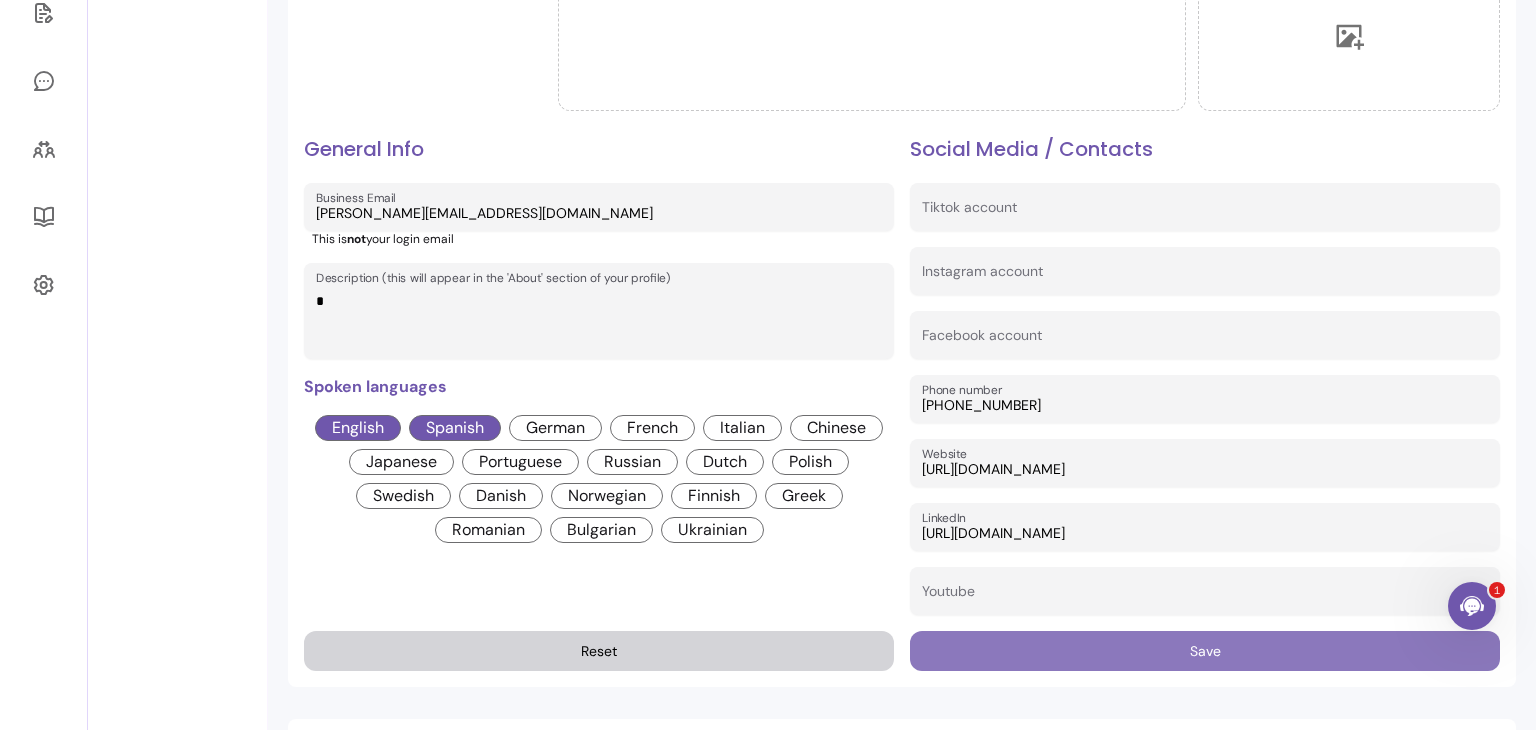 type on "*" 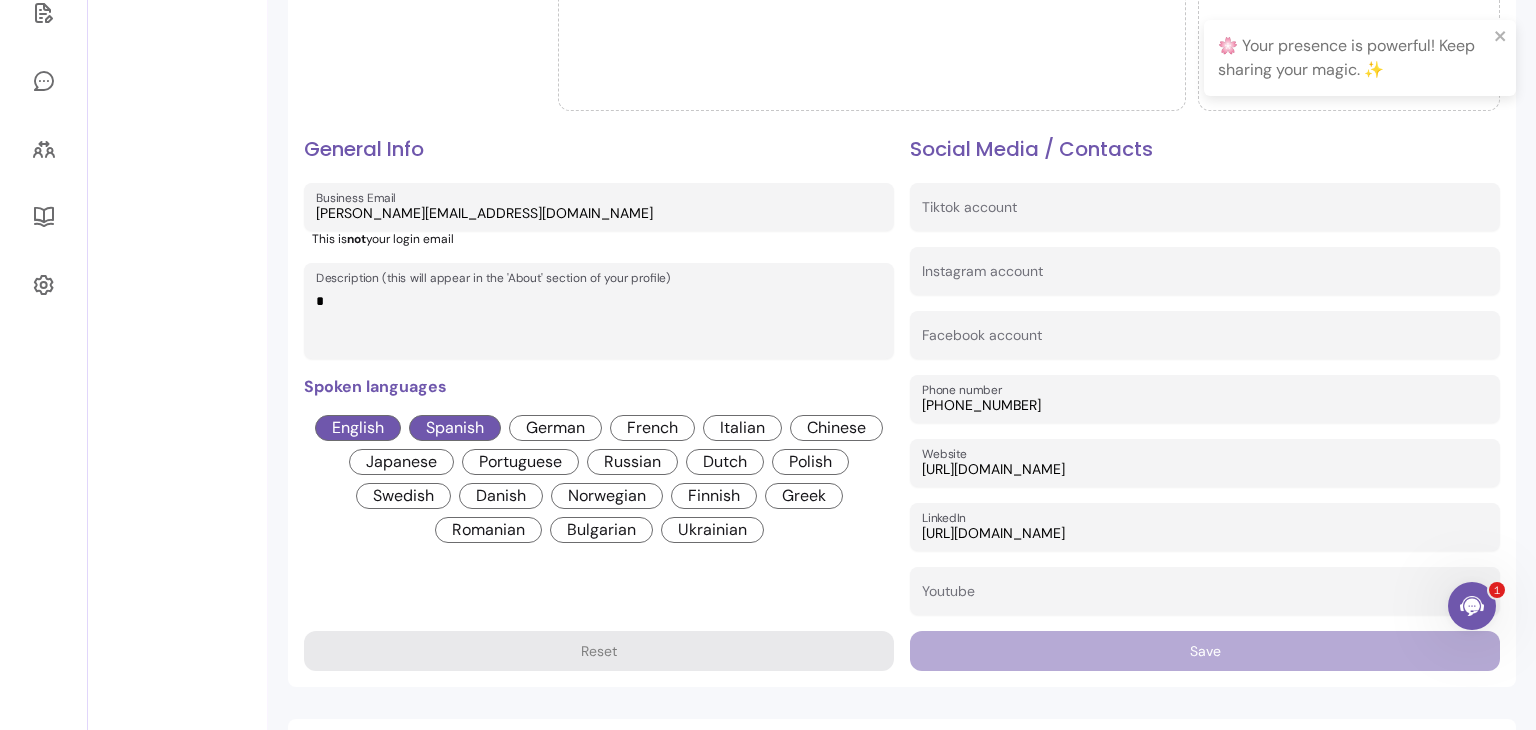 drag, startPoint x: 1100, startPoint y: 401, endPoint x: 897, endPoint y: 433, distance: 205.50668 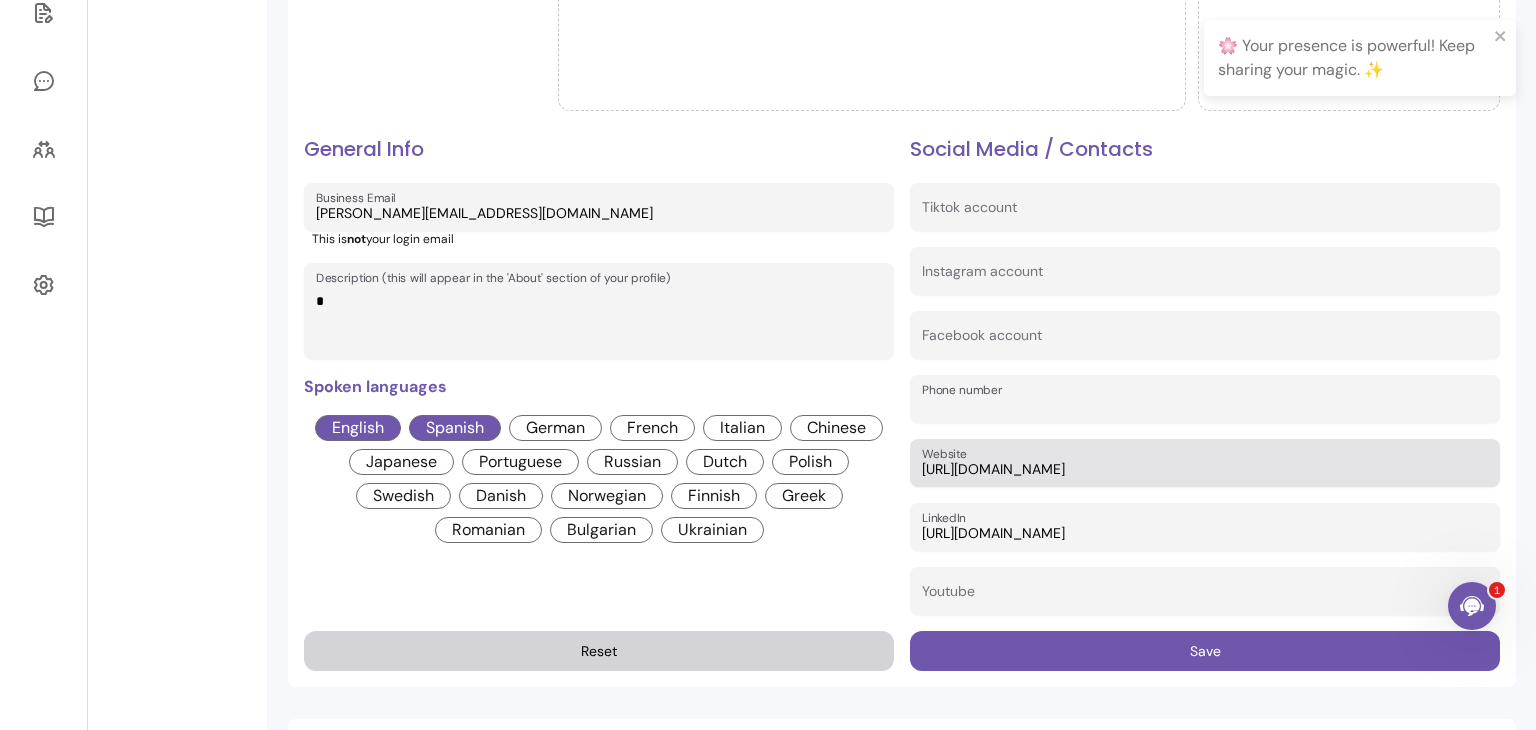 type 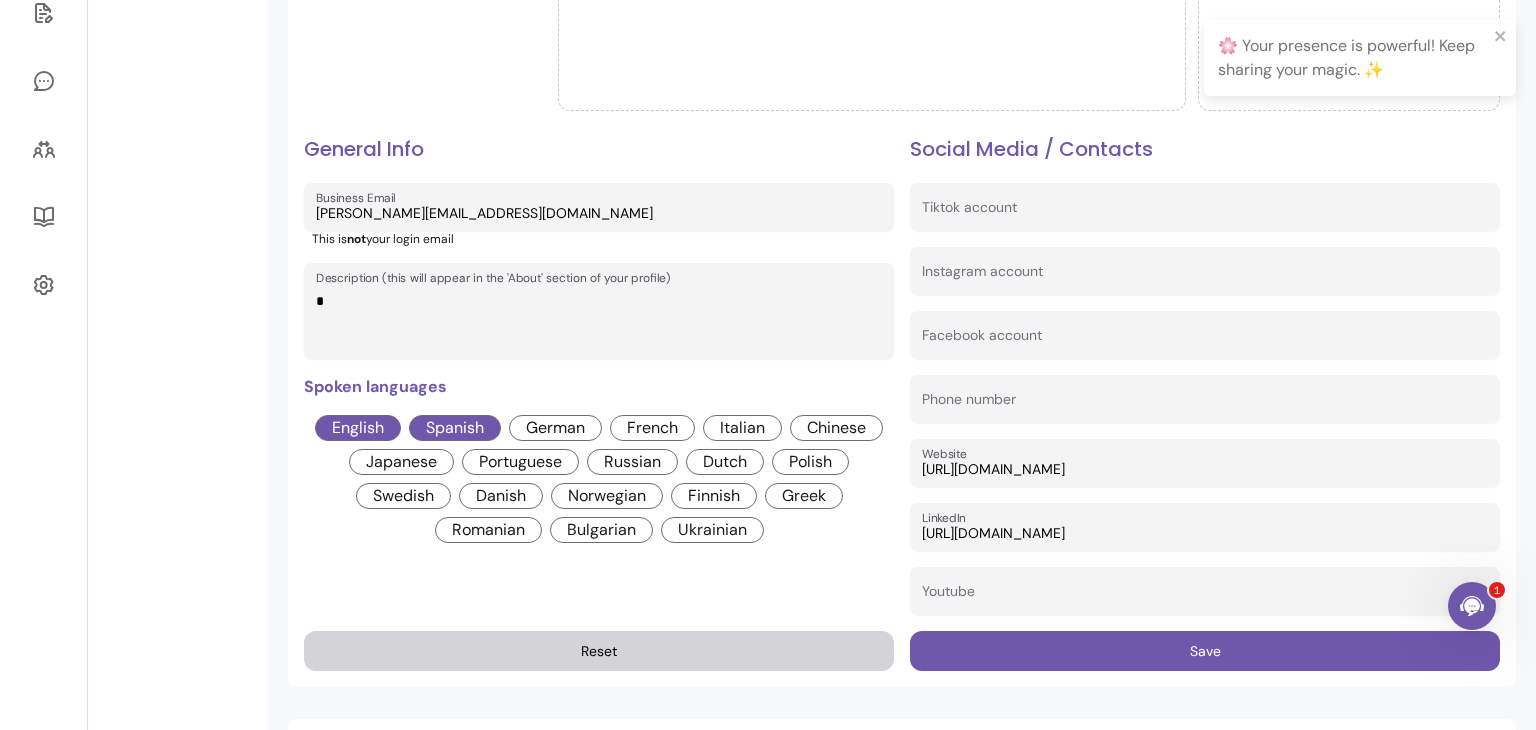 drag, startPoint x: 1146, startPoint y: 465, endPoint x: 892, endPoint y: 477, distance: 254.28331 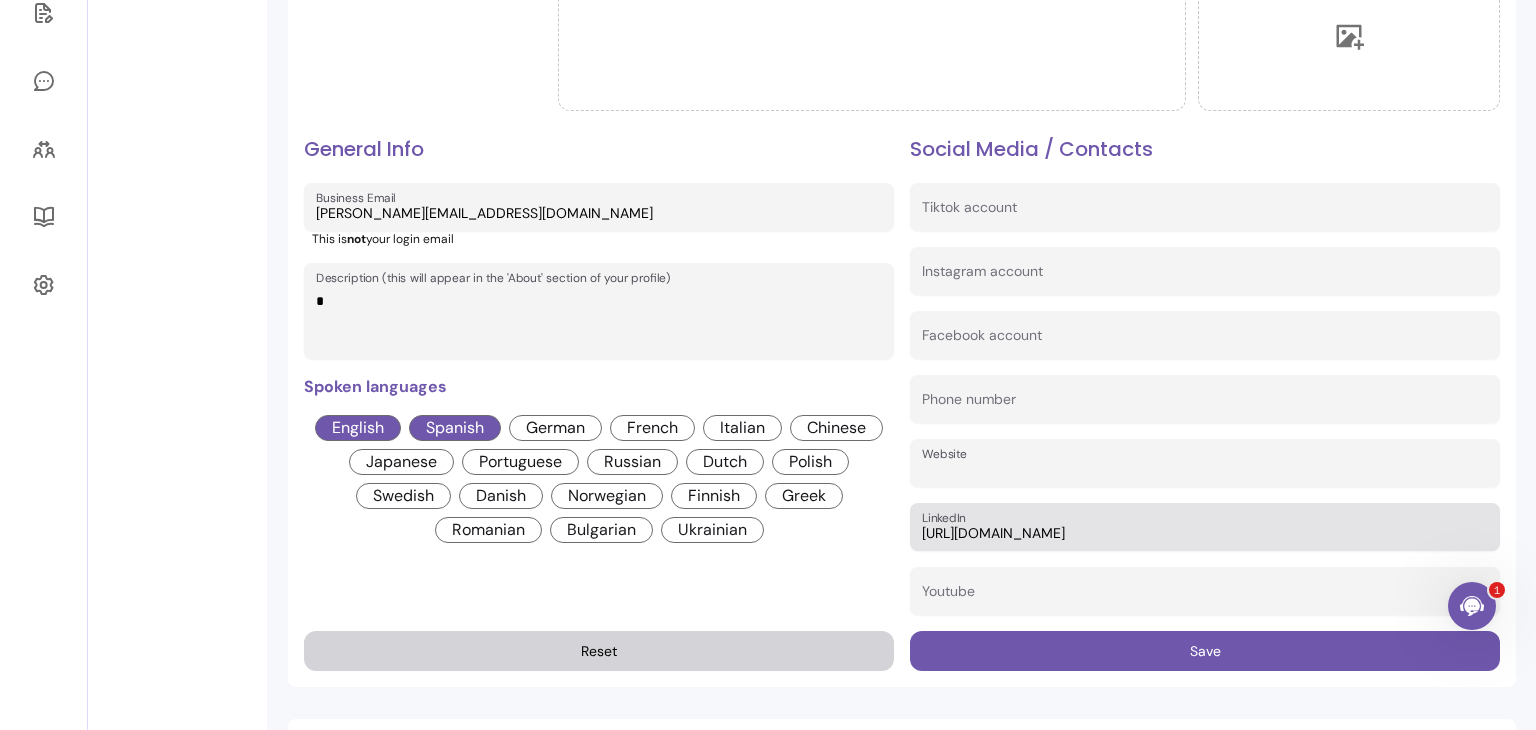 type 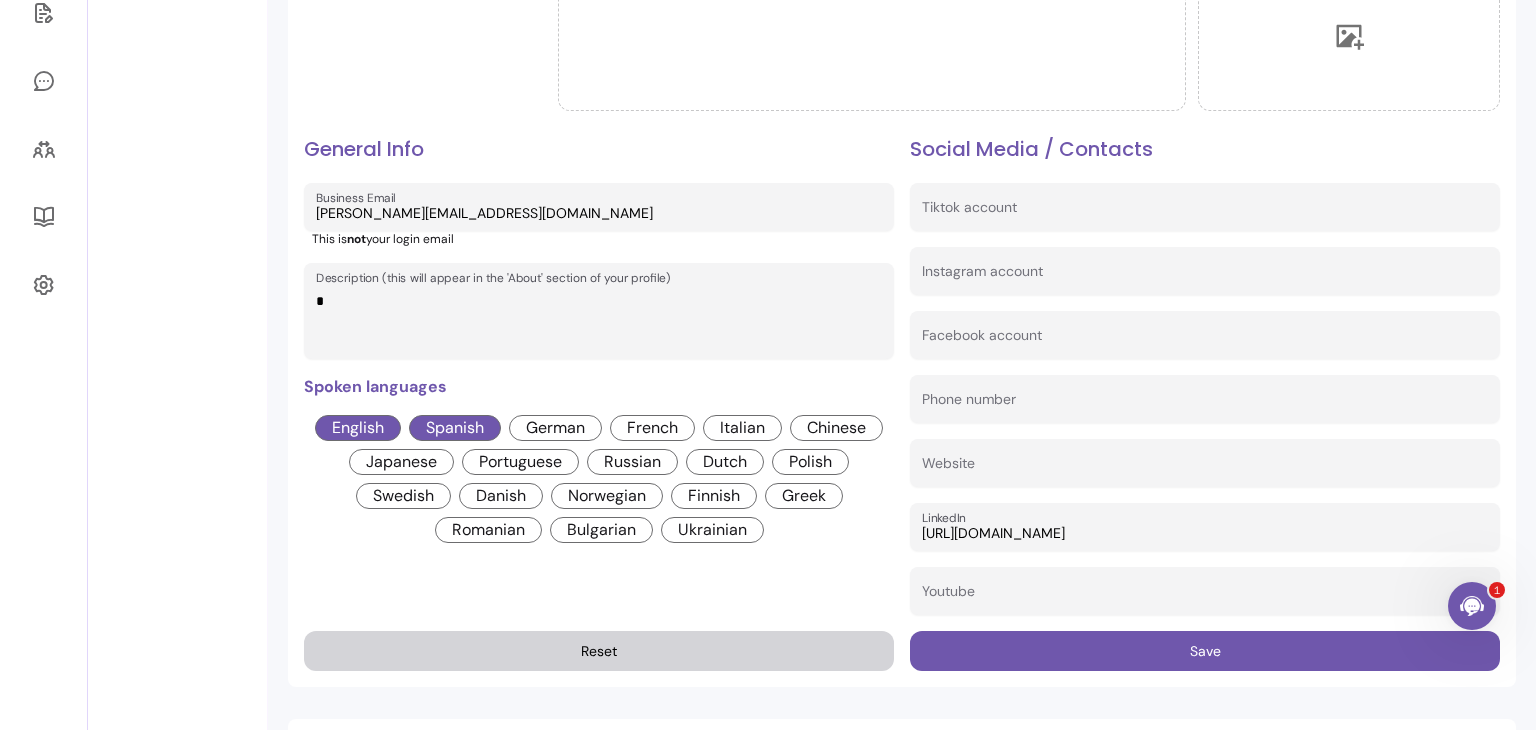 drag, startPoint x: 1237, startPoint y: 526, endPoint x: 901, endPoint y: 571, distance: 339 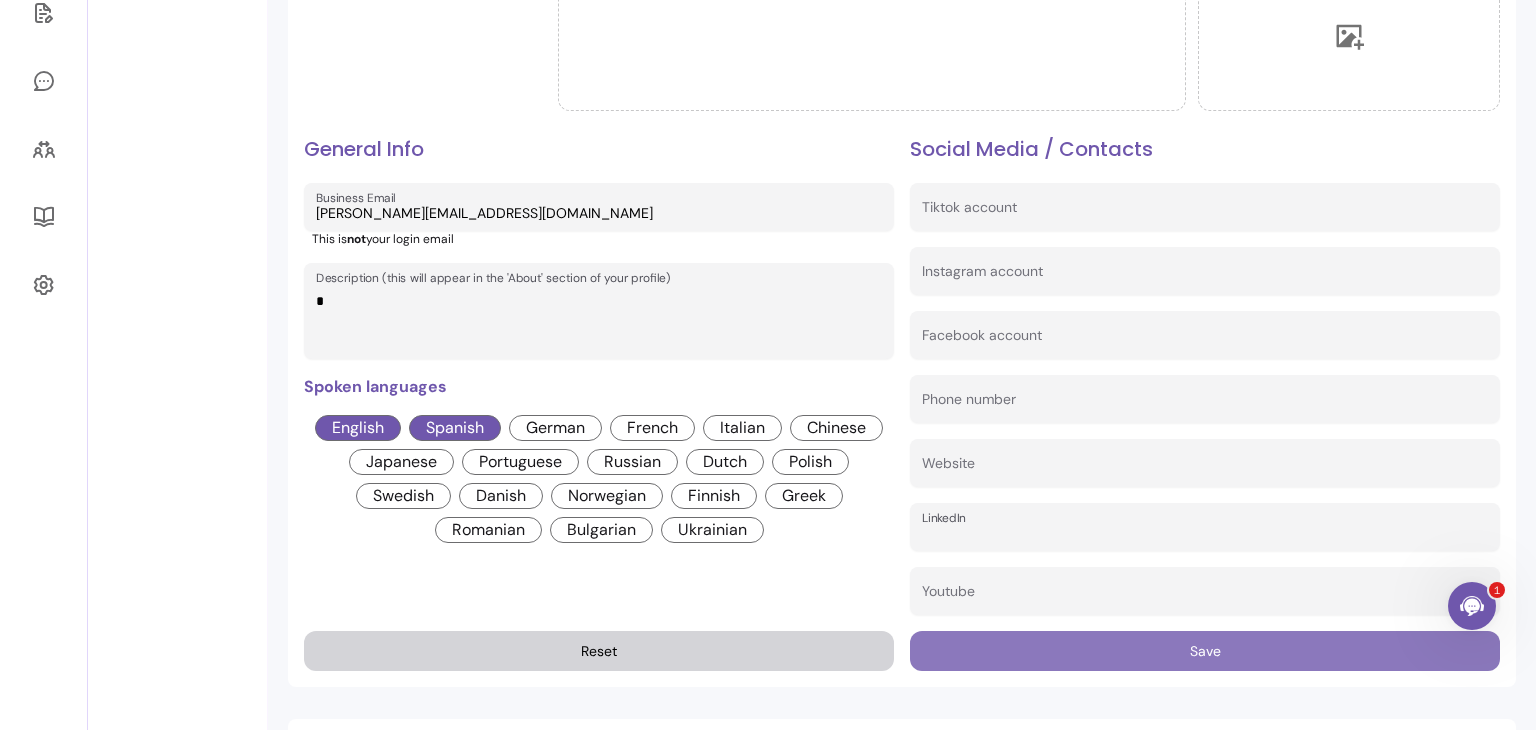 type 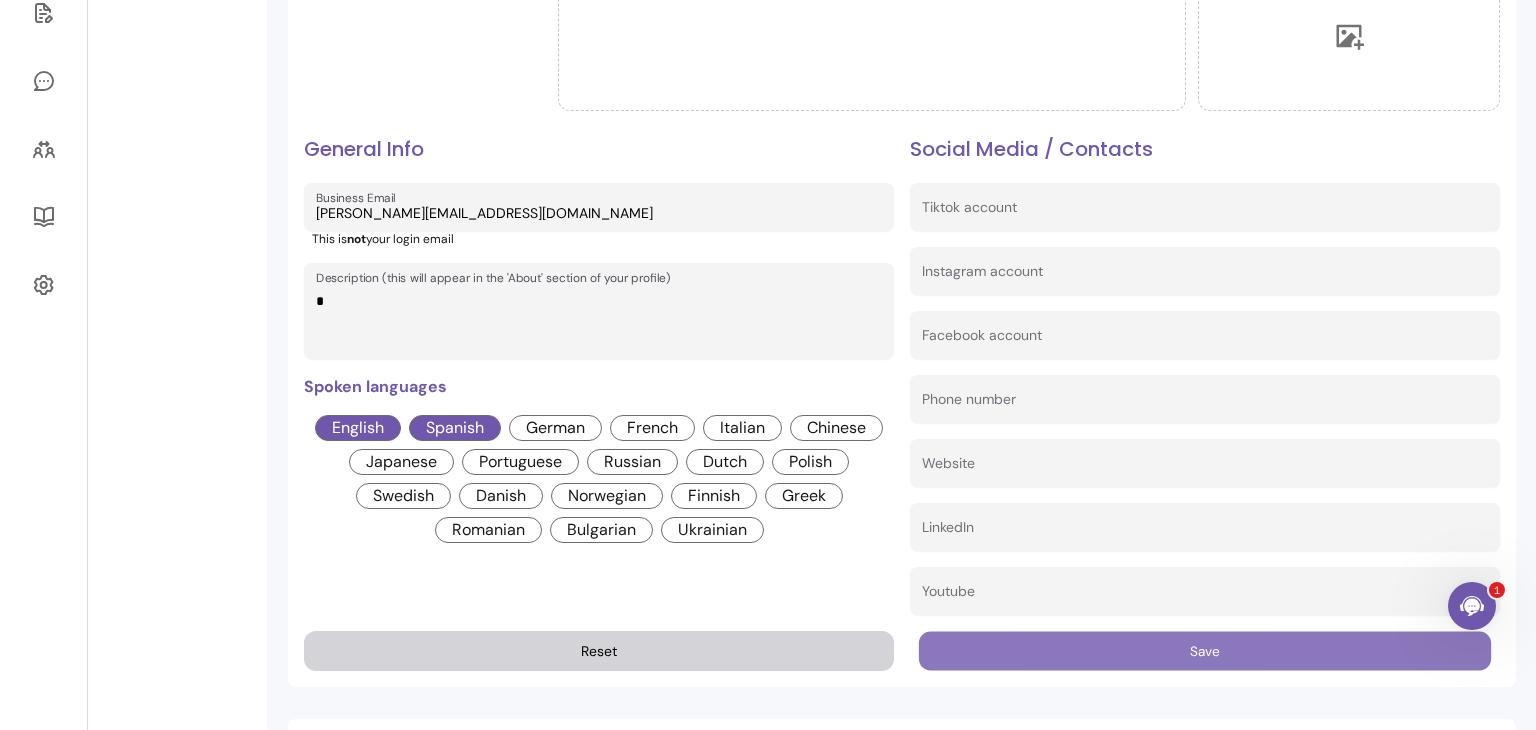 click on "Save" at bounding box center [1205, 651] 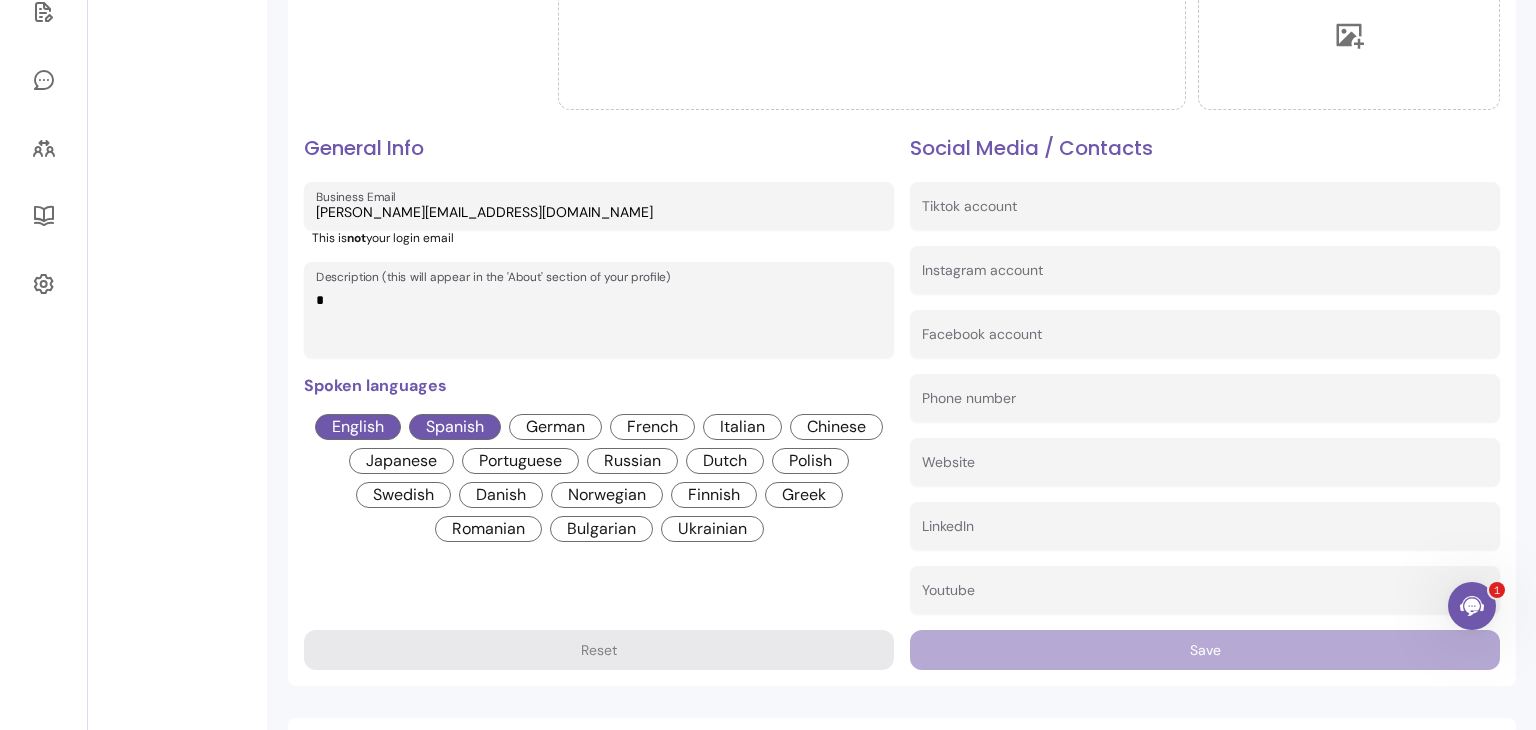scroll, scrollTop: 464, scrollLeft: 0, axis: vertical 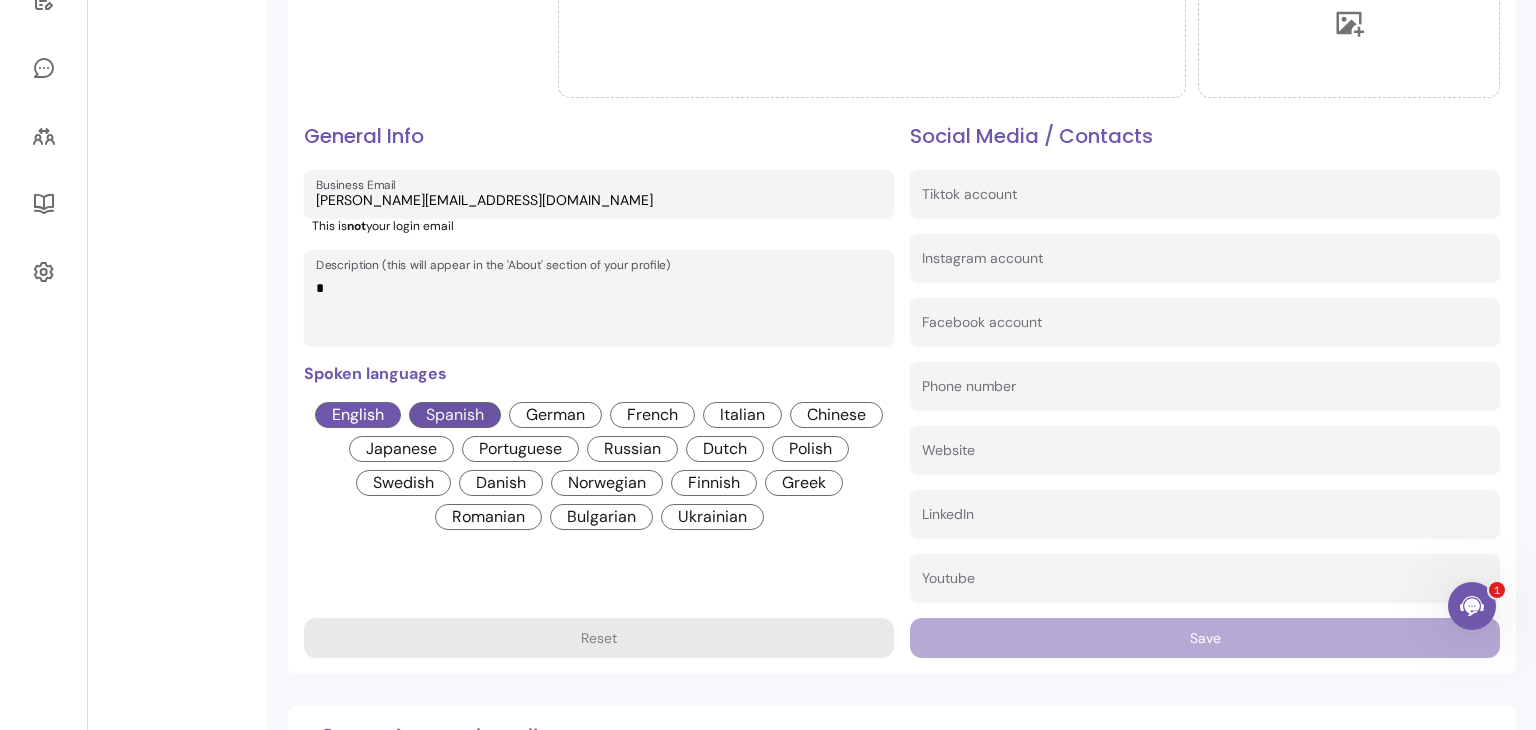 click on "Spanish" at bounding box center (455, 415) 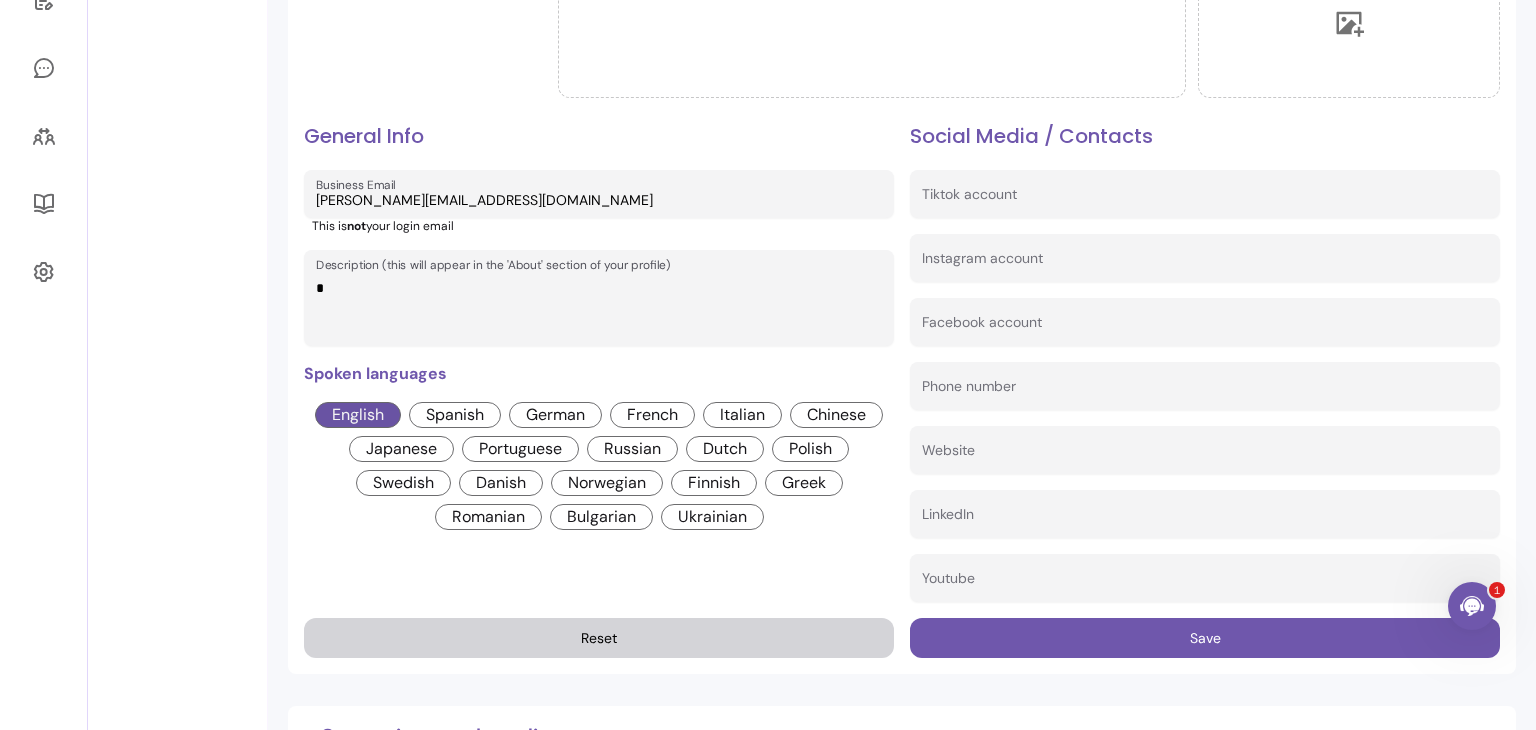 click on "English" at bounding box center (358, 415) 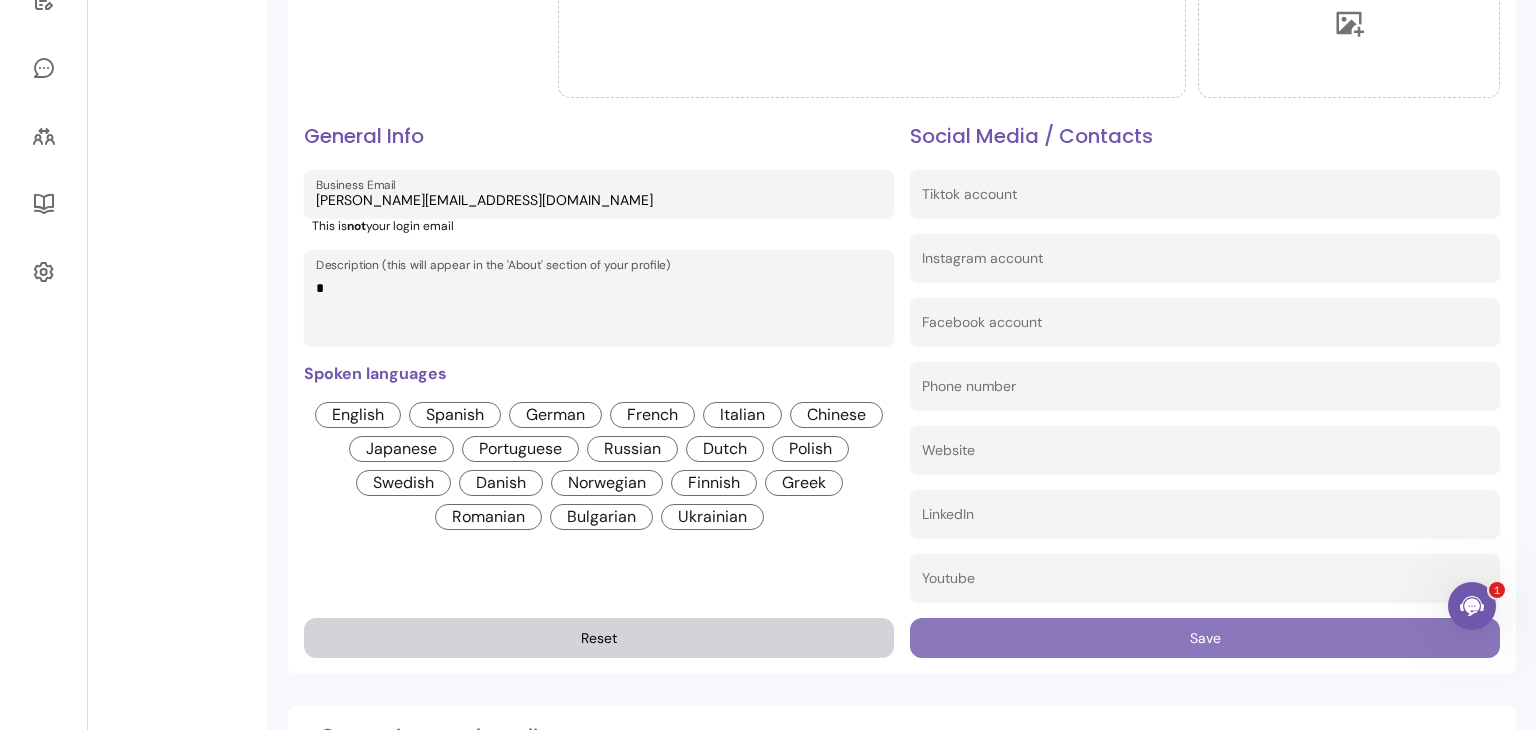 click on "Save" at bounding box center (1205, 638) 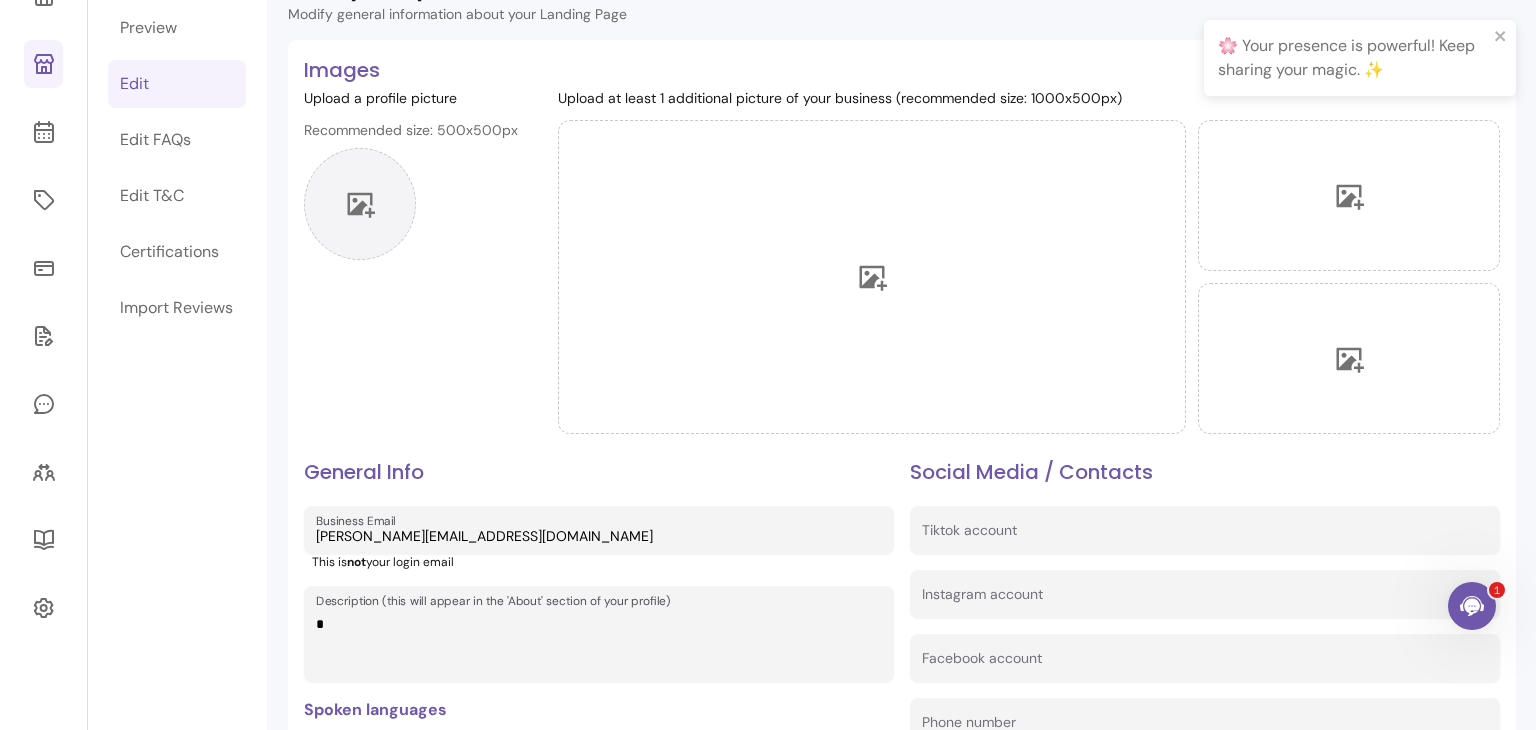 scroll, scrollTop: 0, scrollLeft: 0, axis: both 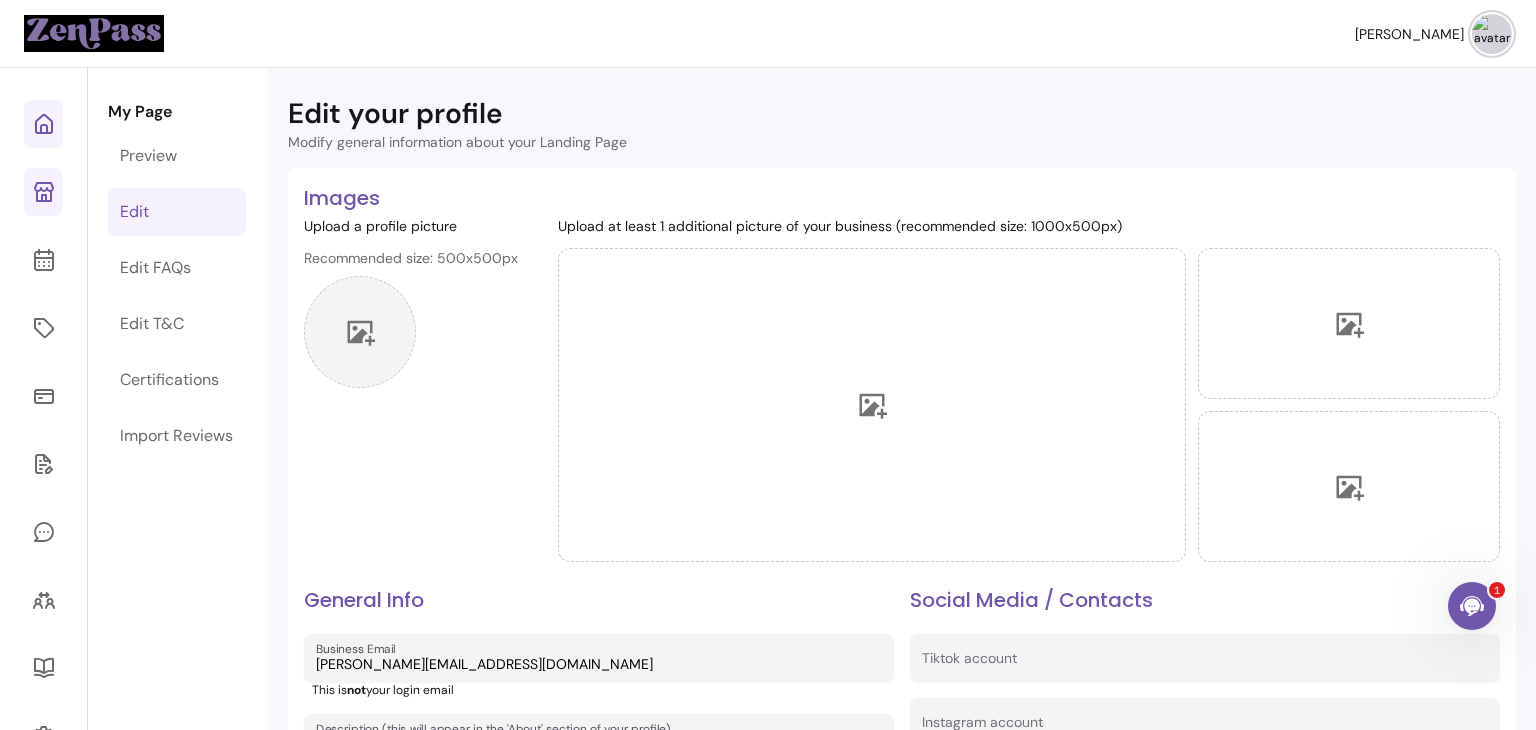 click 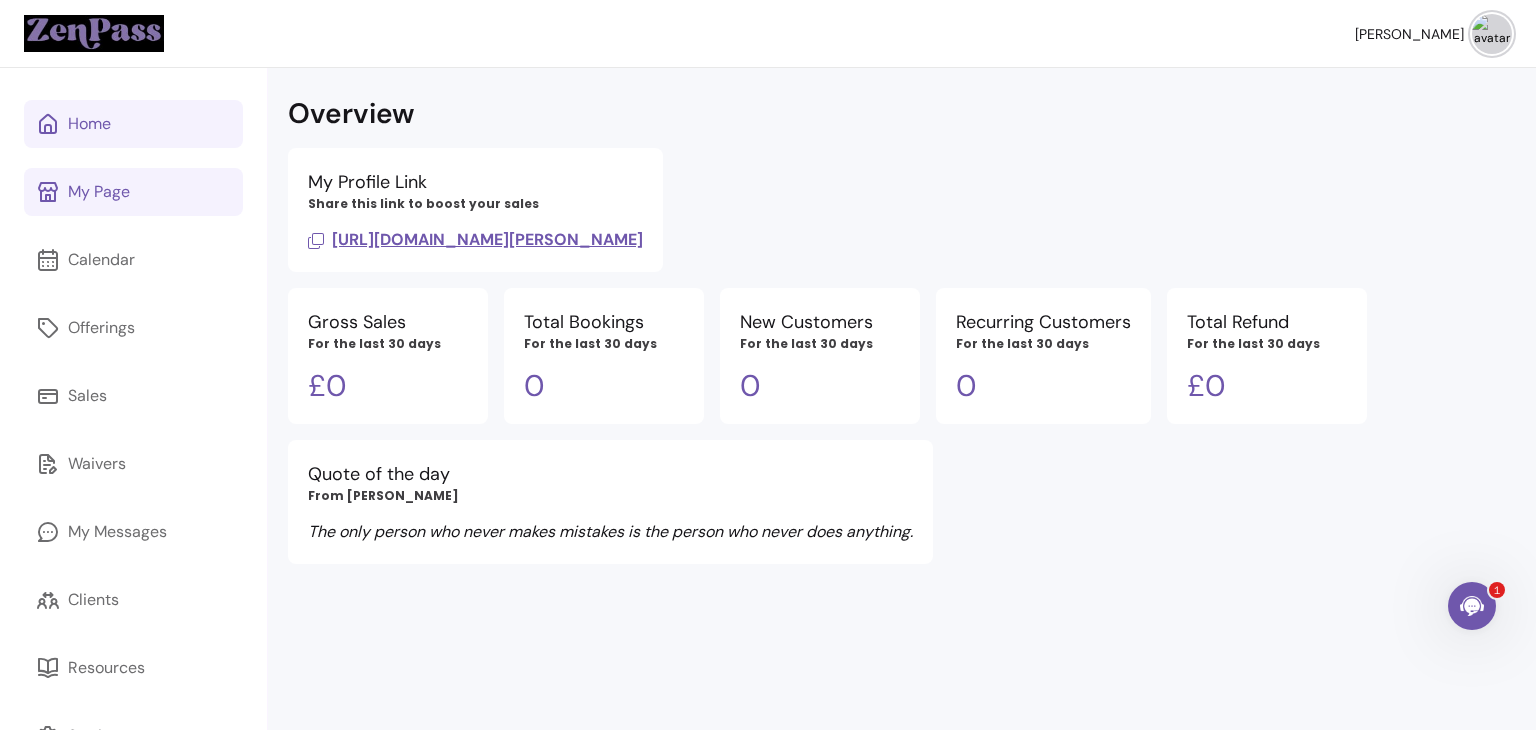 click on "My Page" at bounding box center [133, 192] 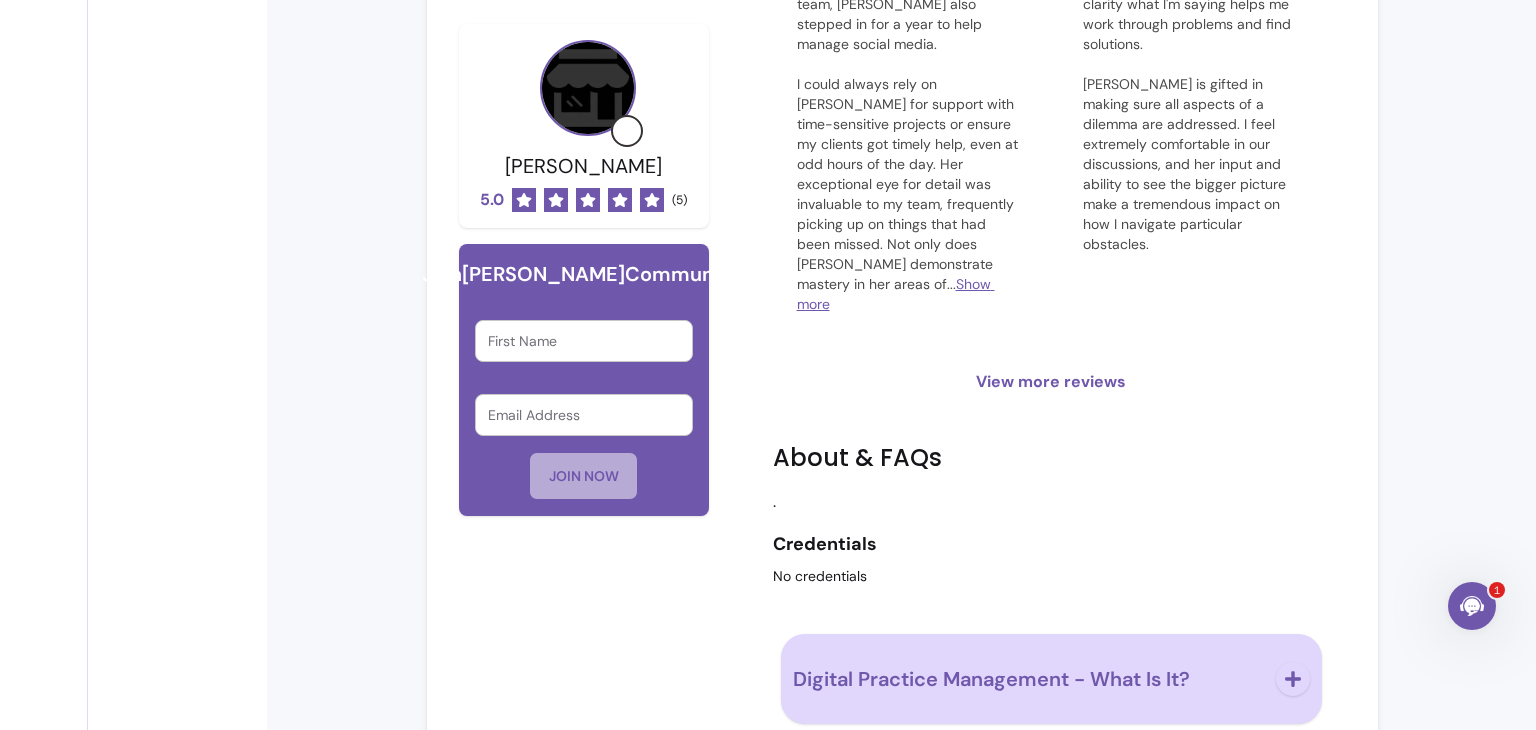 scroll, scrollTop: 0, scrollLeft: 0, axis: both 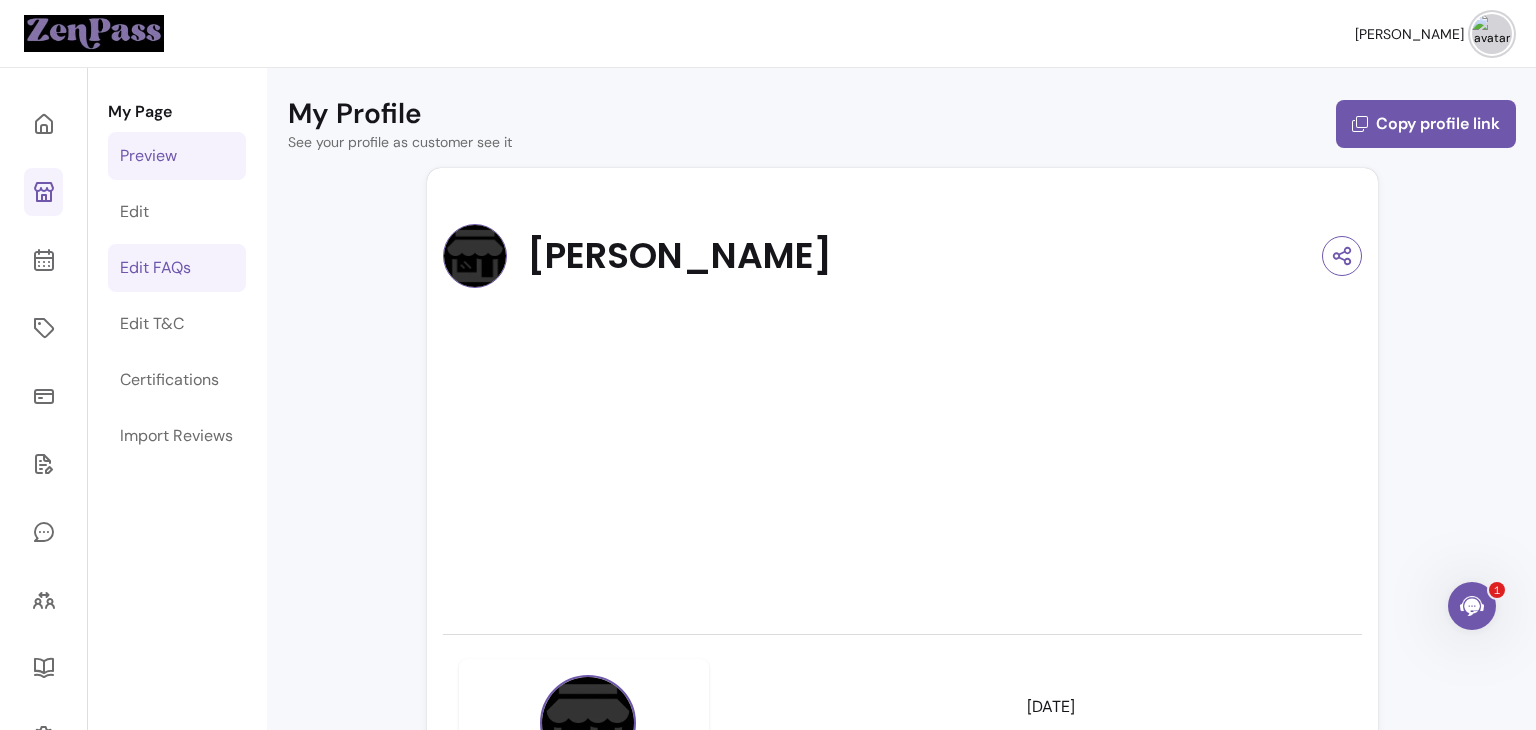 click on "Edit FAQs" at bounding box center [155, 268] 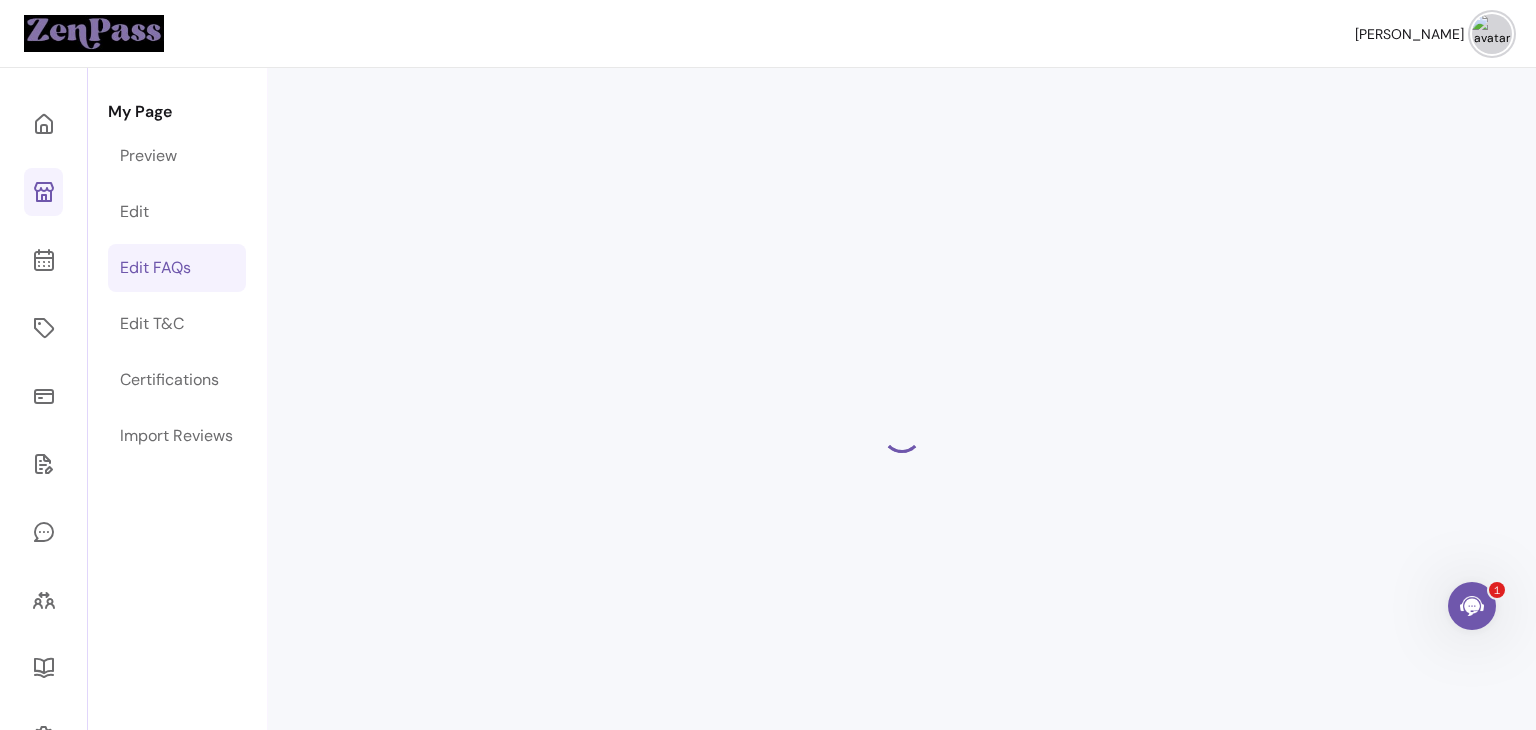 select on "*" 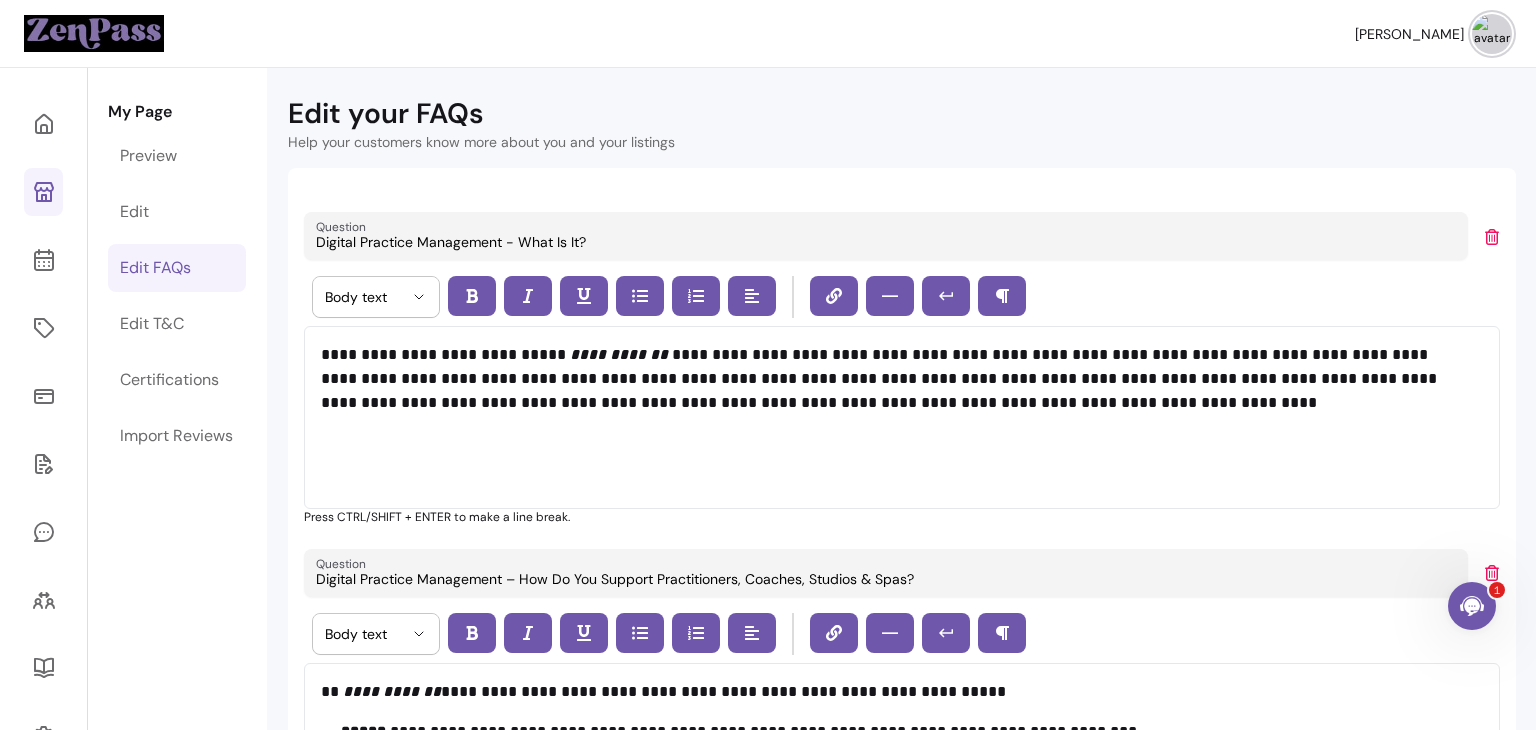 click 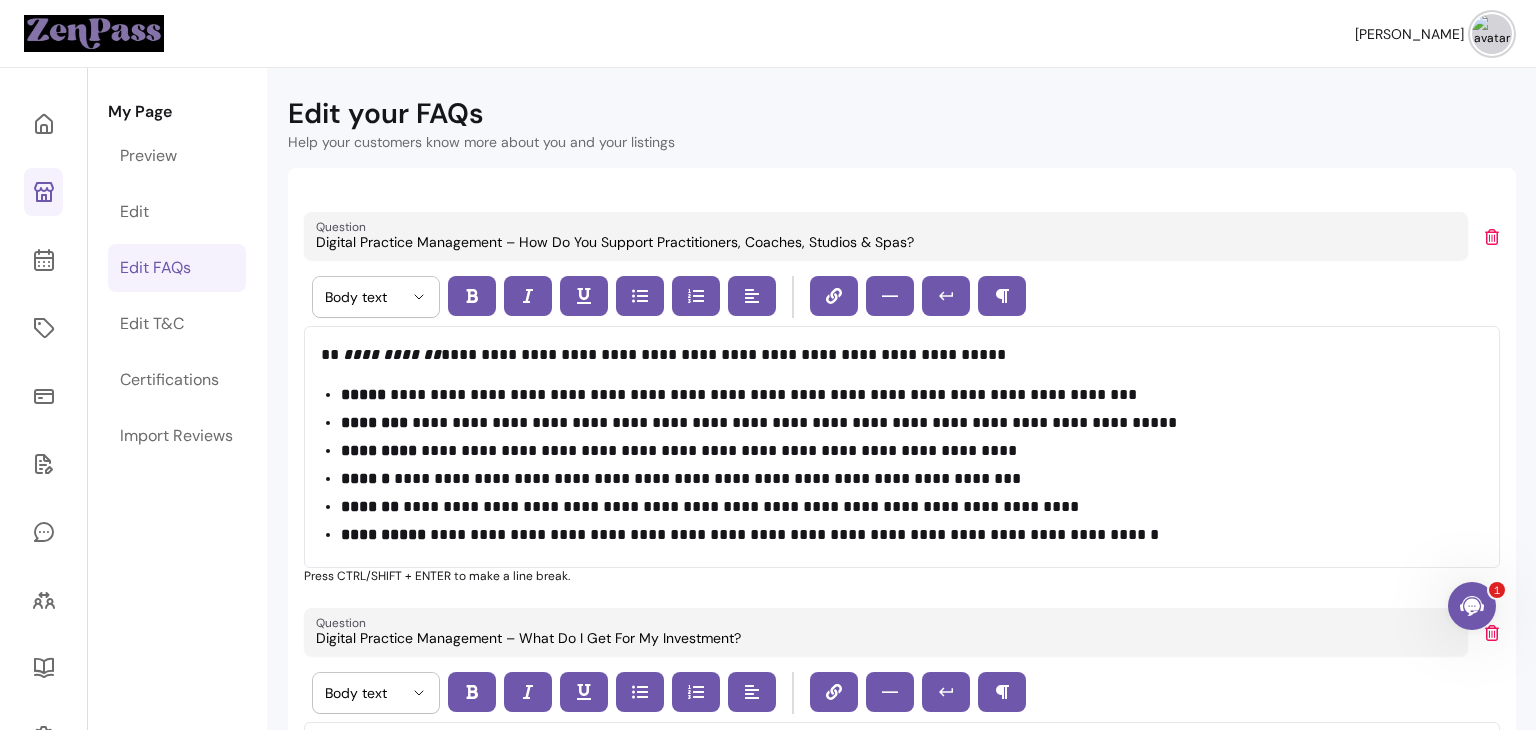 click 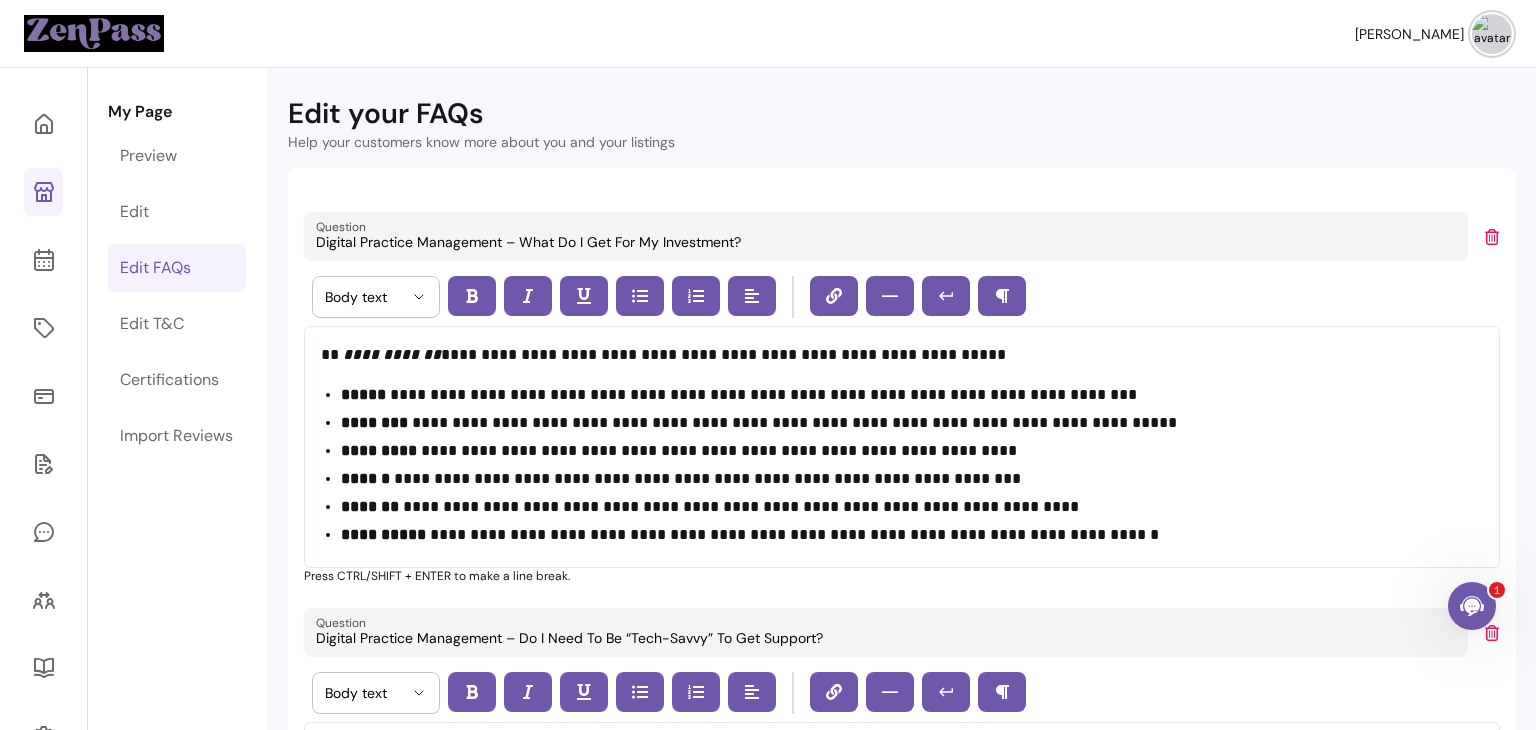type on "FriendshipCalls – What Are They?" 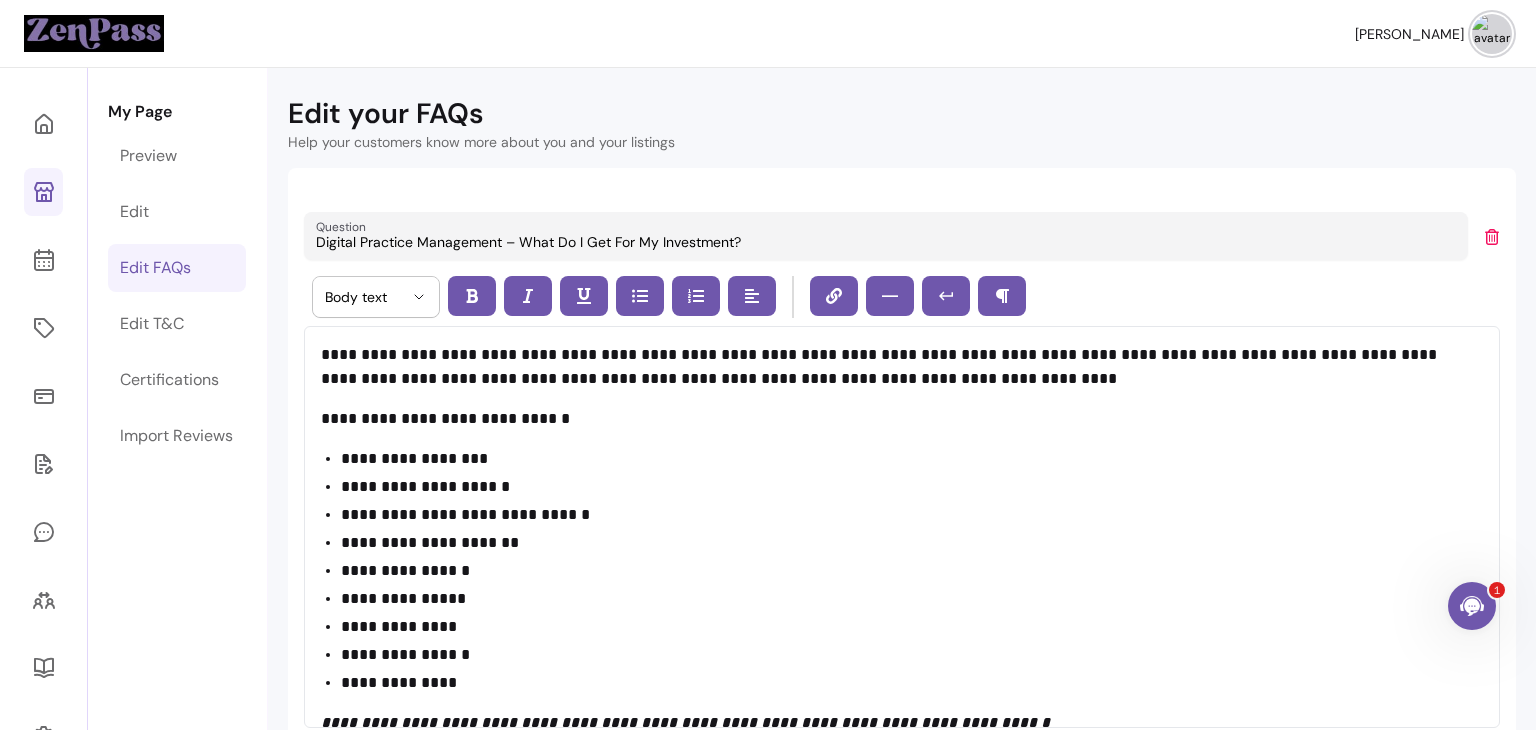 click 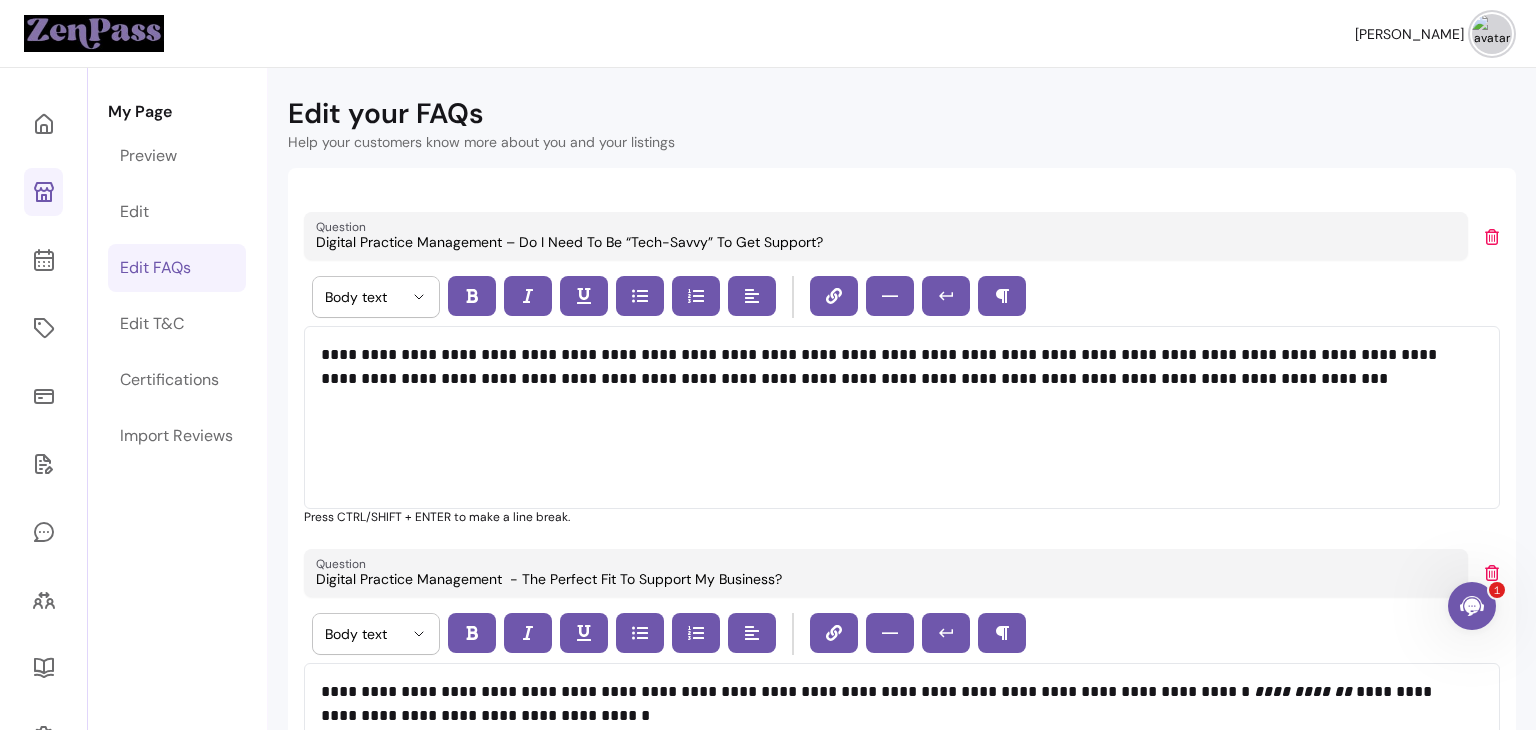 click 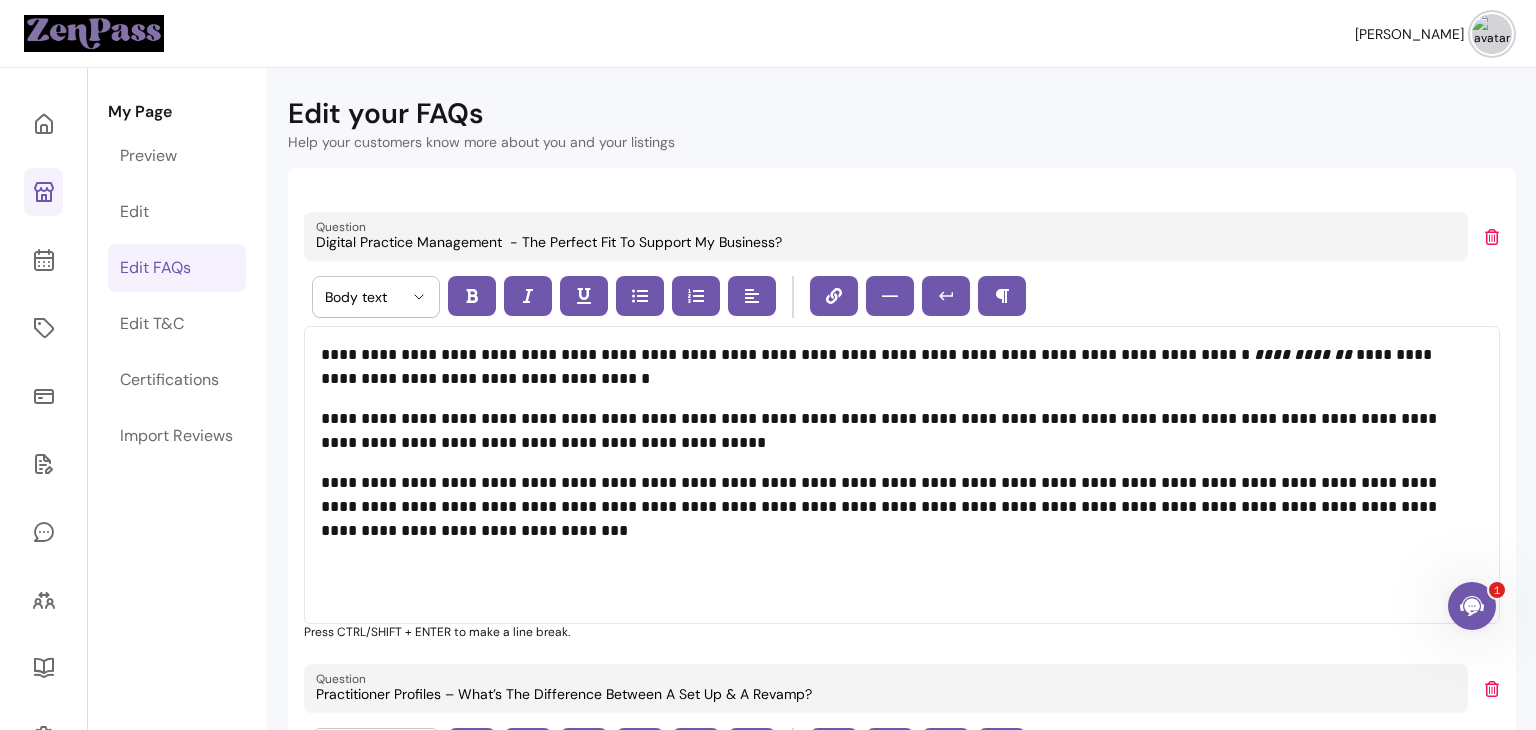 click 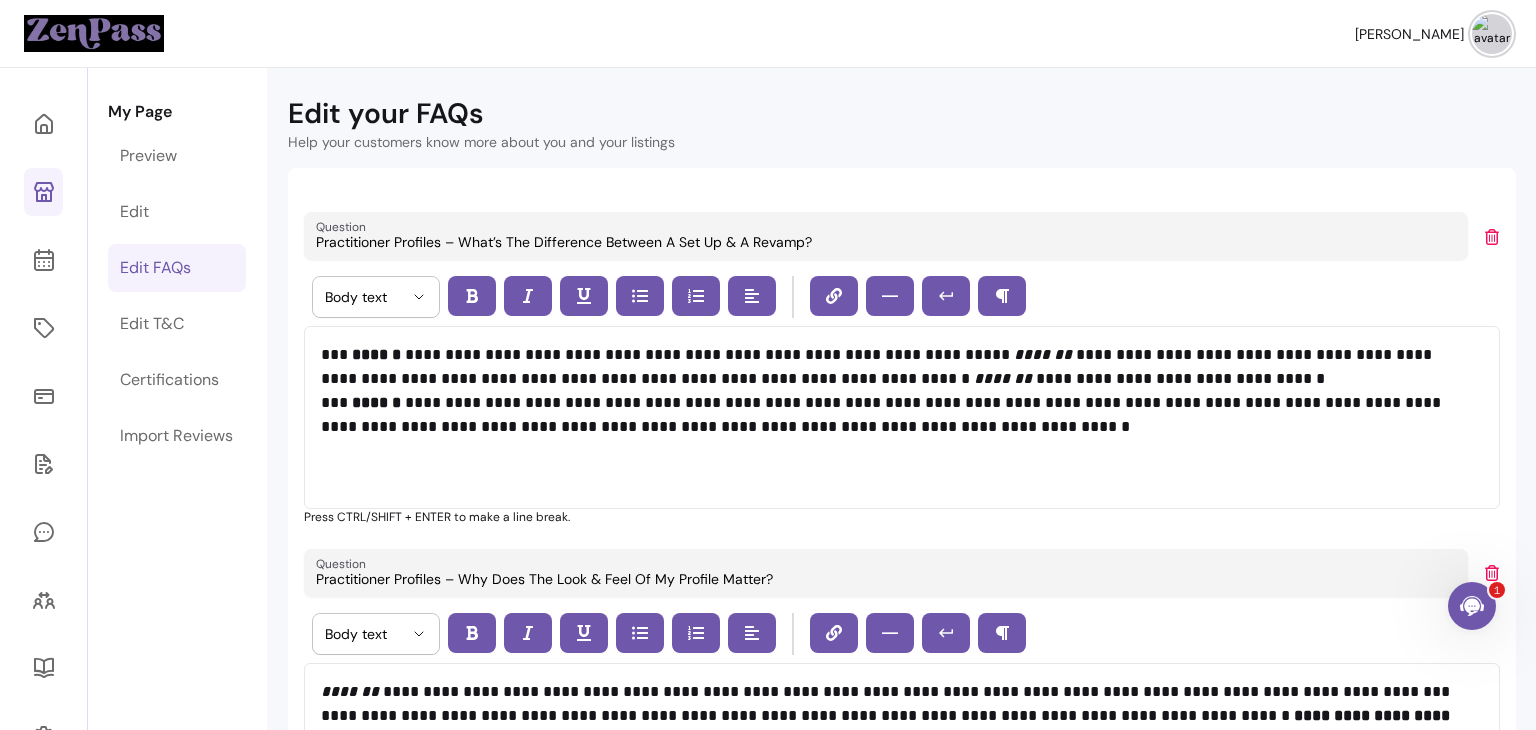 click 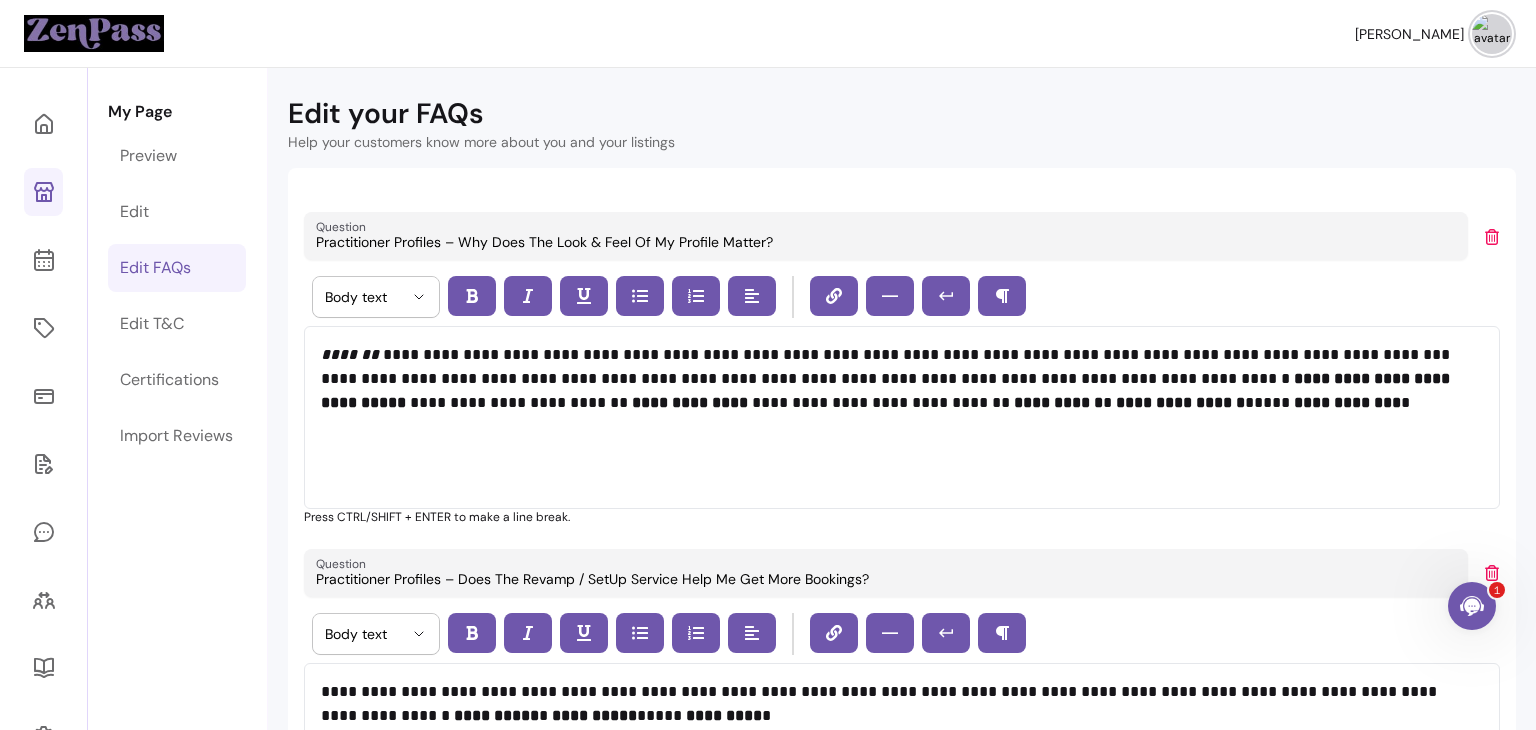click 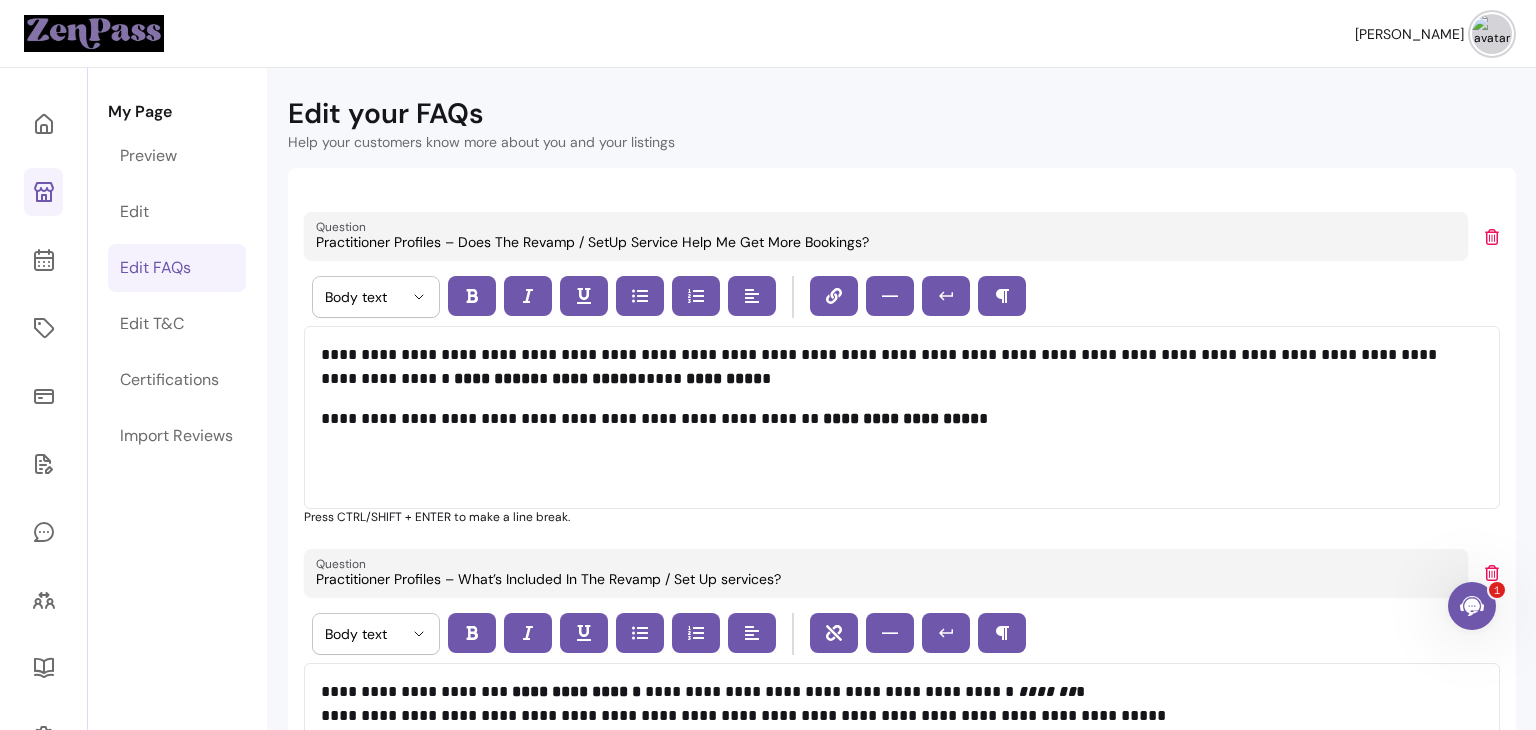 click 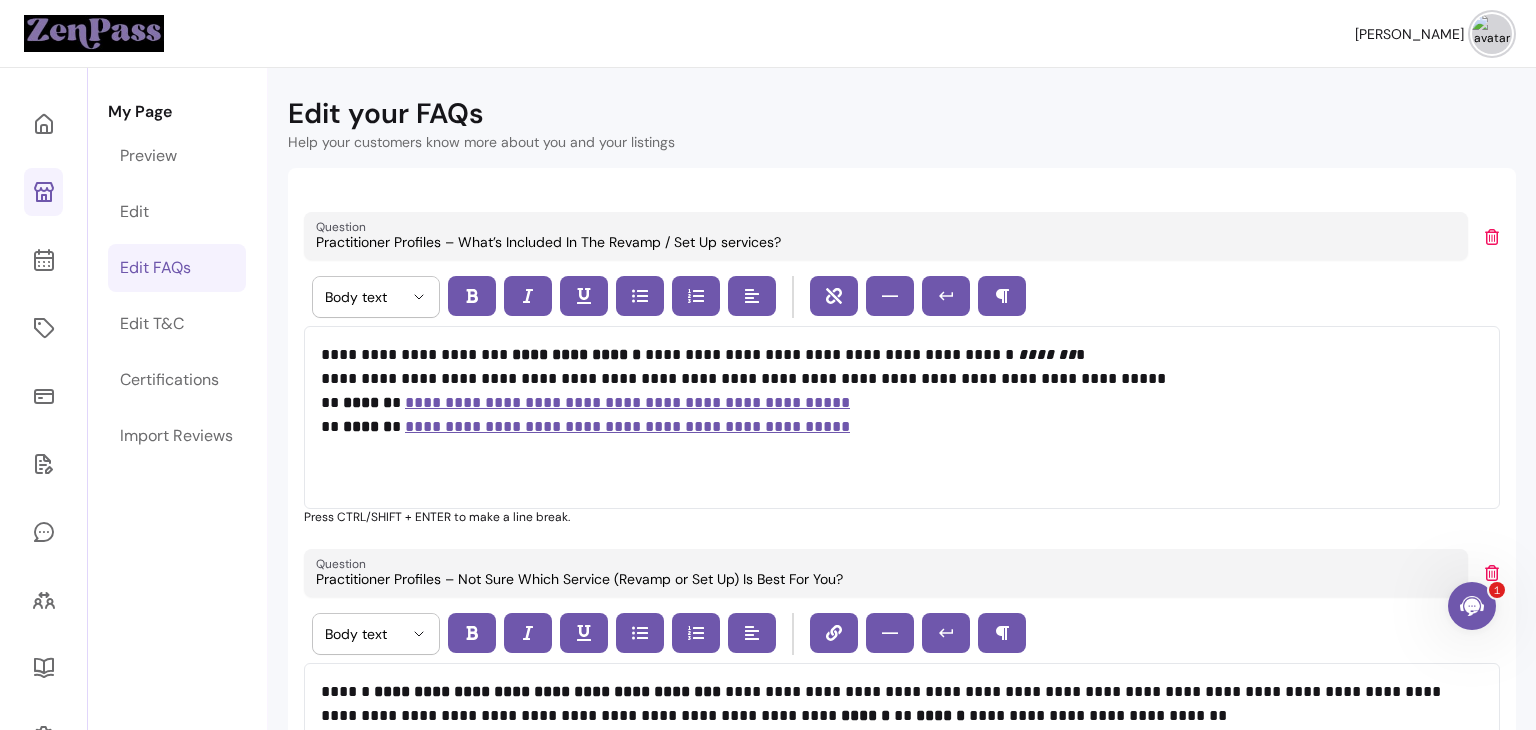 click 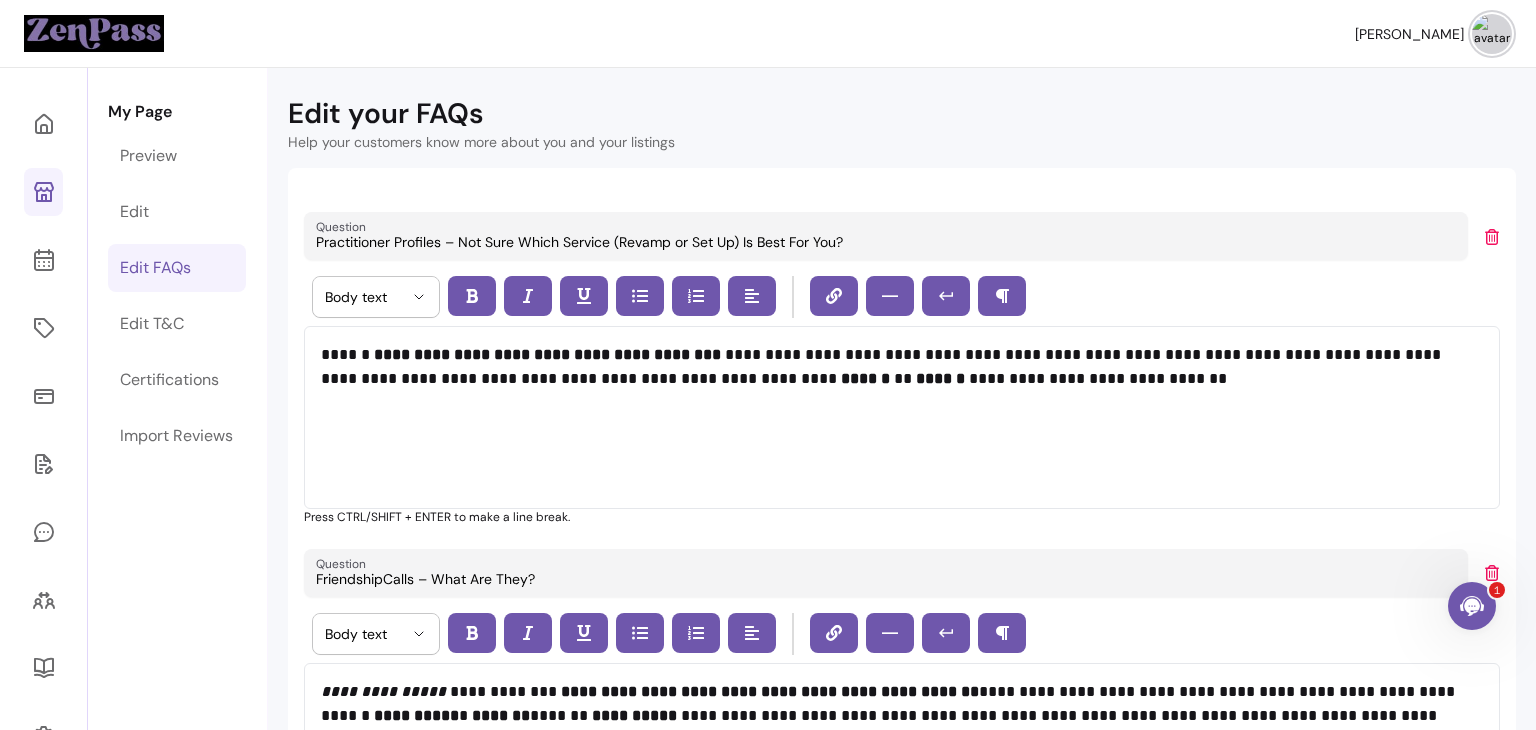 click 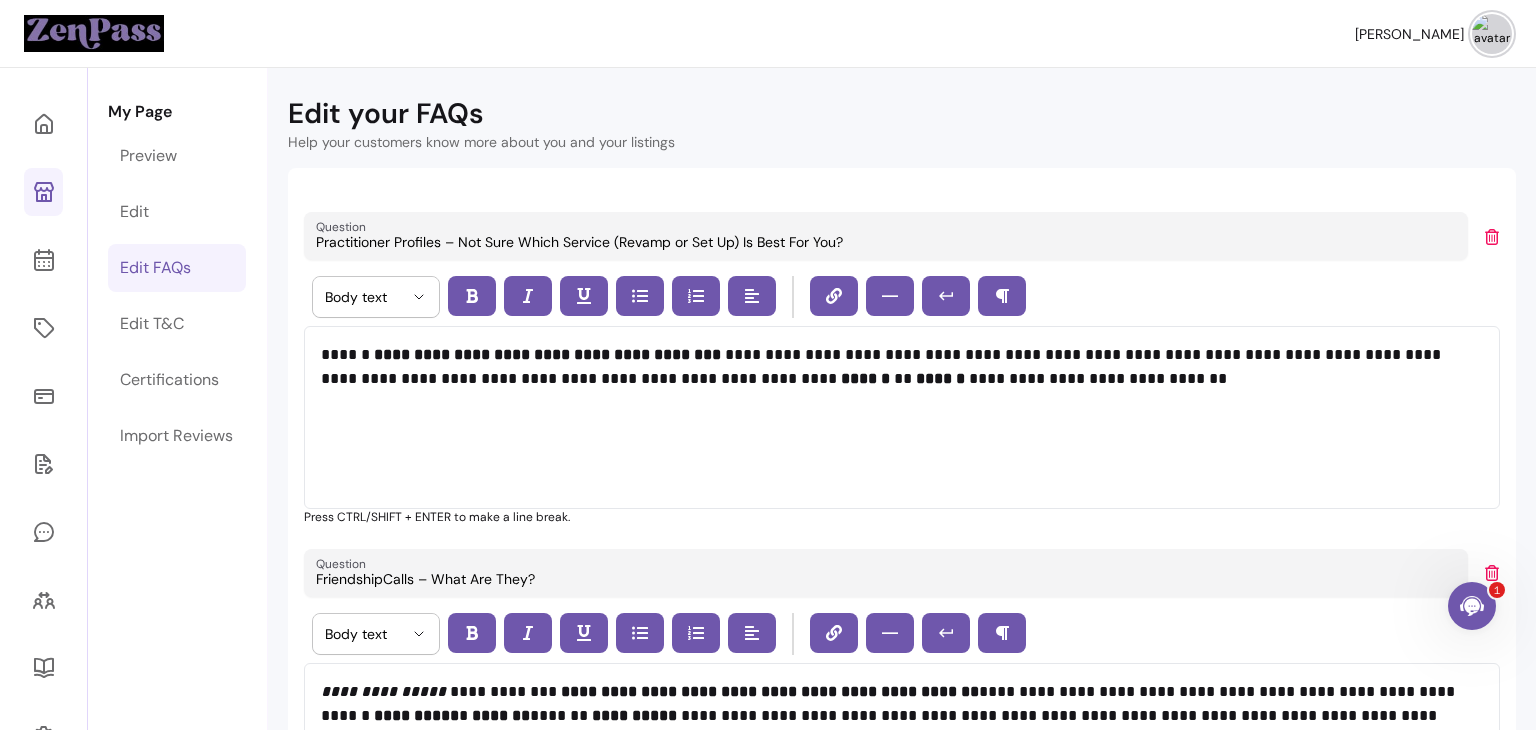 type on "FriendshipCalls – What Are They?" 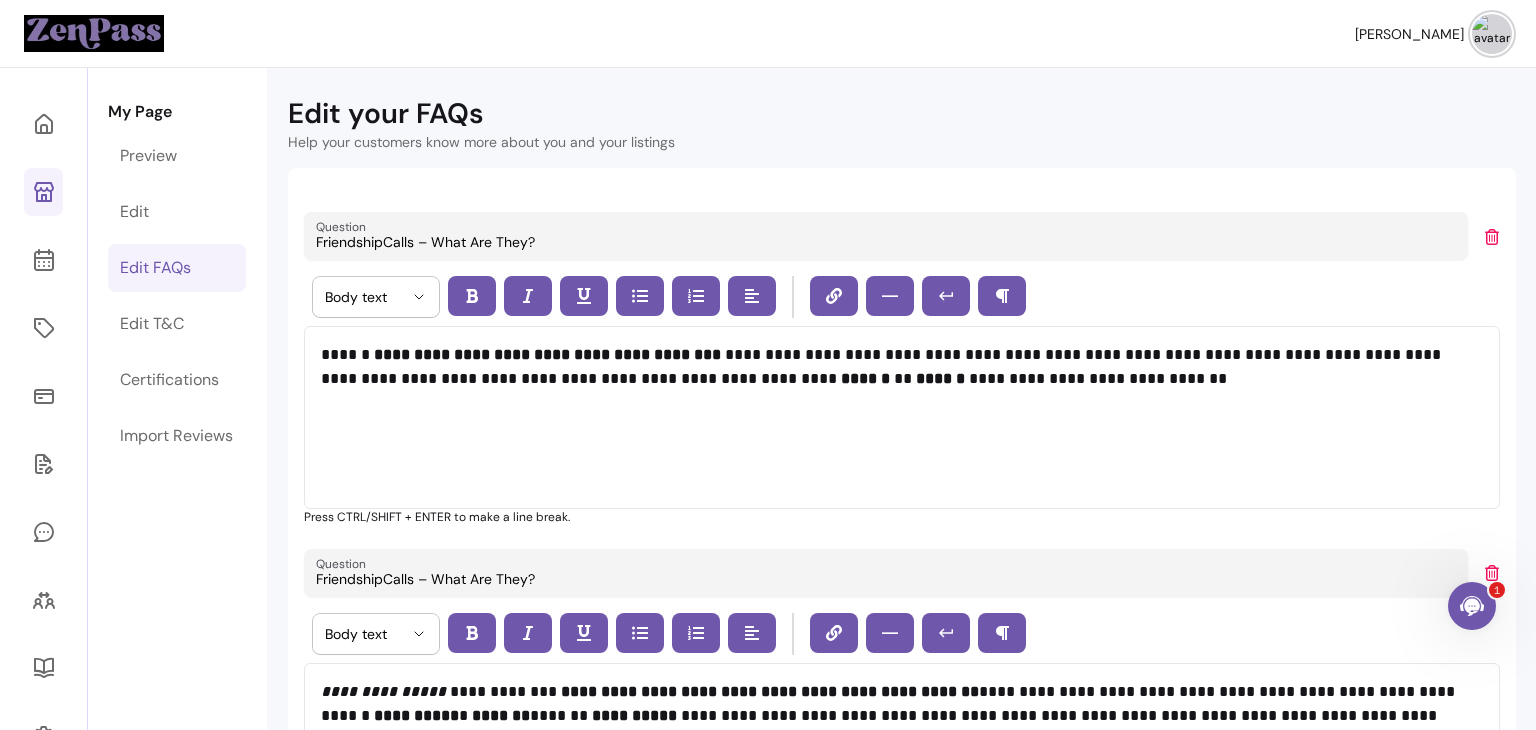 type on "FriendshipCalls – Who Are They For?" 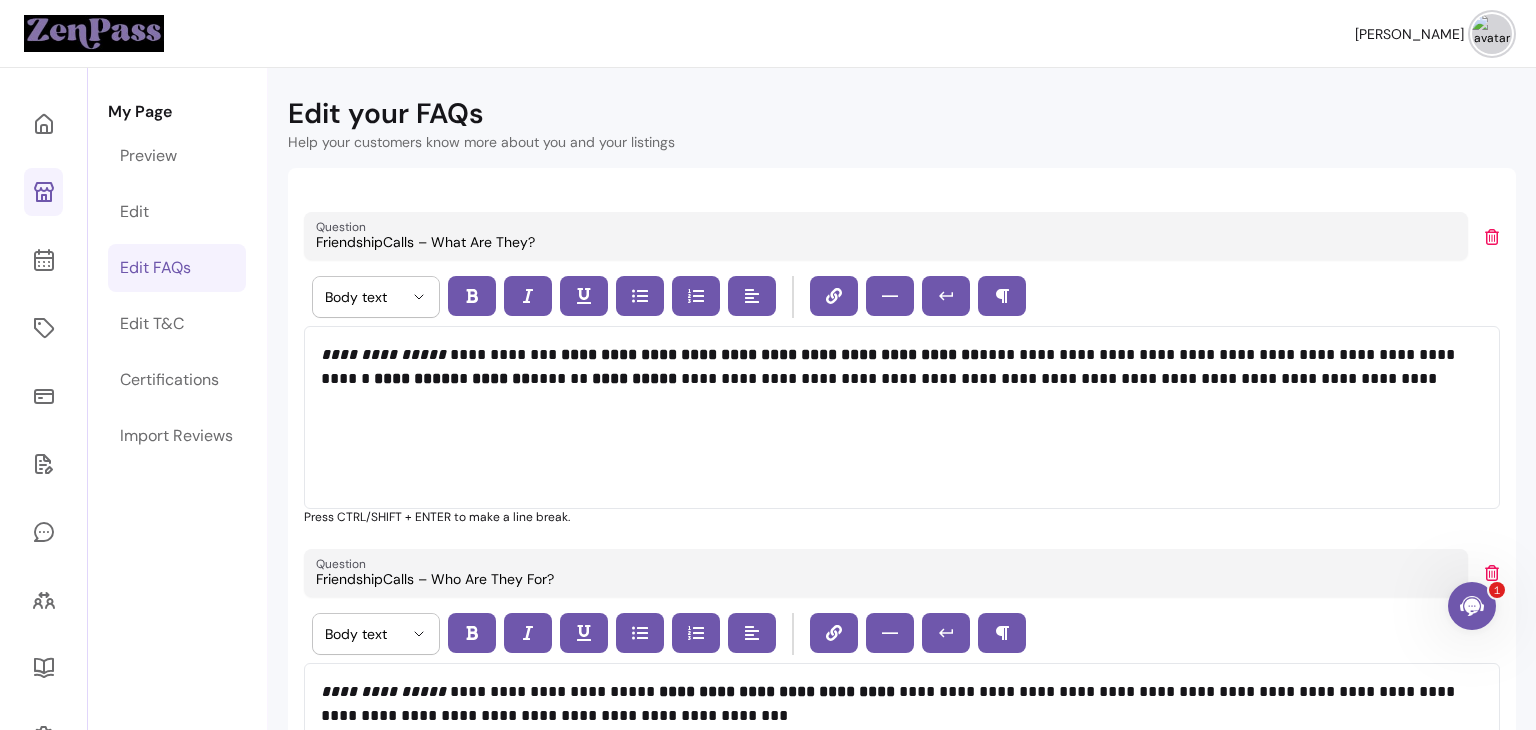 click 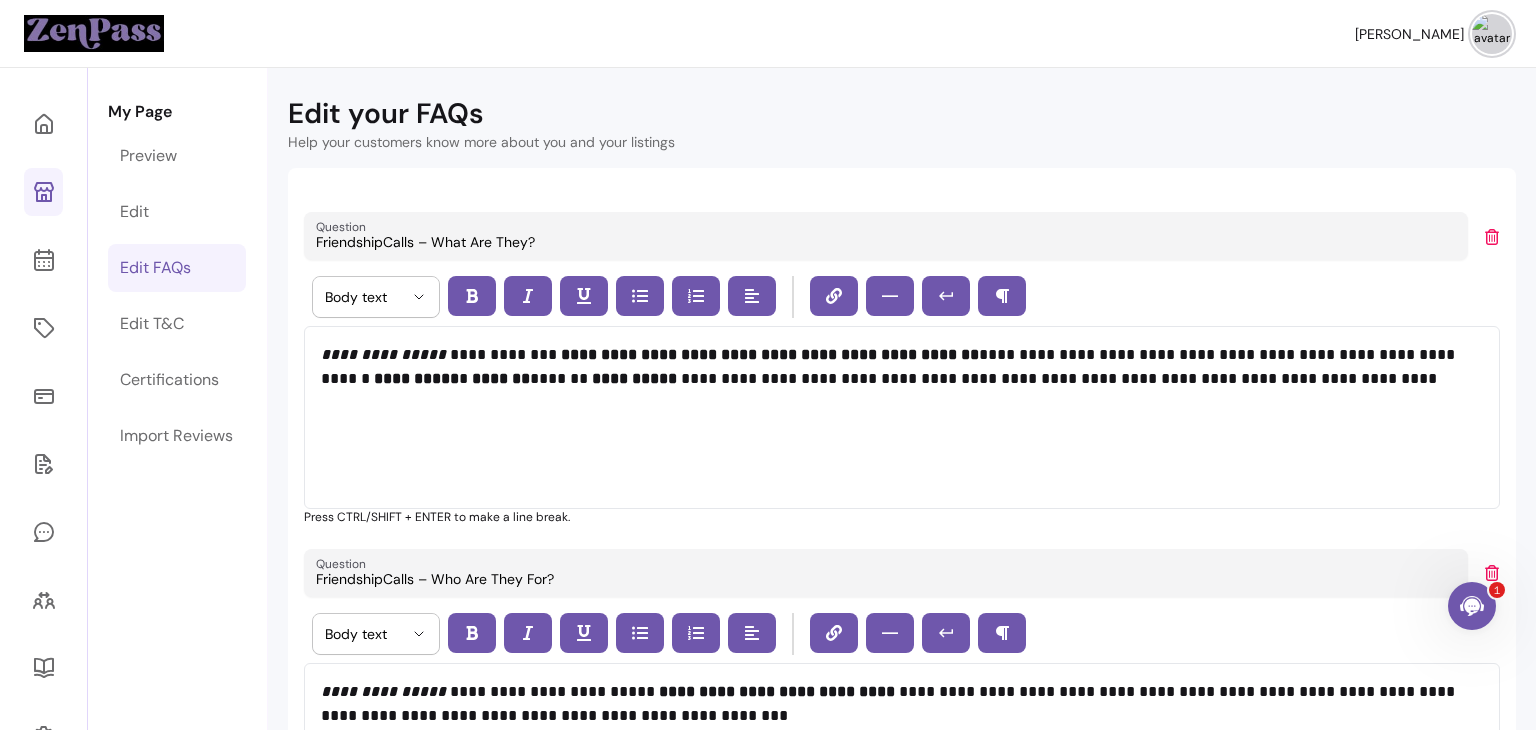 type on "FriendshipCalls – Who Are They For?" 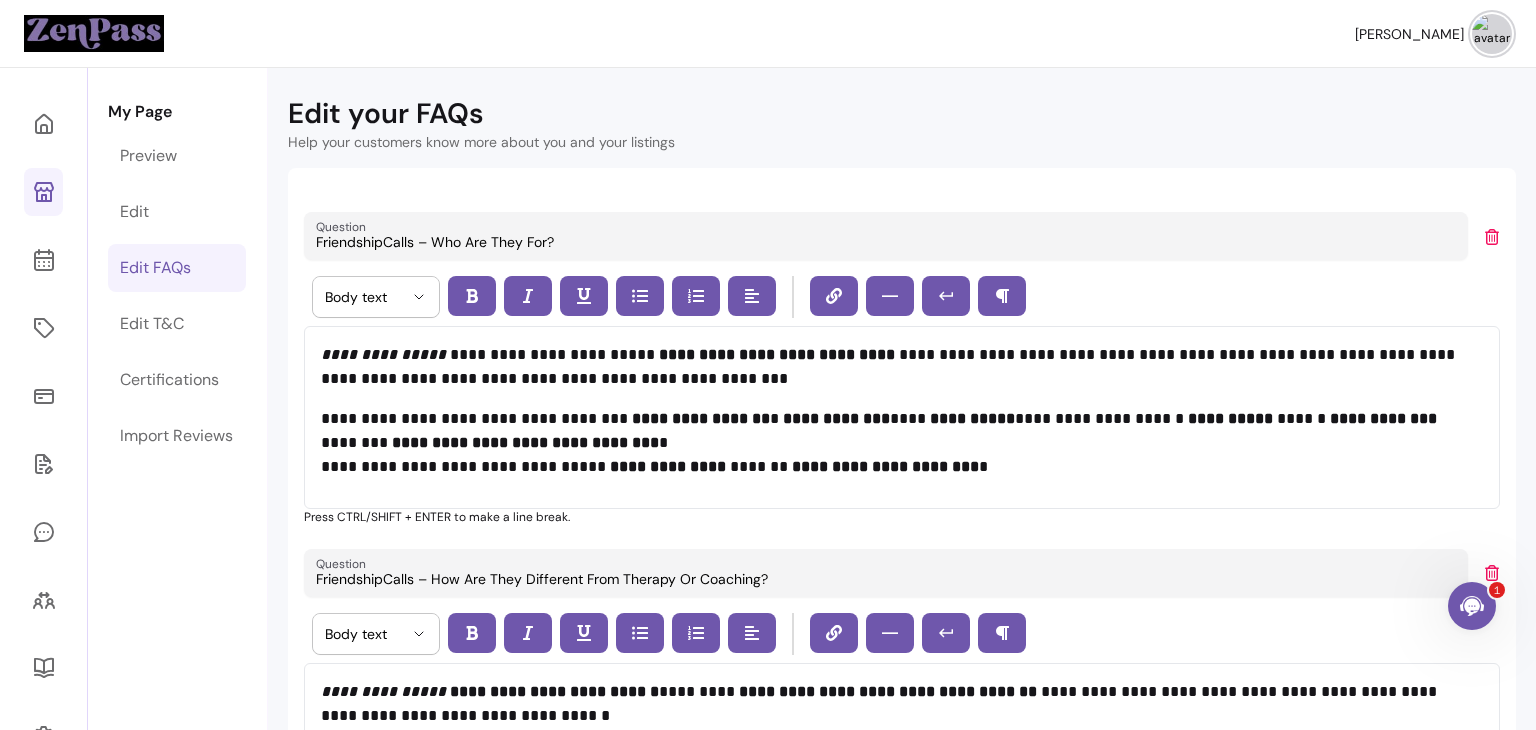 click 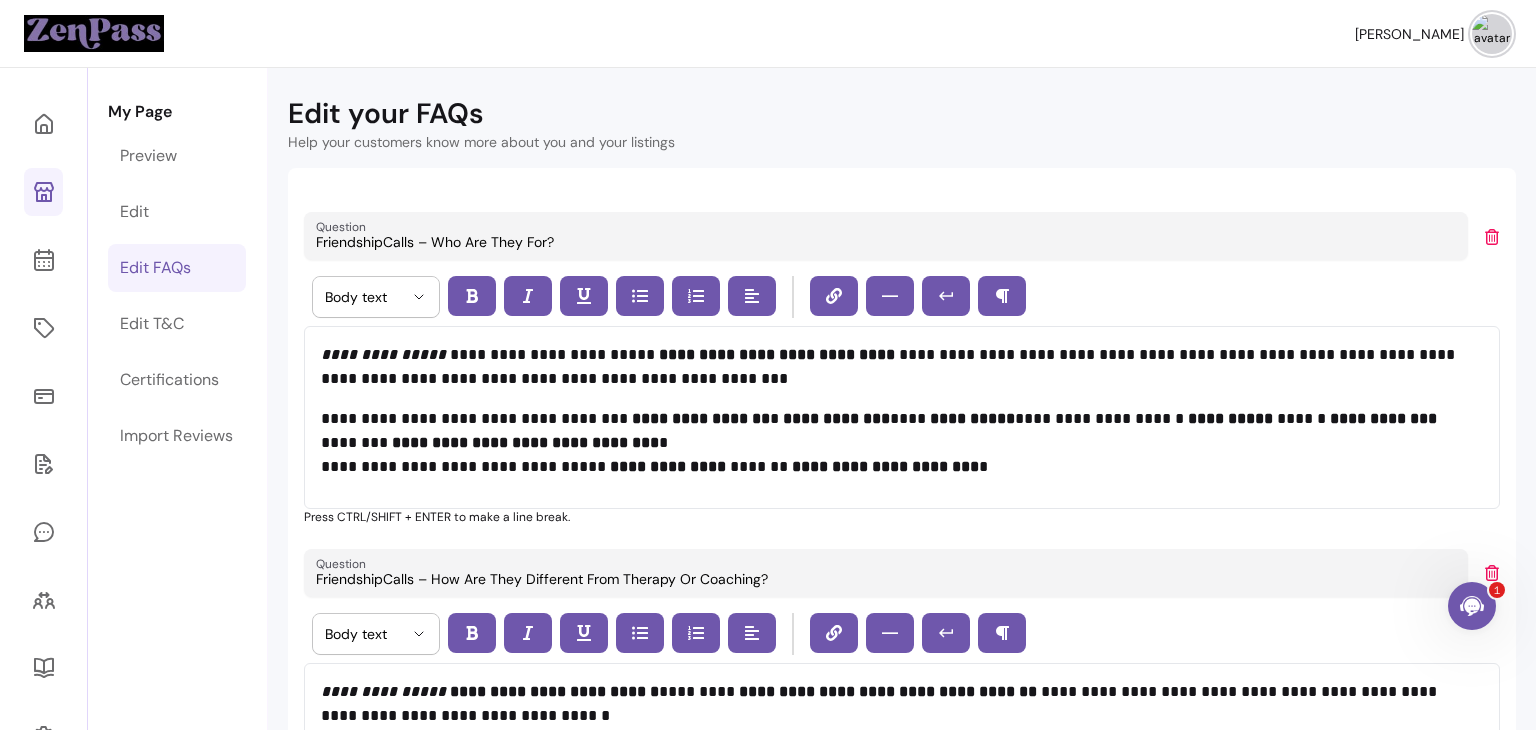 type on "FriendshipCalls – How Are They Different From Therapy Or Coaching?" 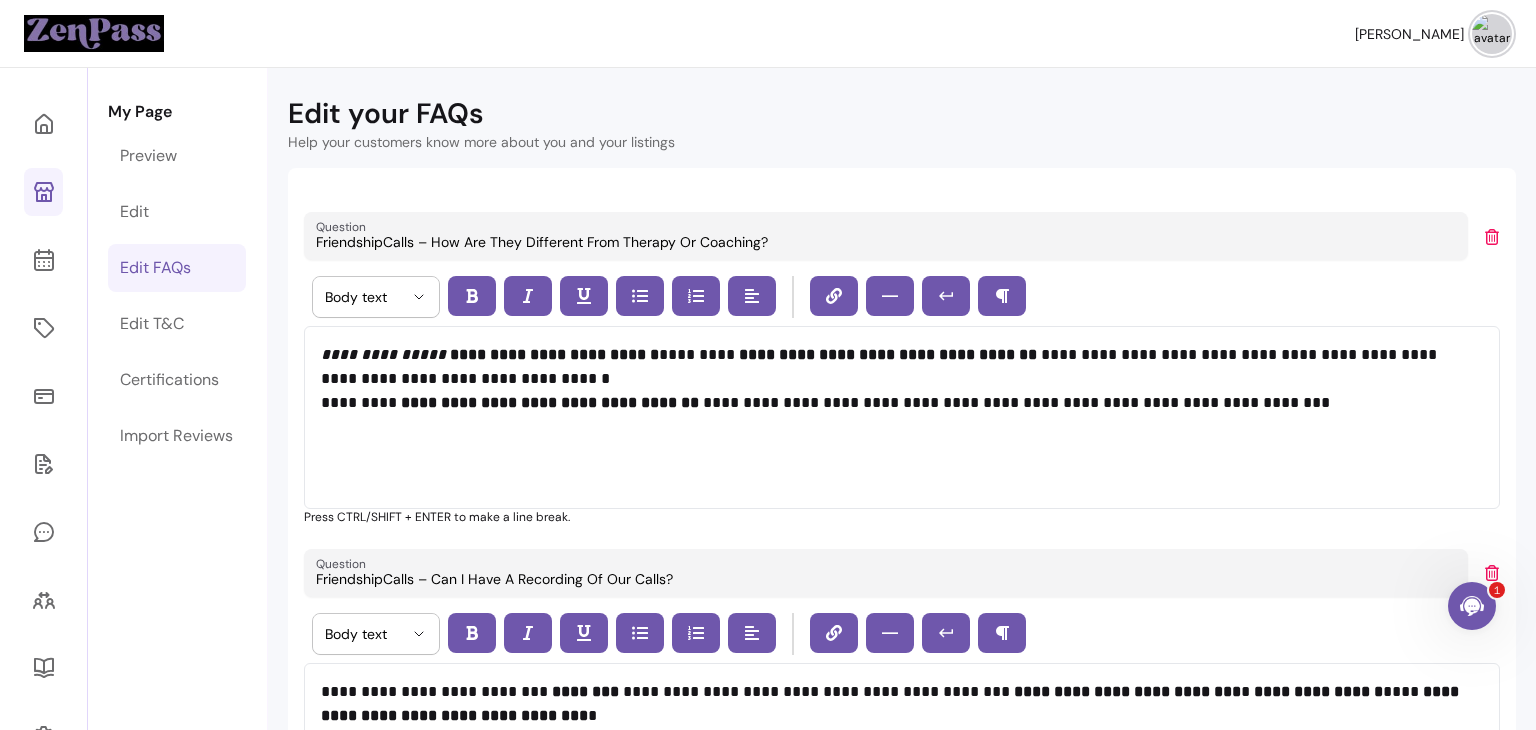 click 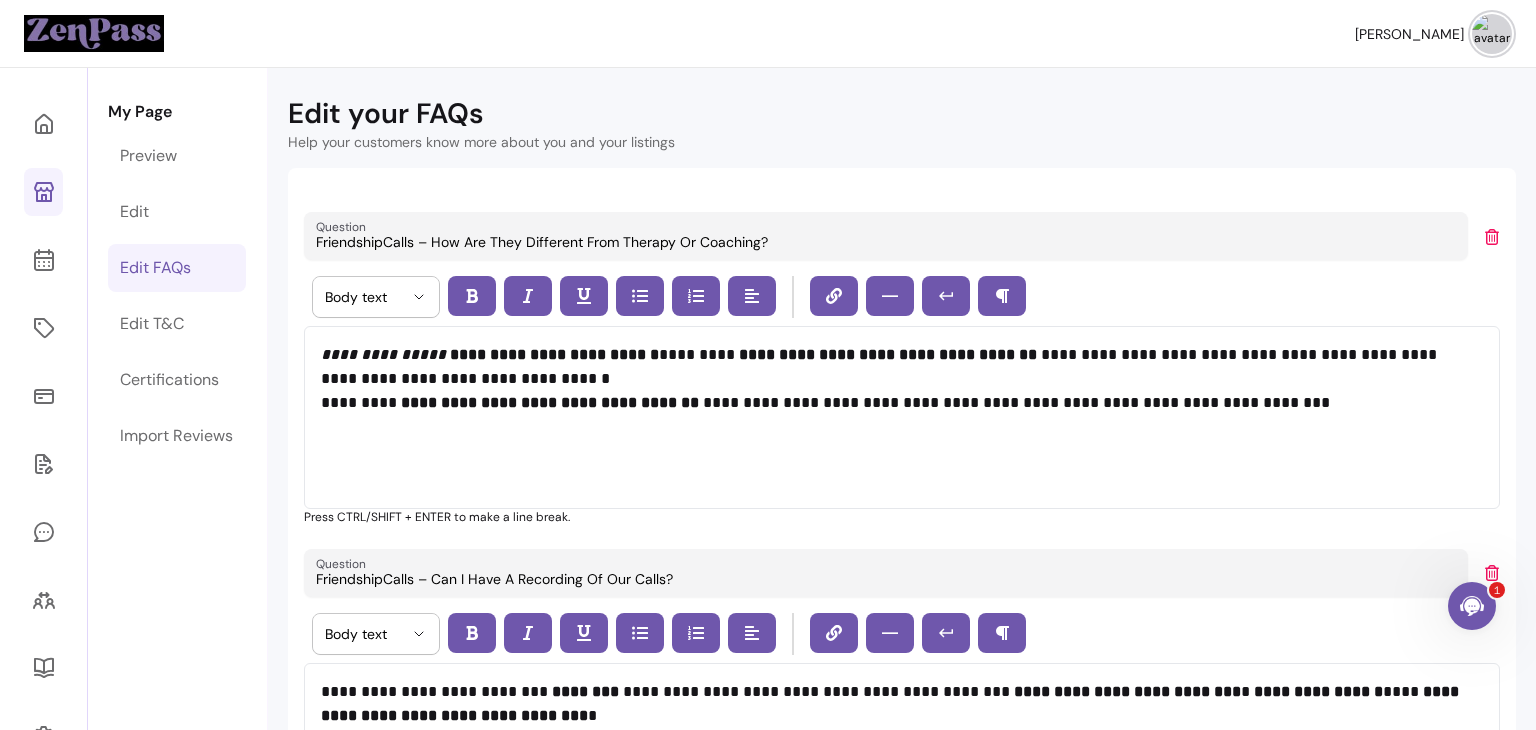 type on "FriendshipCalls – Can I Have A Recording Of Our Calls?" 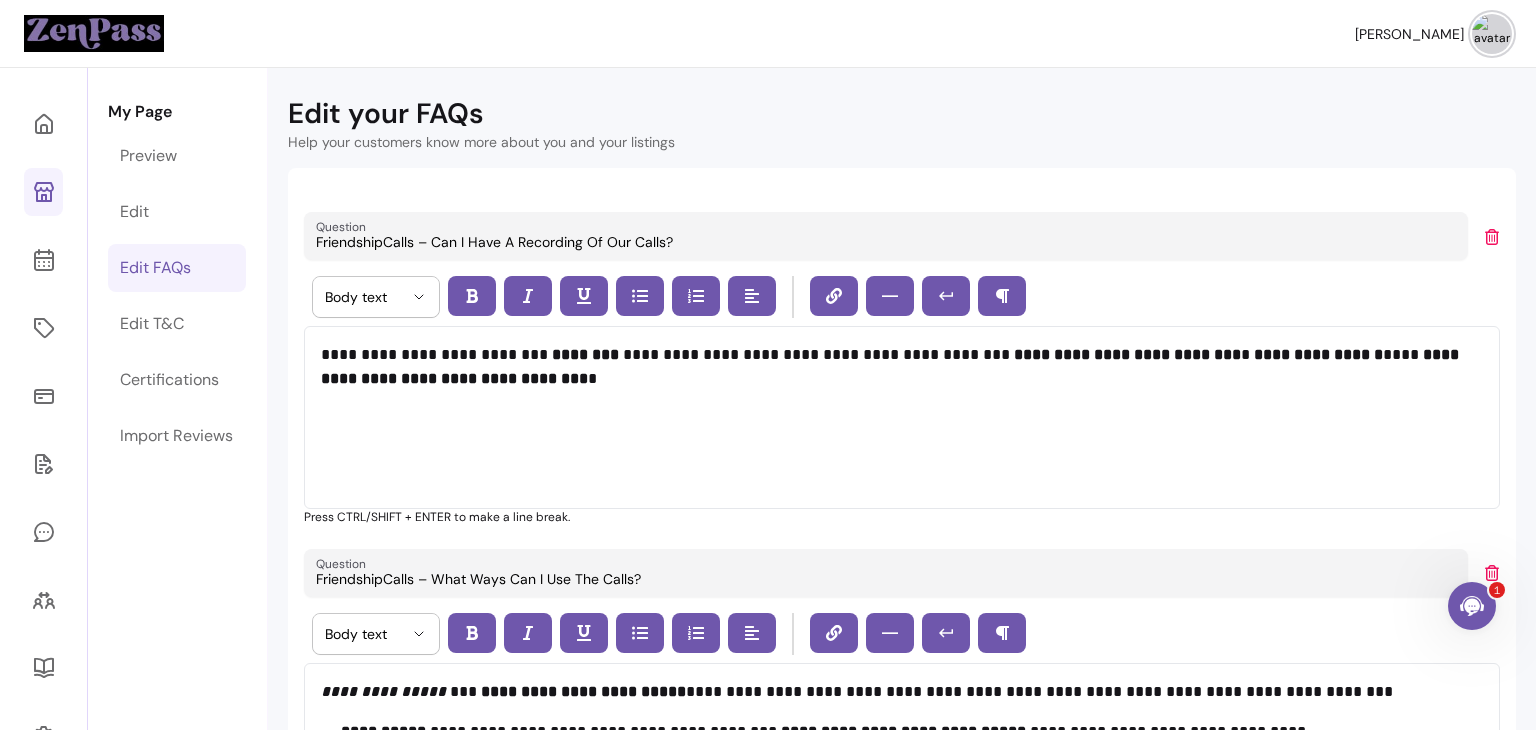 click 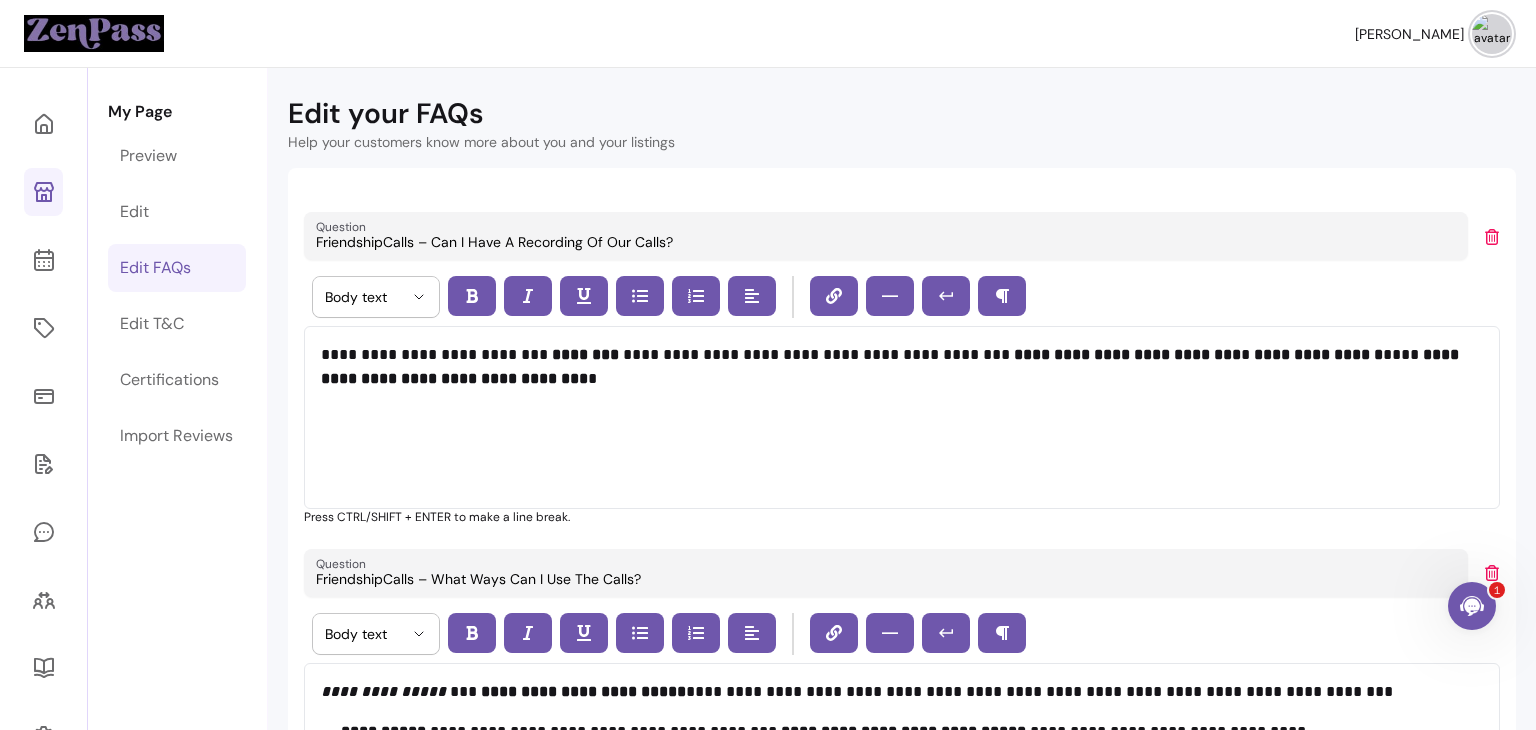 type on "FriendshipCalls – What Ways Can I Use The Calls?" 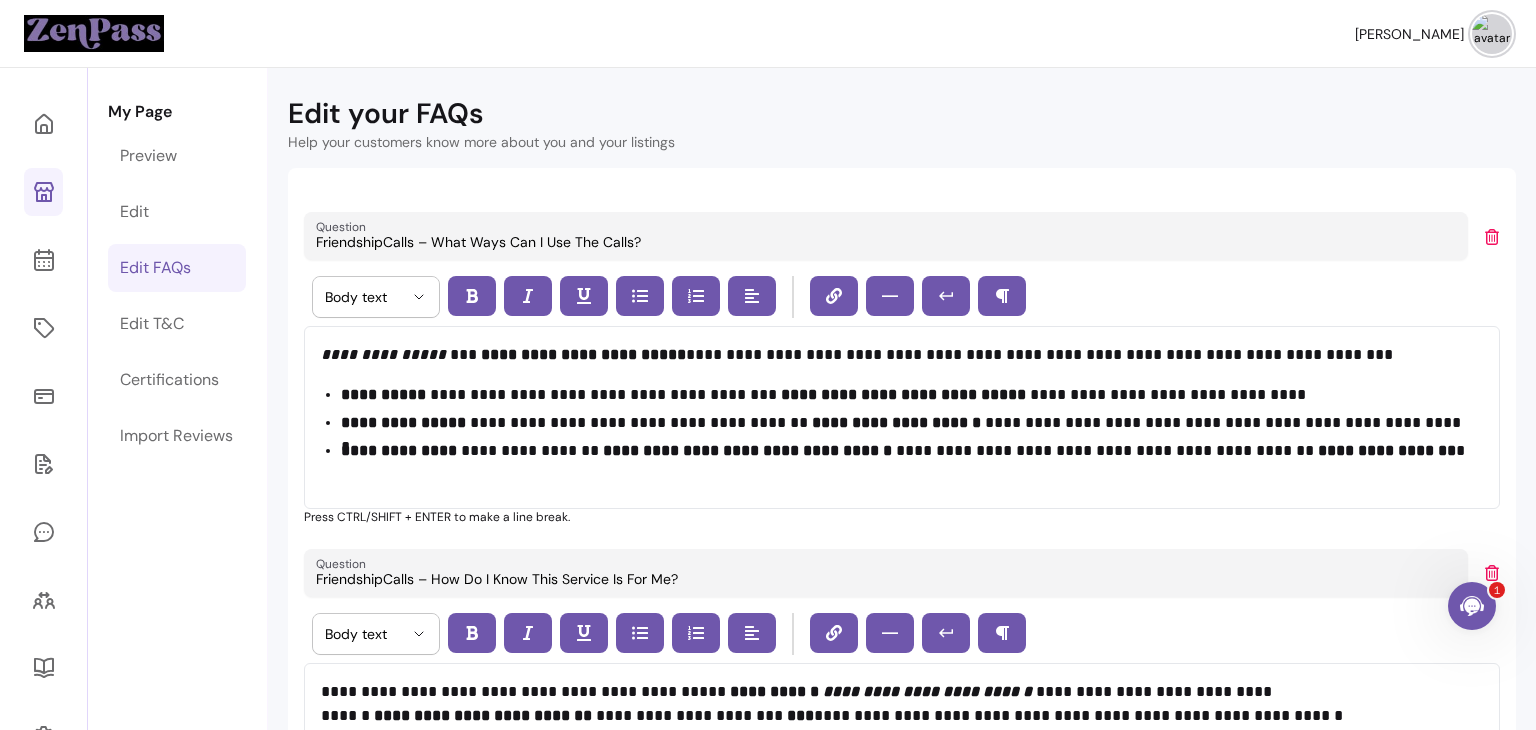 click 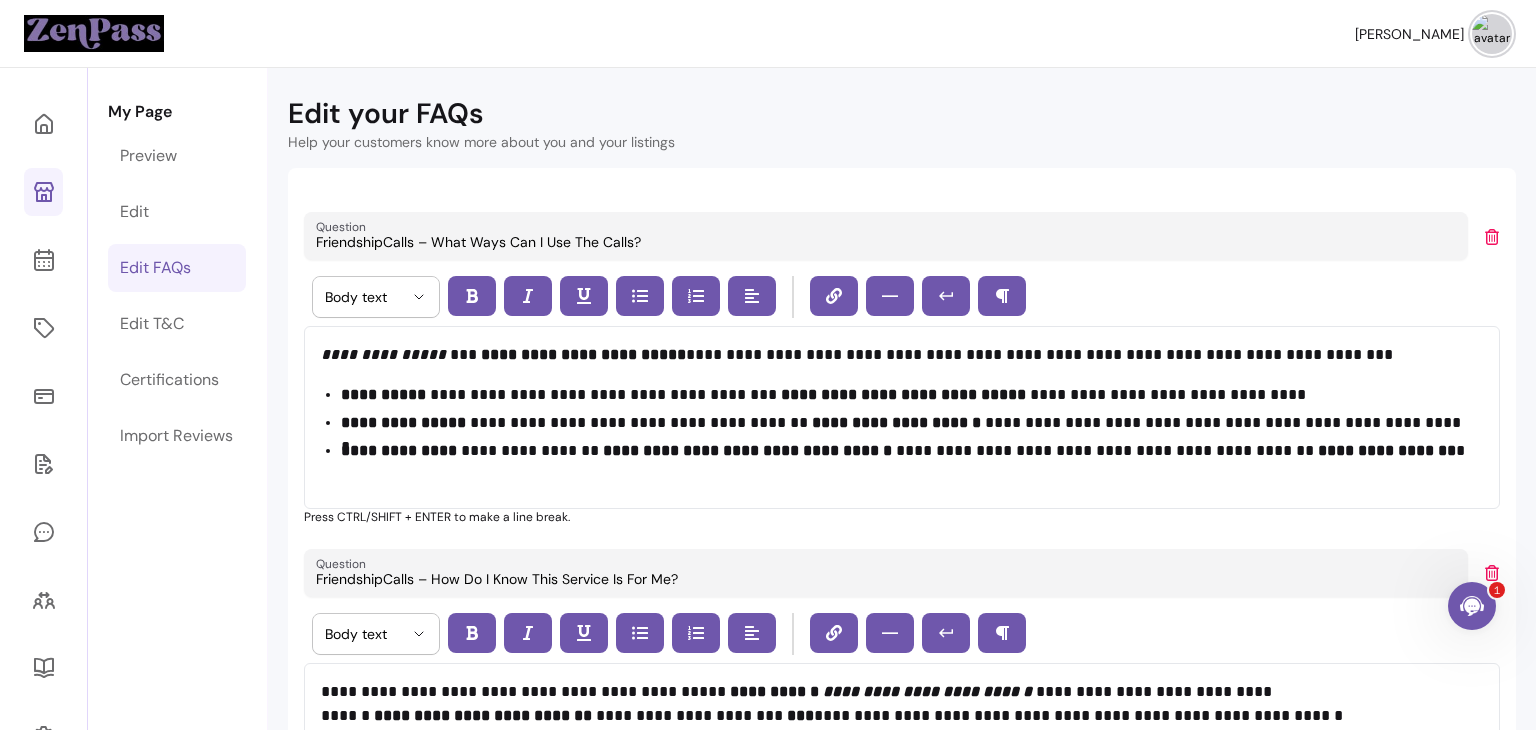 type on "FriendshipCalls – How Do I Know This Service Is For Me?" 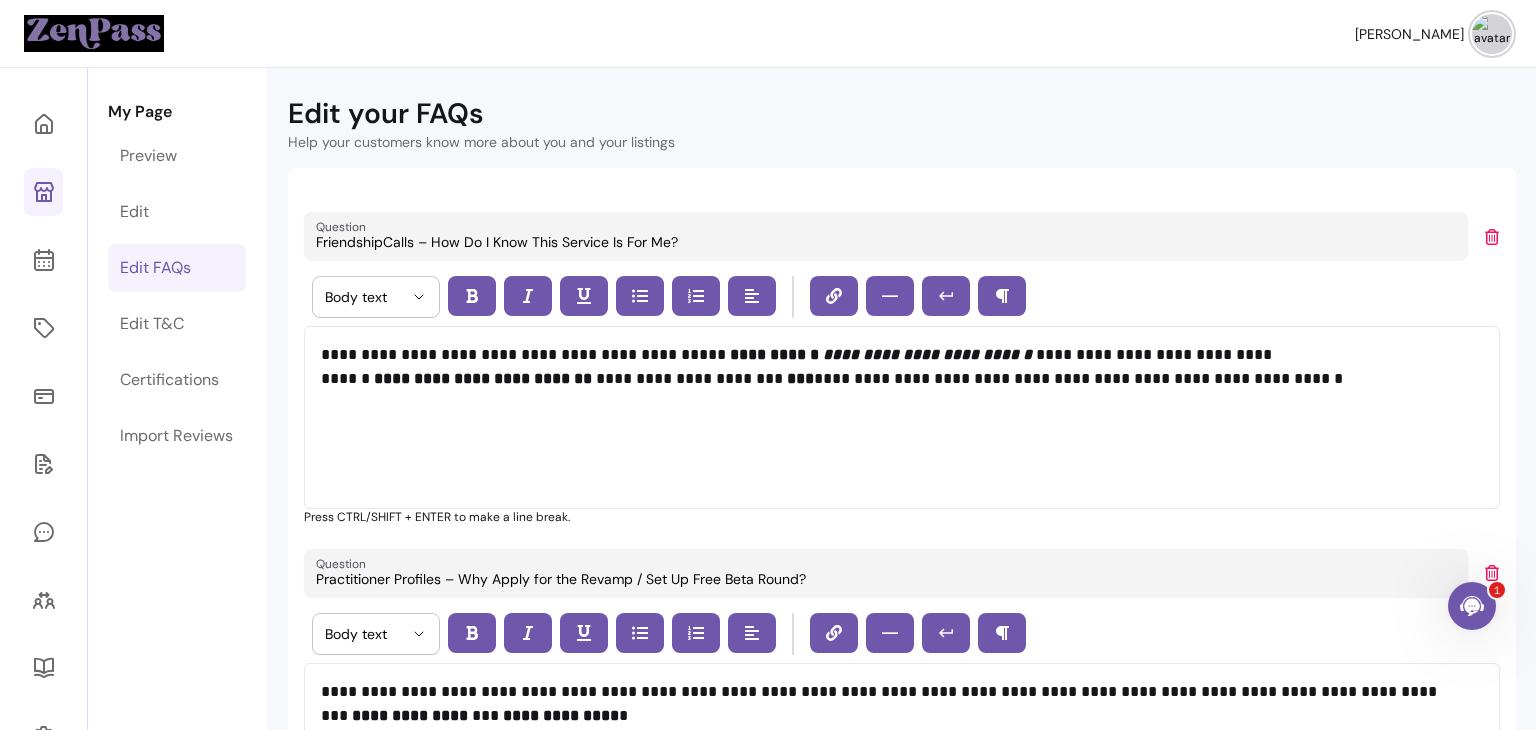 click 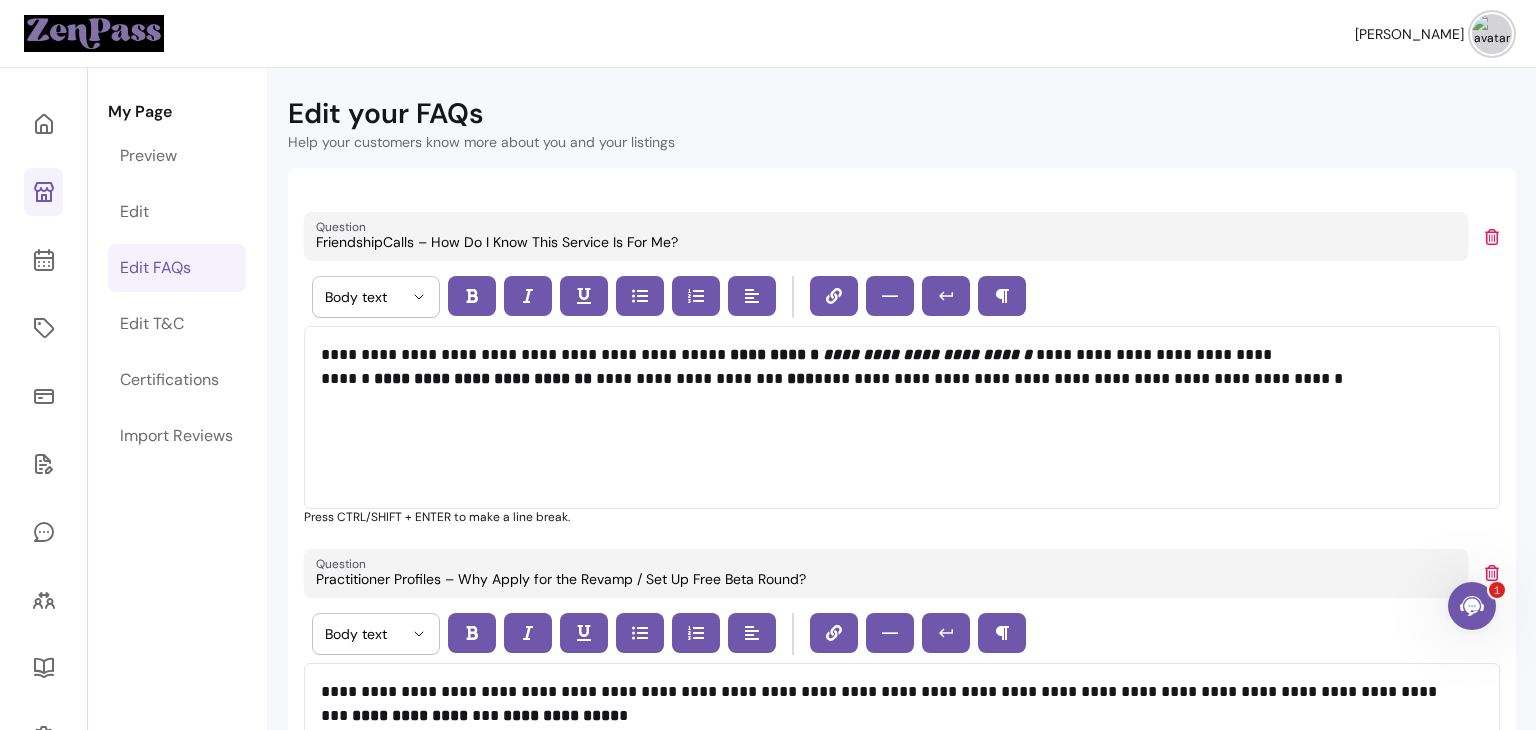 type on "Practitioner Profiles – Why Apply for the Revamp / Set Up Free Beta Round?" 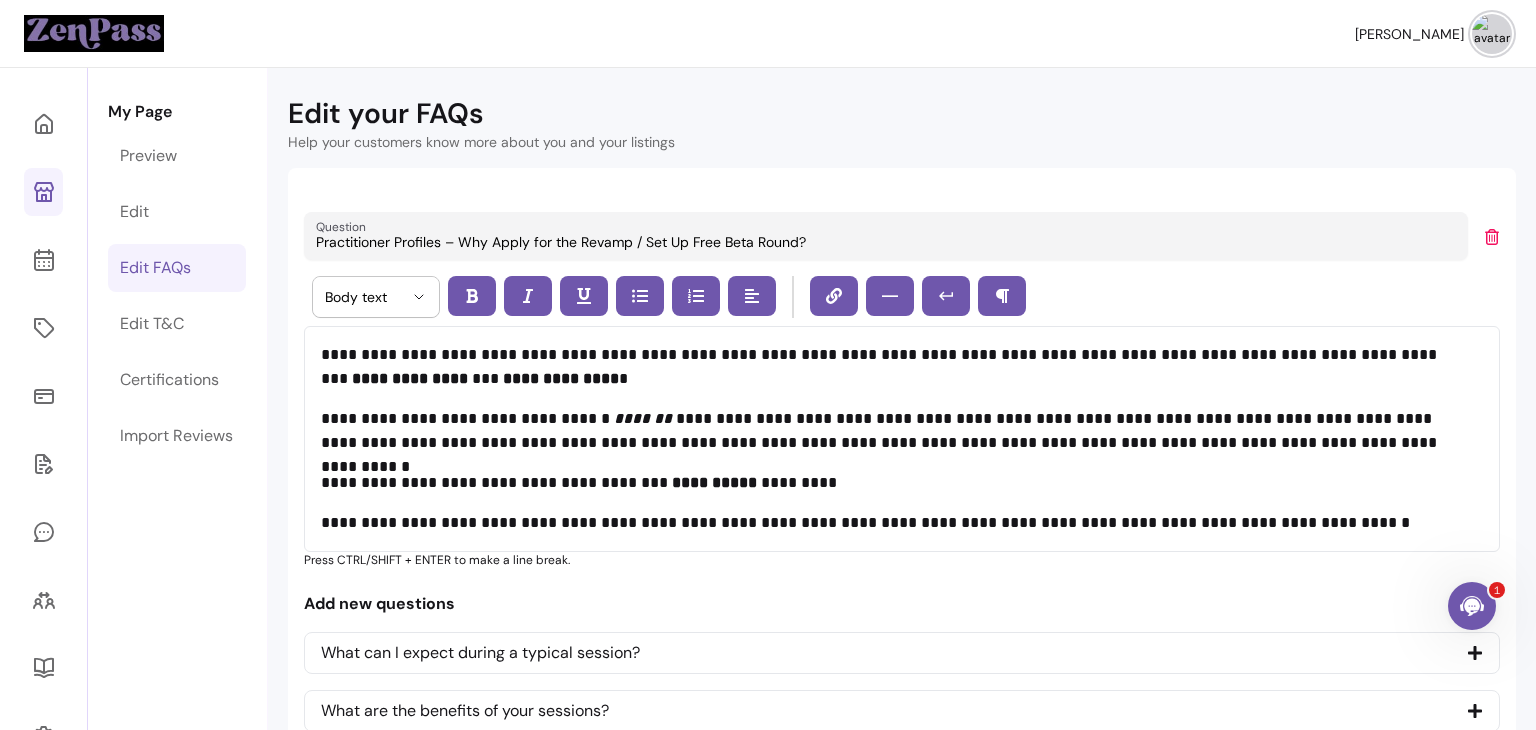 click 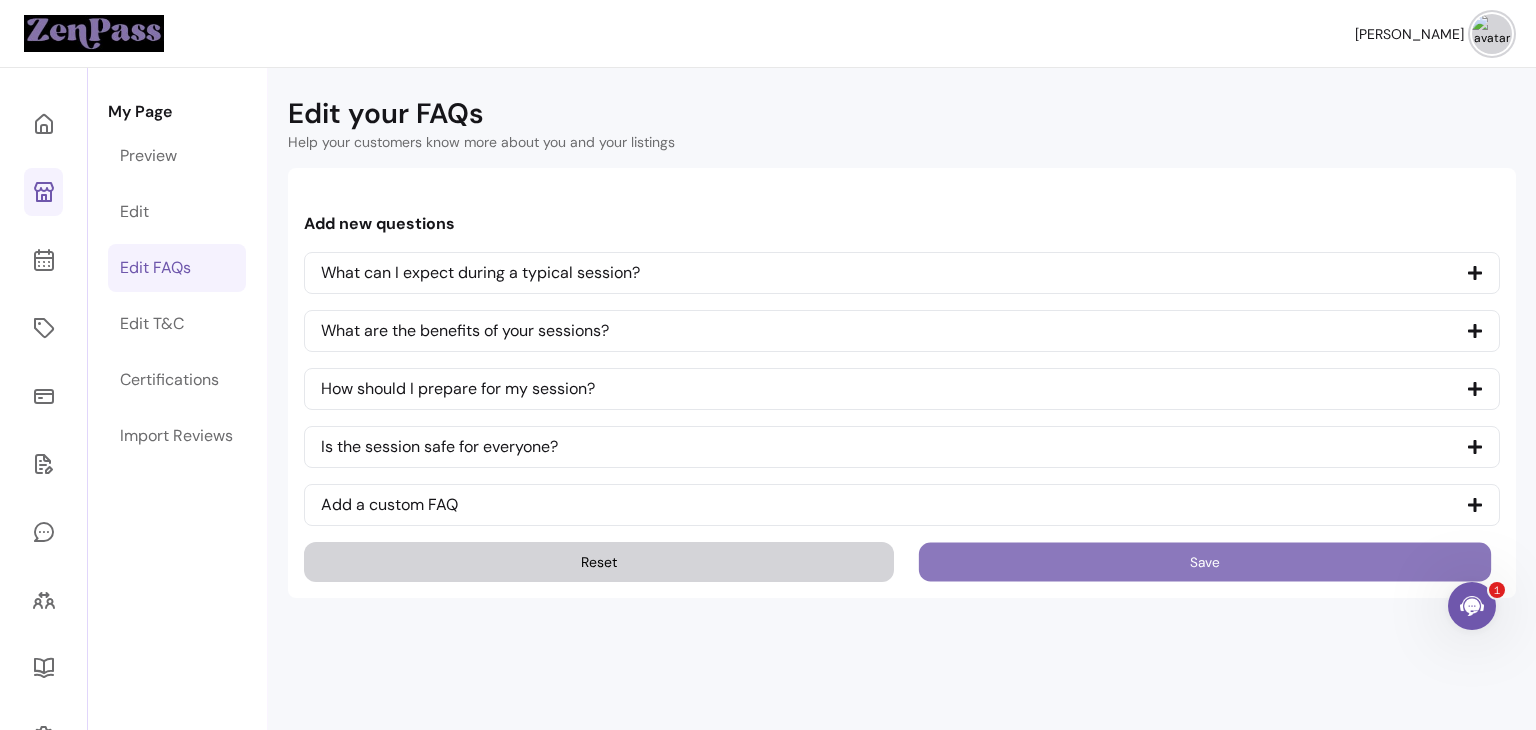 click on "Save" at bounding box center [1205, 562] 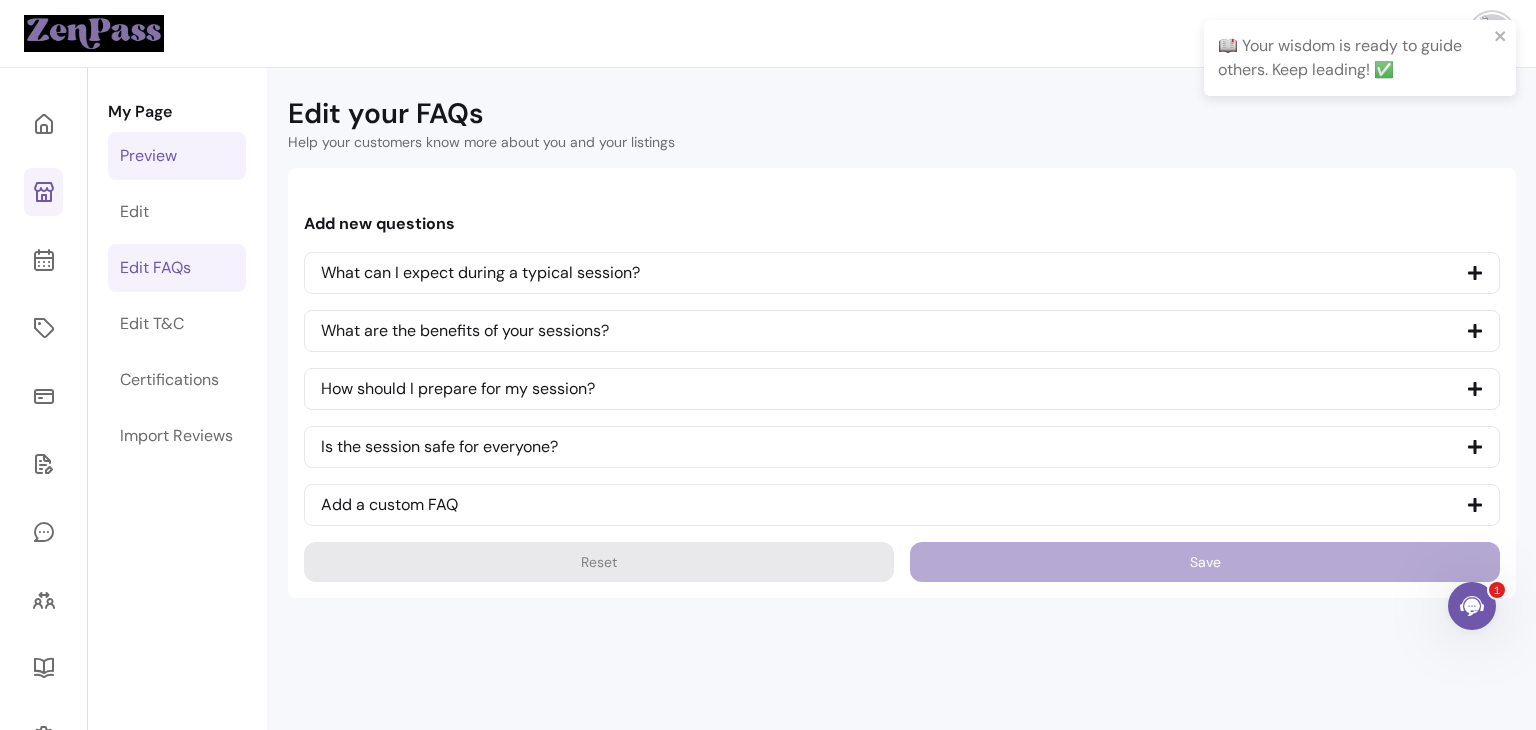 click on "Preview" at bounding box center (148, 156) 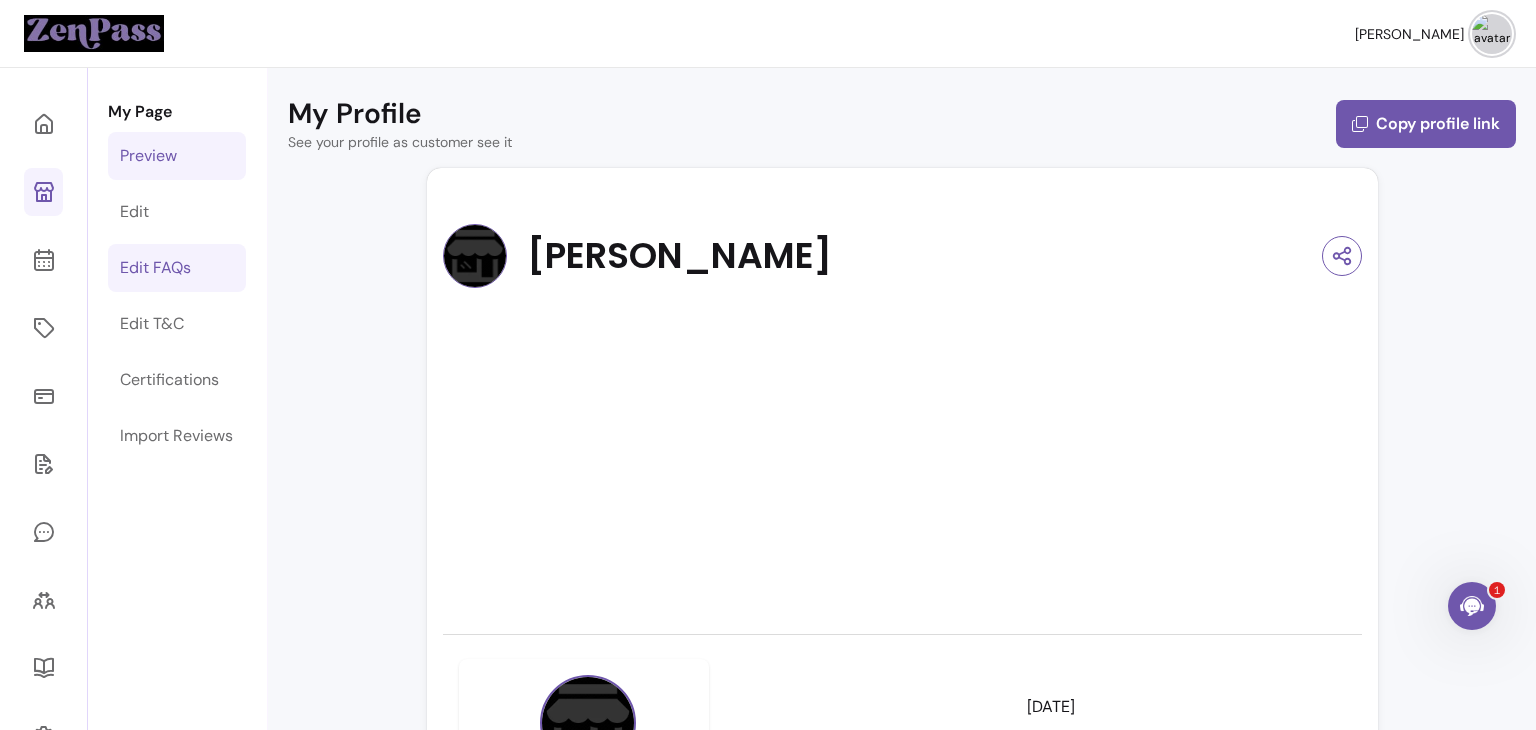 click on "Edit FAQs" at bounding box center [155, 268] 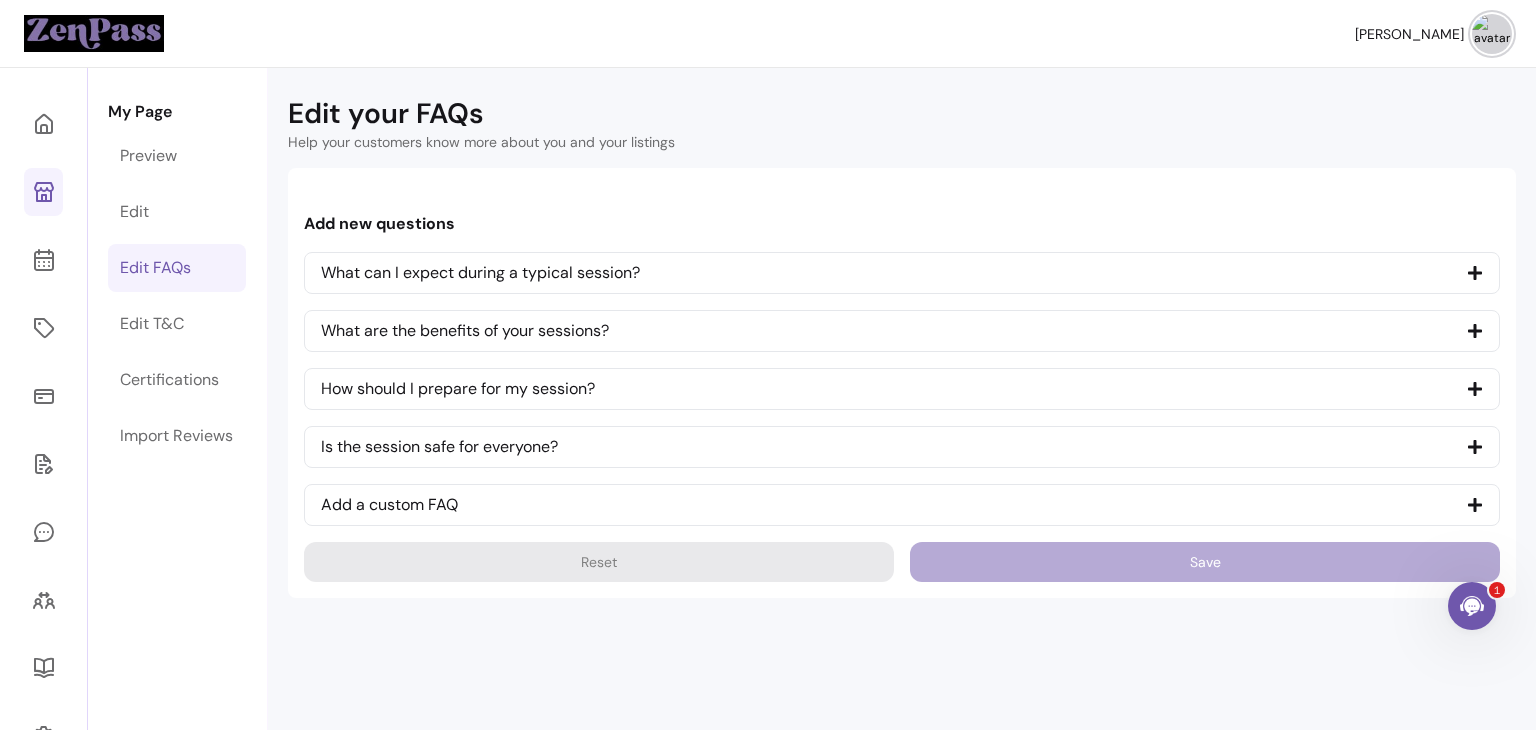 click on "[PERSON_NAME]" at bounding box center [768, 34] 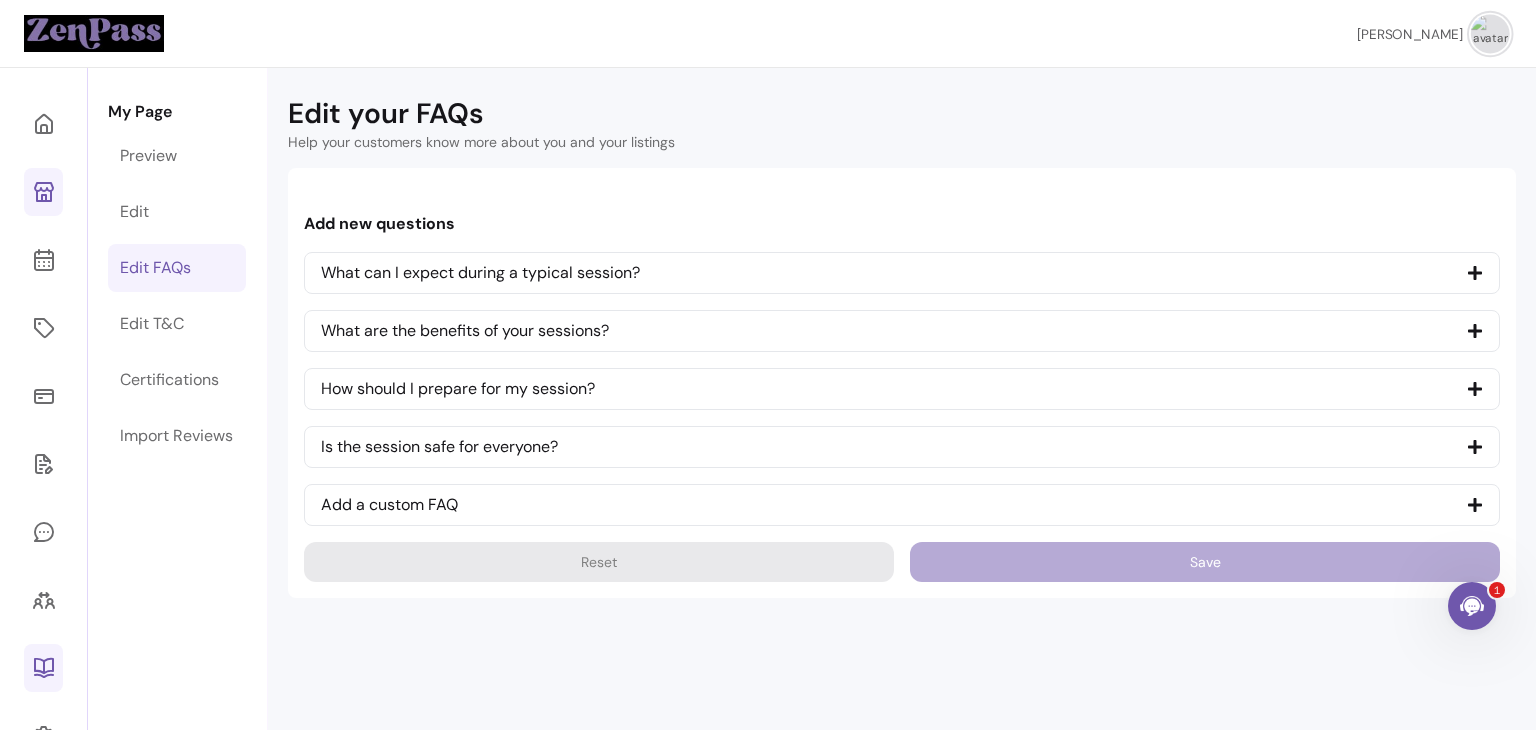 click 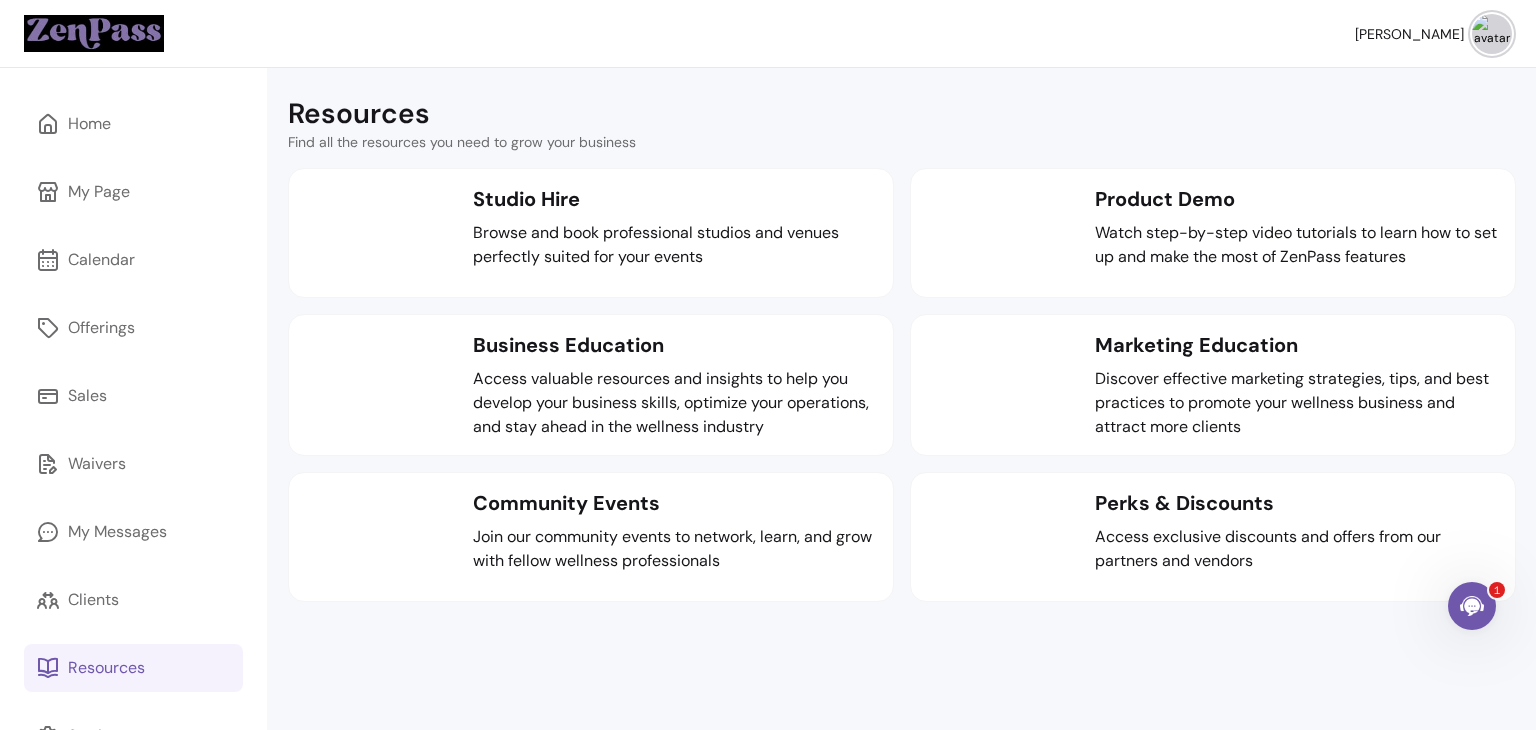 click at bounding box center [1492, 34] 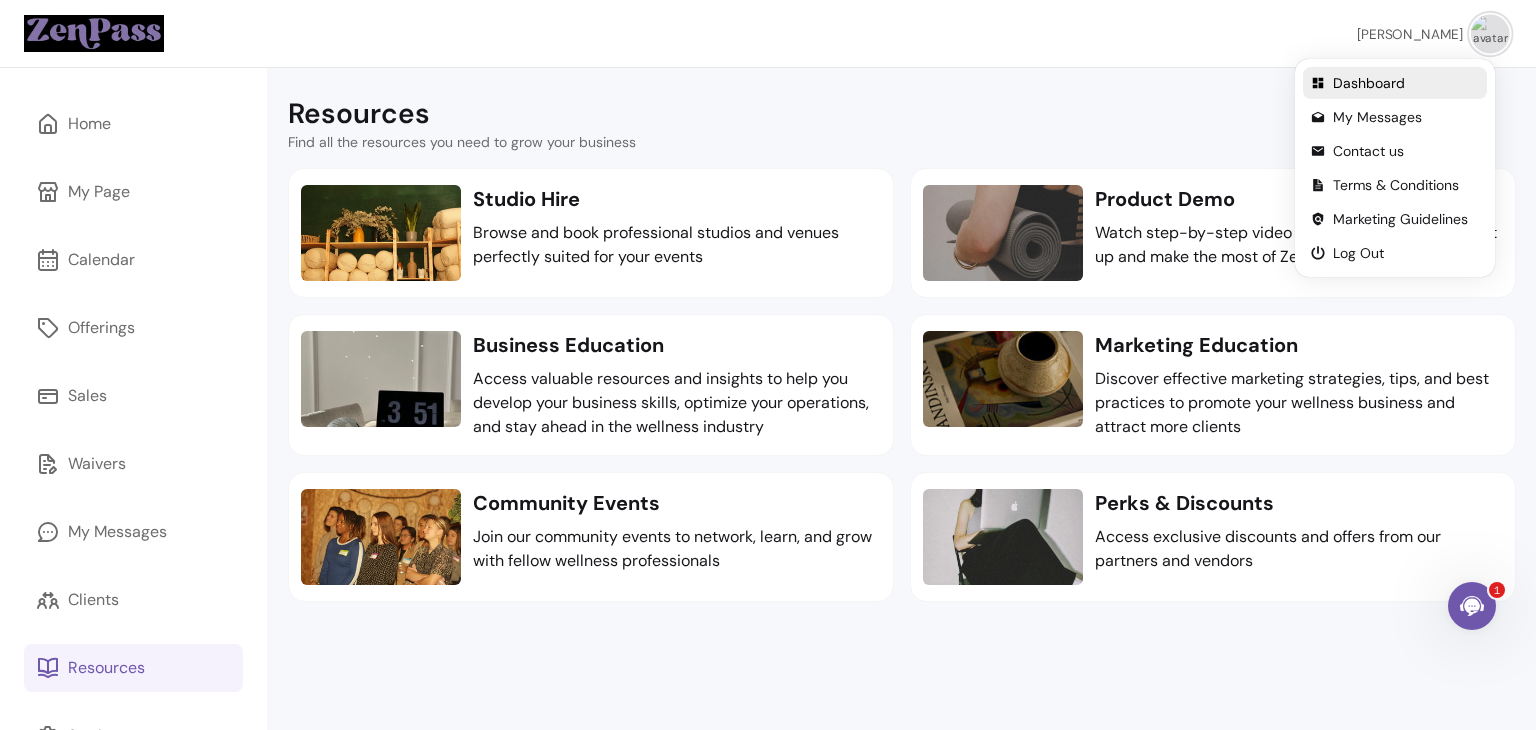 click on "Dashboard" at bounding box center (1406, 83) 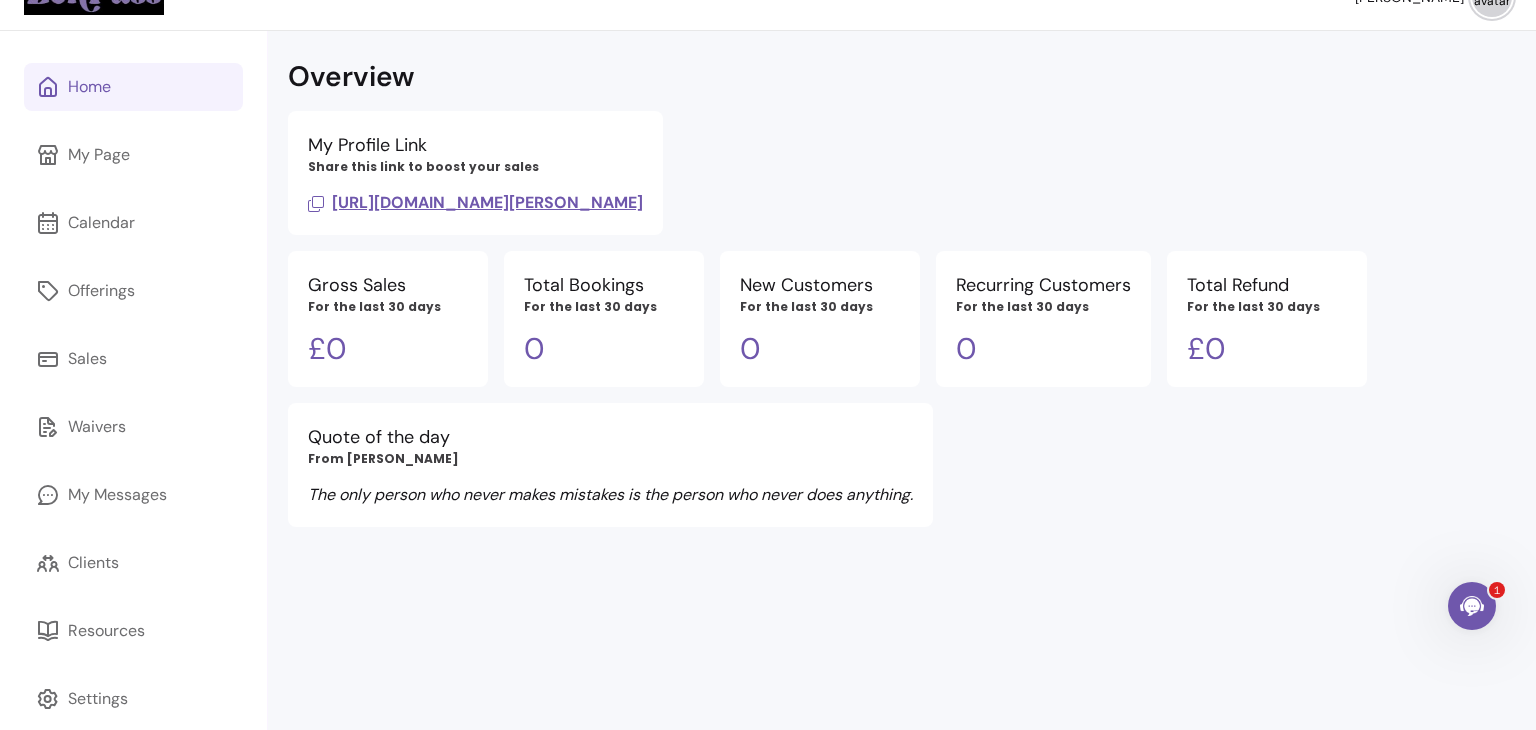 scroll, scrollTop: 68, scrollLeft: 0, axis: vertical 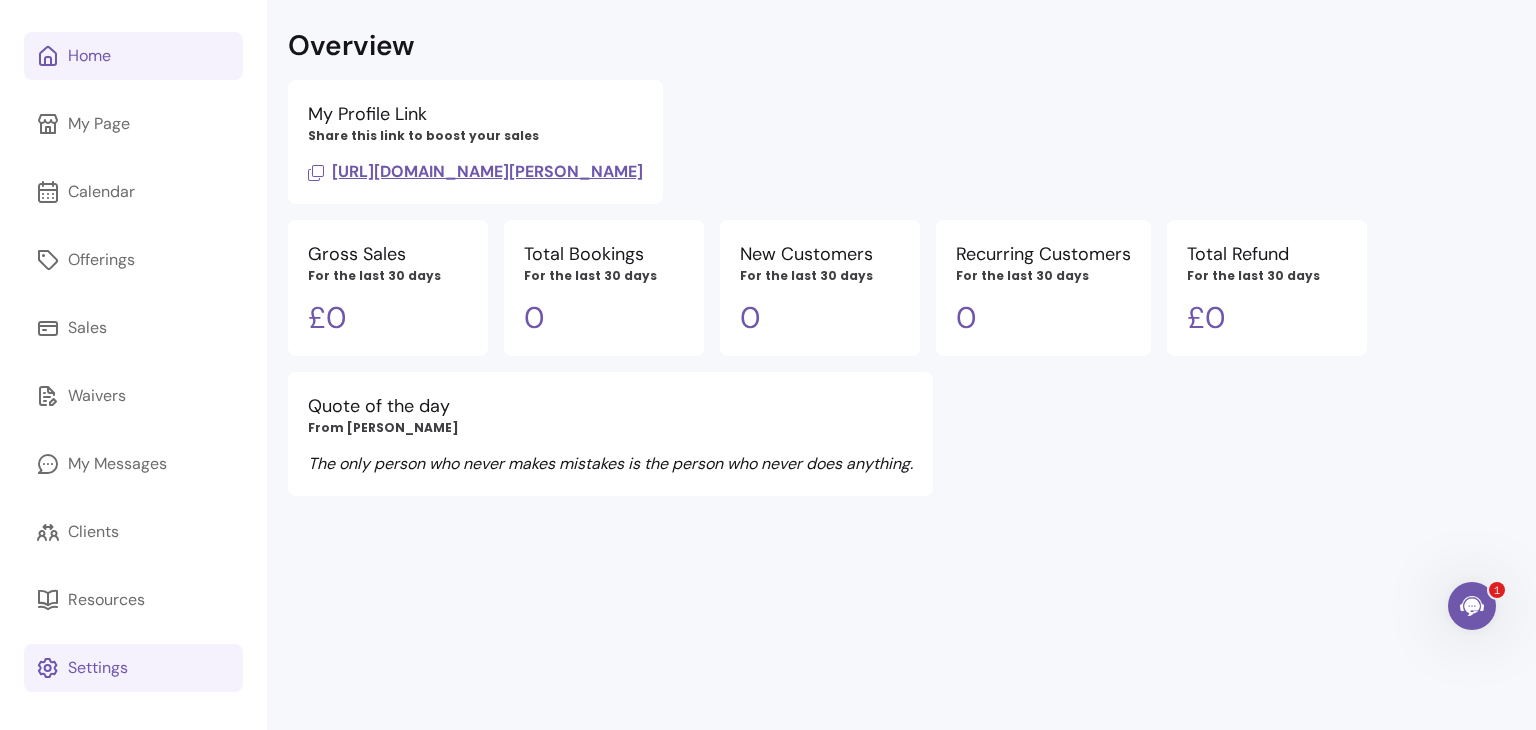 click on "Settings" at bounding box center [98, 668] 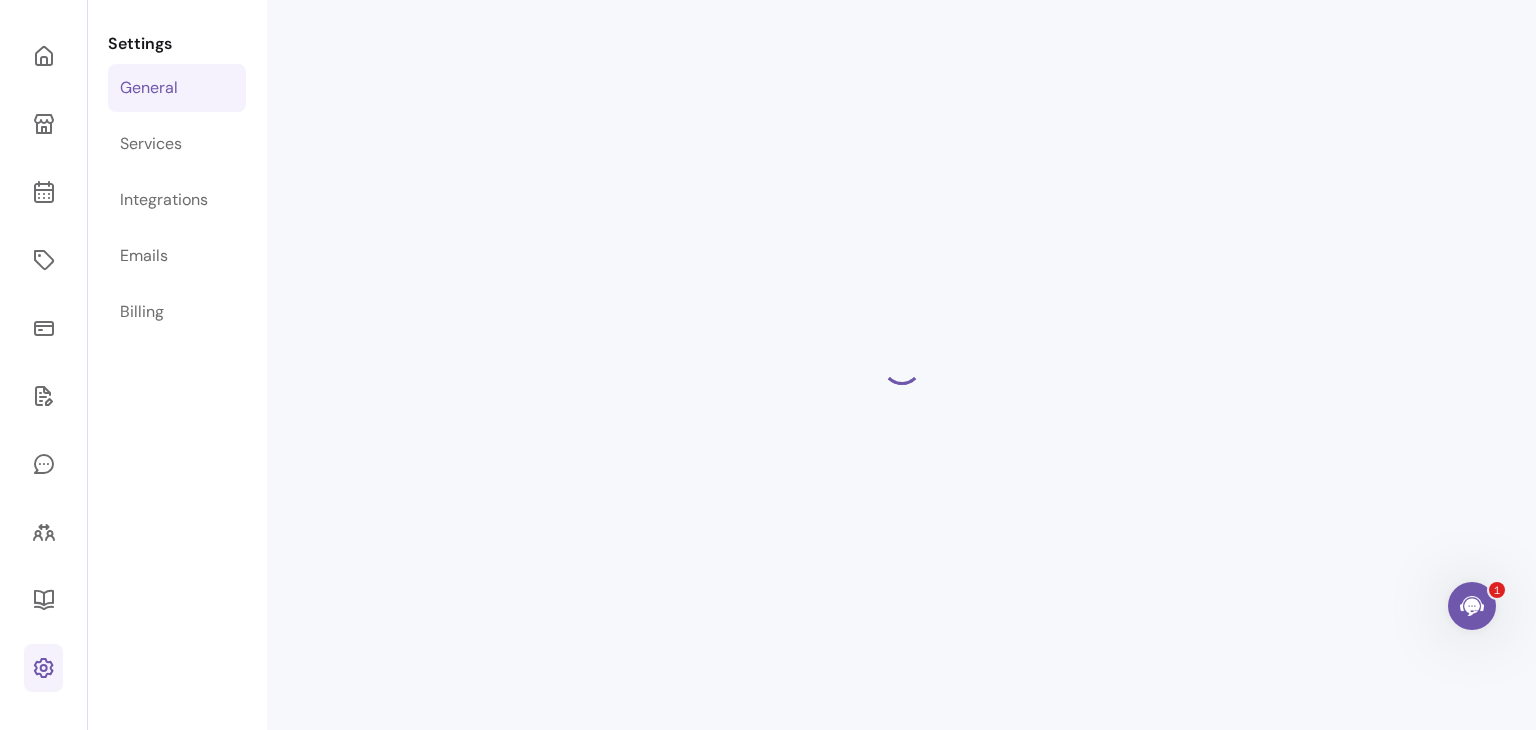 select on "**********" 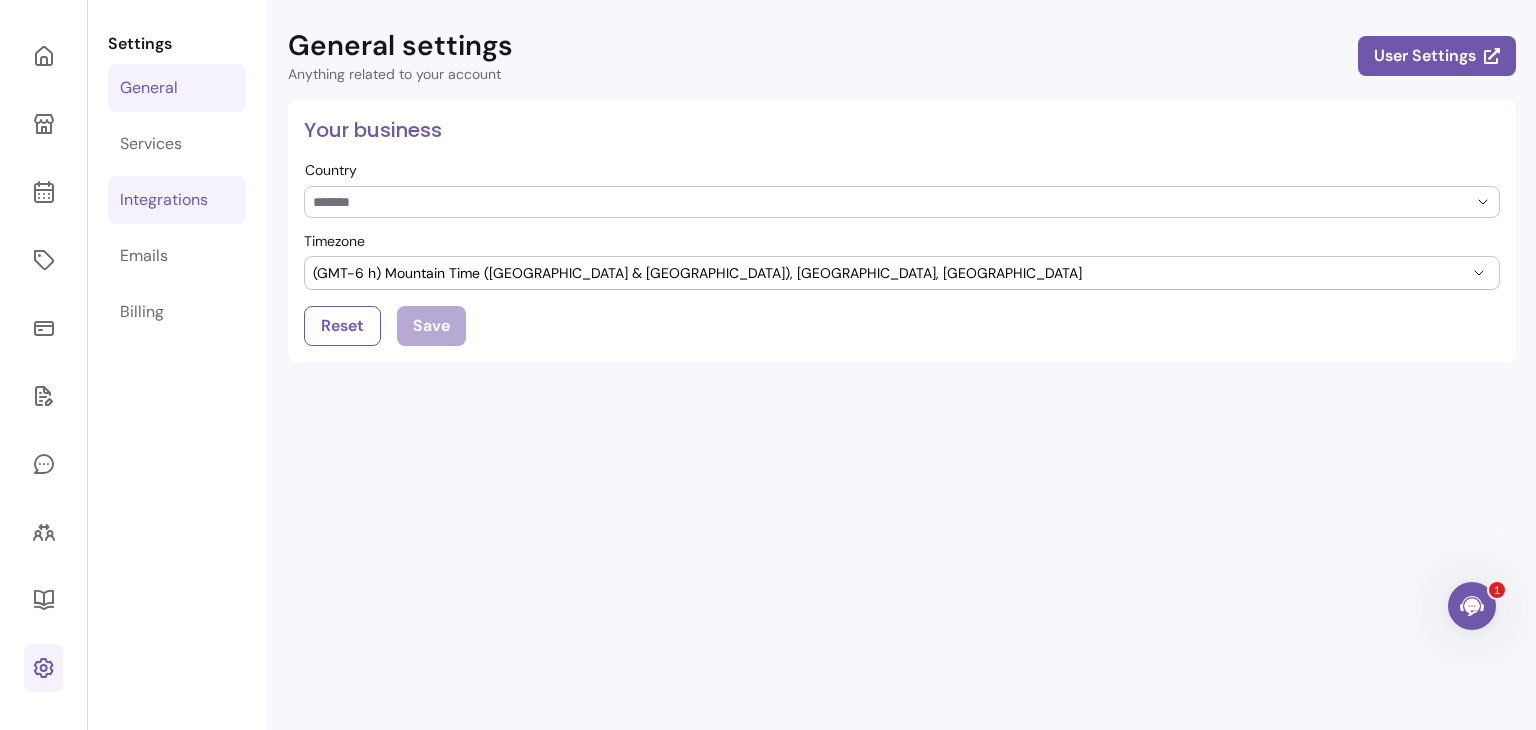 click on "Integrations" at bounding box center [164, 200] 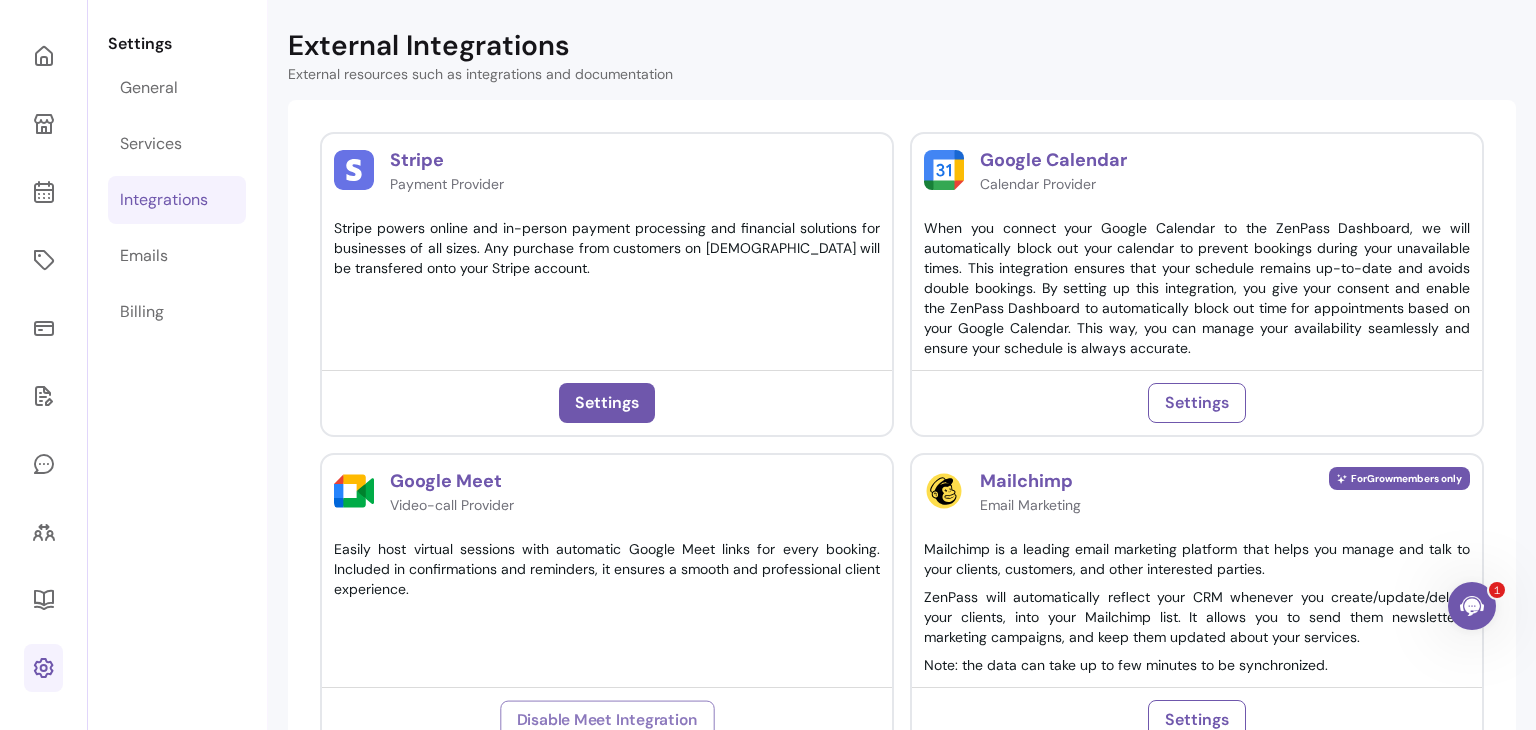 click on "Disable Meet Integration" at bounding box center (607, 720) 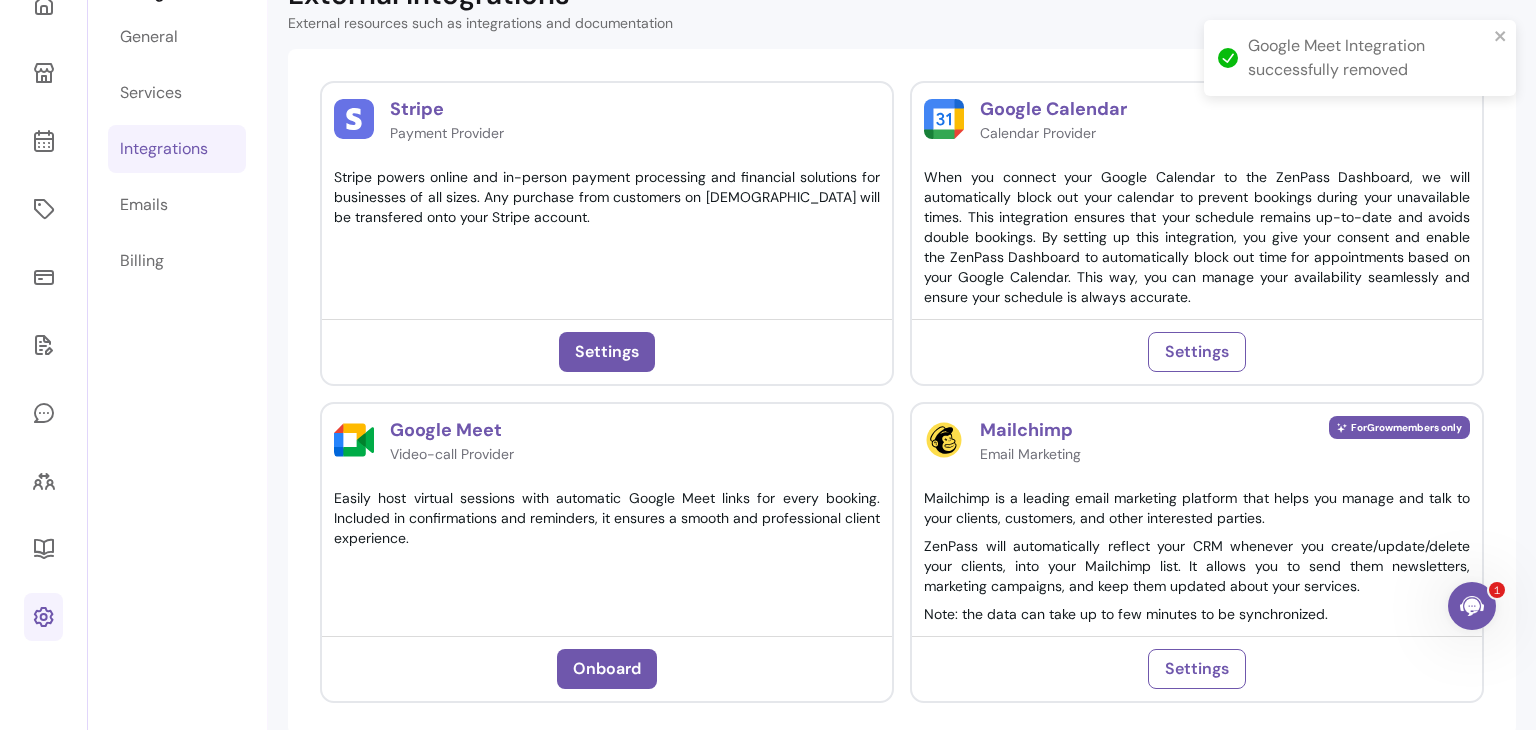 scroll, scrollTop: 151, scrollLeft: 0, axis: vertical 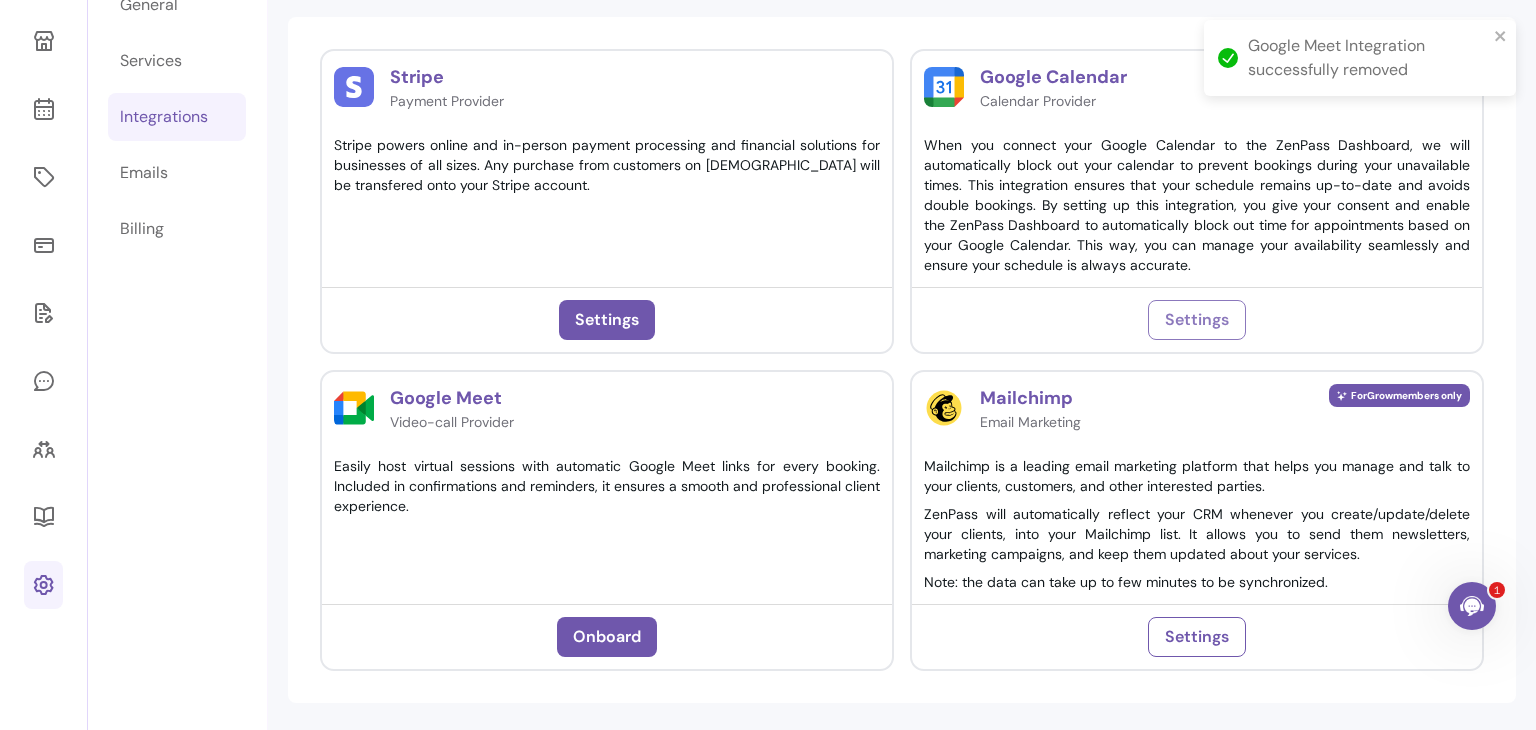 click on "Settings" at bounding box center (1197, 320) 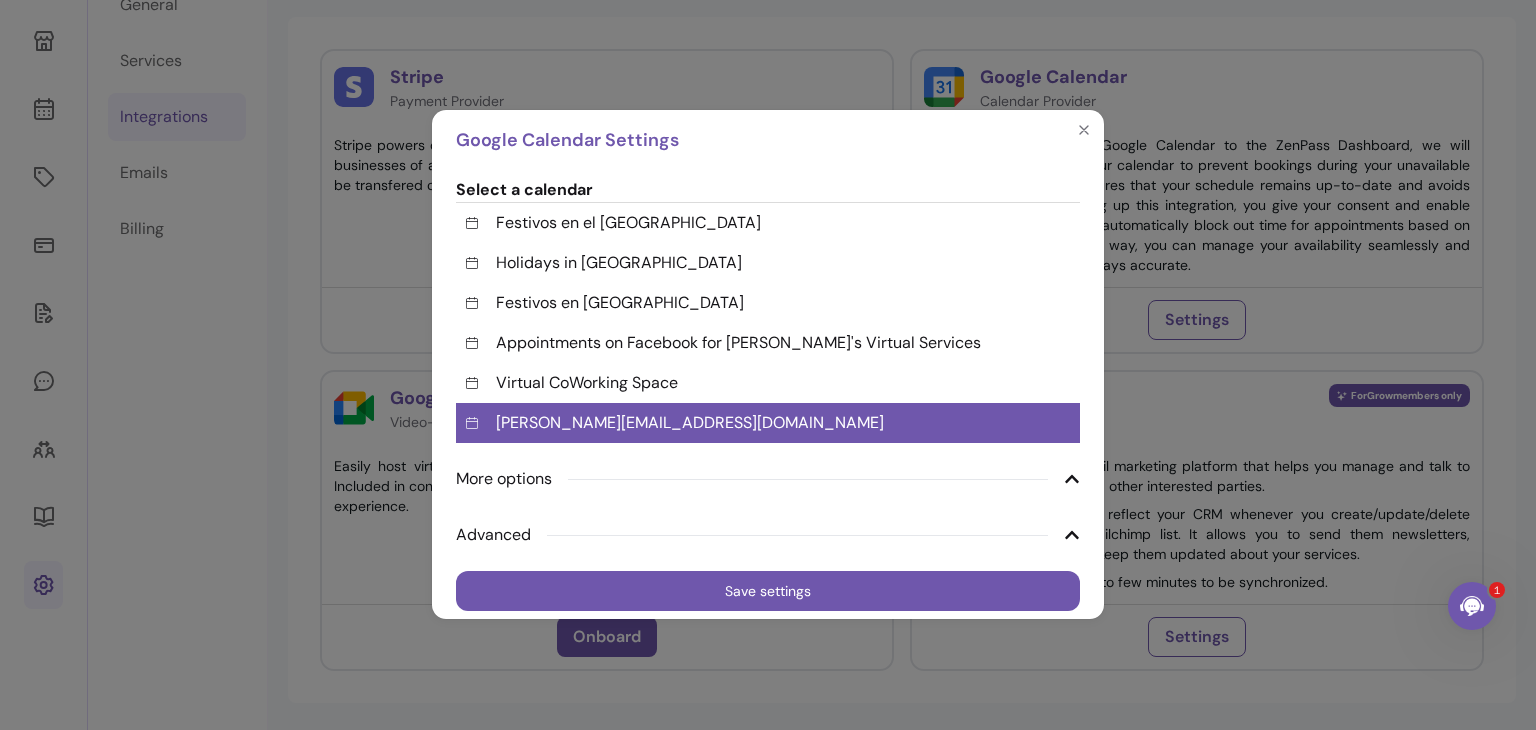 click 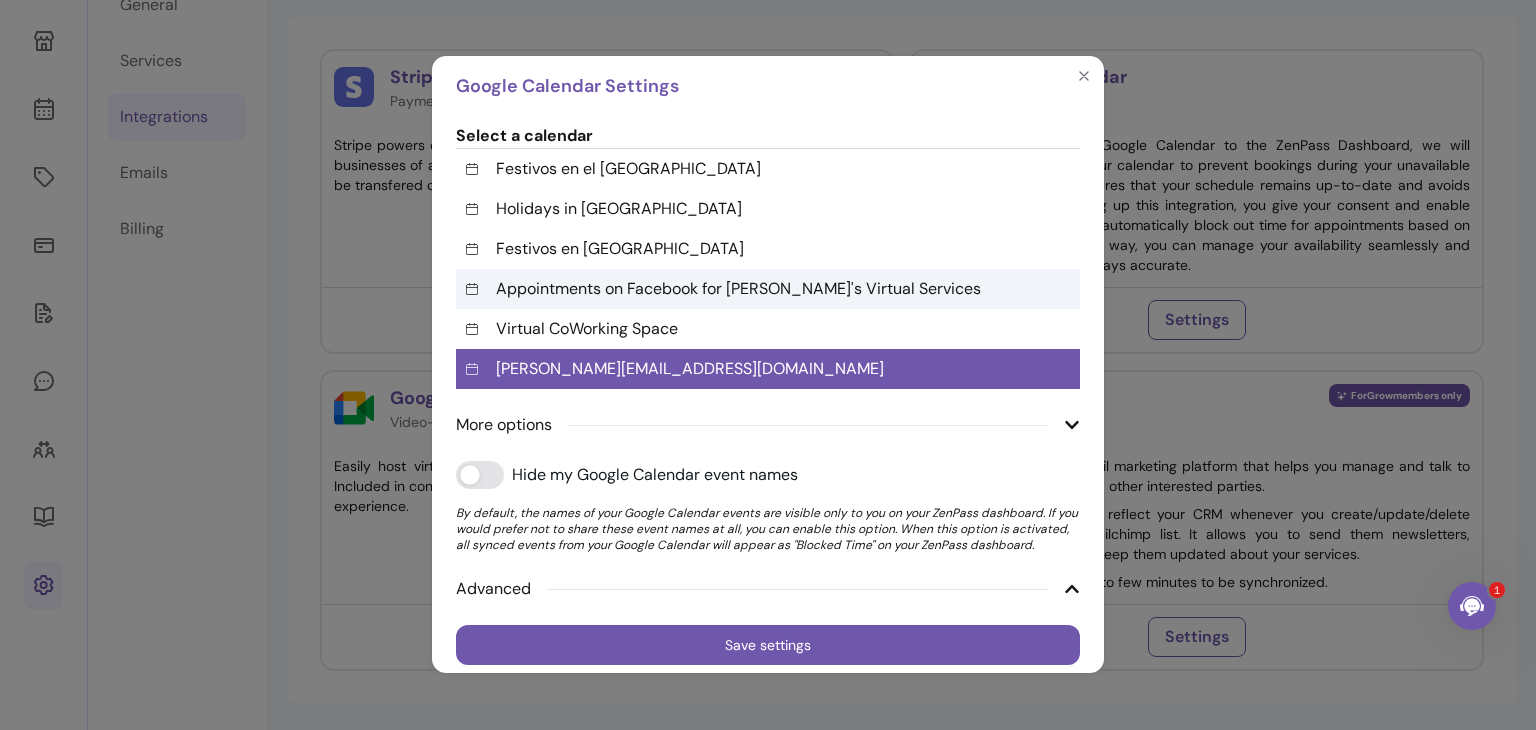 click on "Appointments on Facebook for [PERSON_NAME]'s Virtual Services" at bounding box center [768, 289] 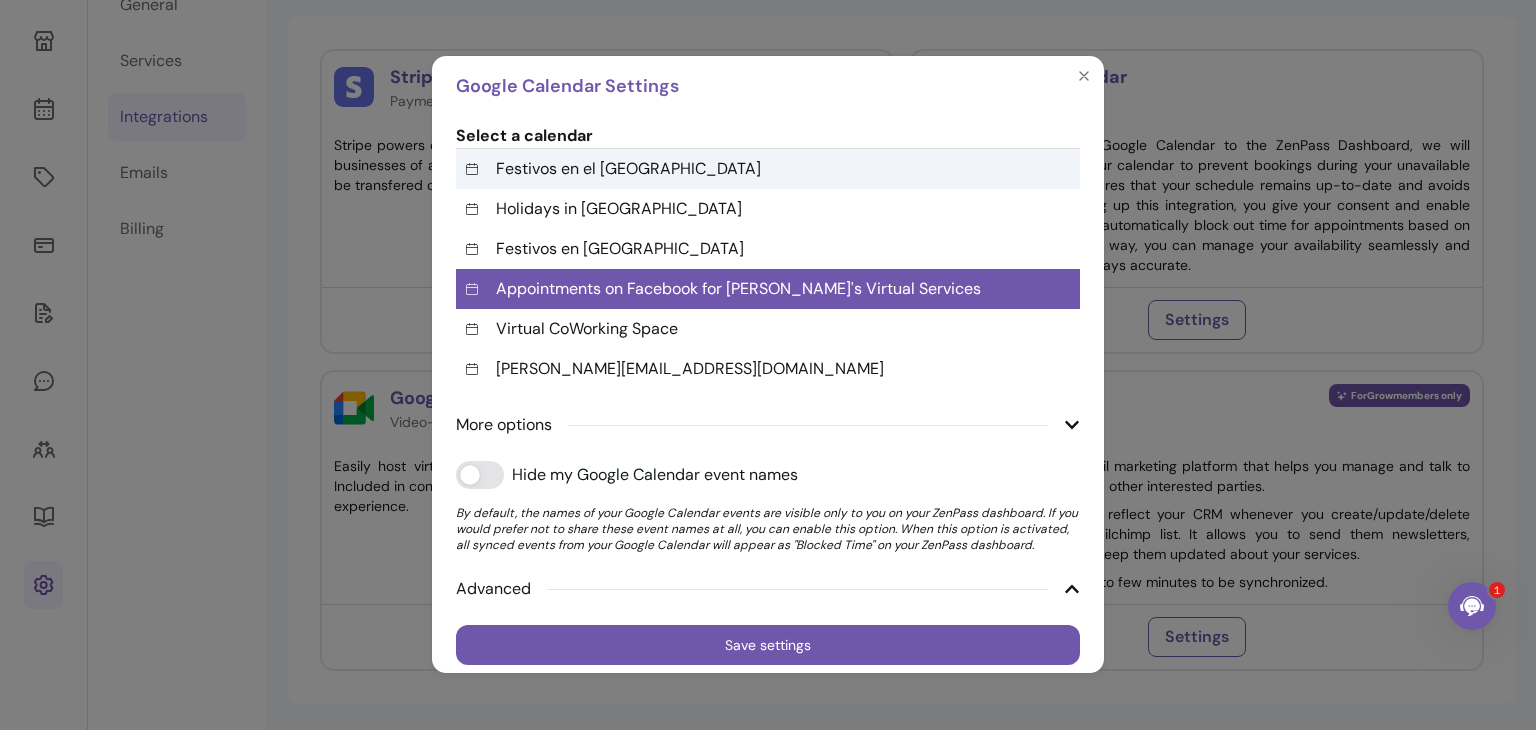 click on "Festivos en el [GEOGRAPHIC_DATA]" at bounding box center (628, 169) 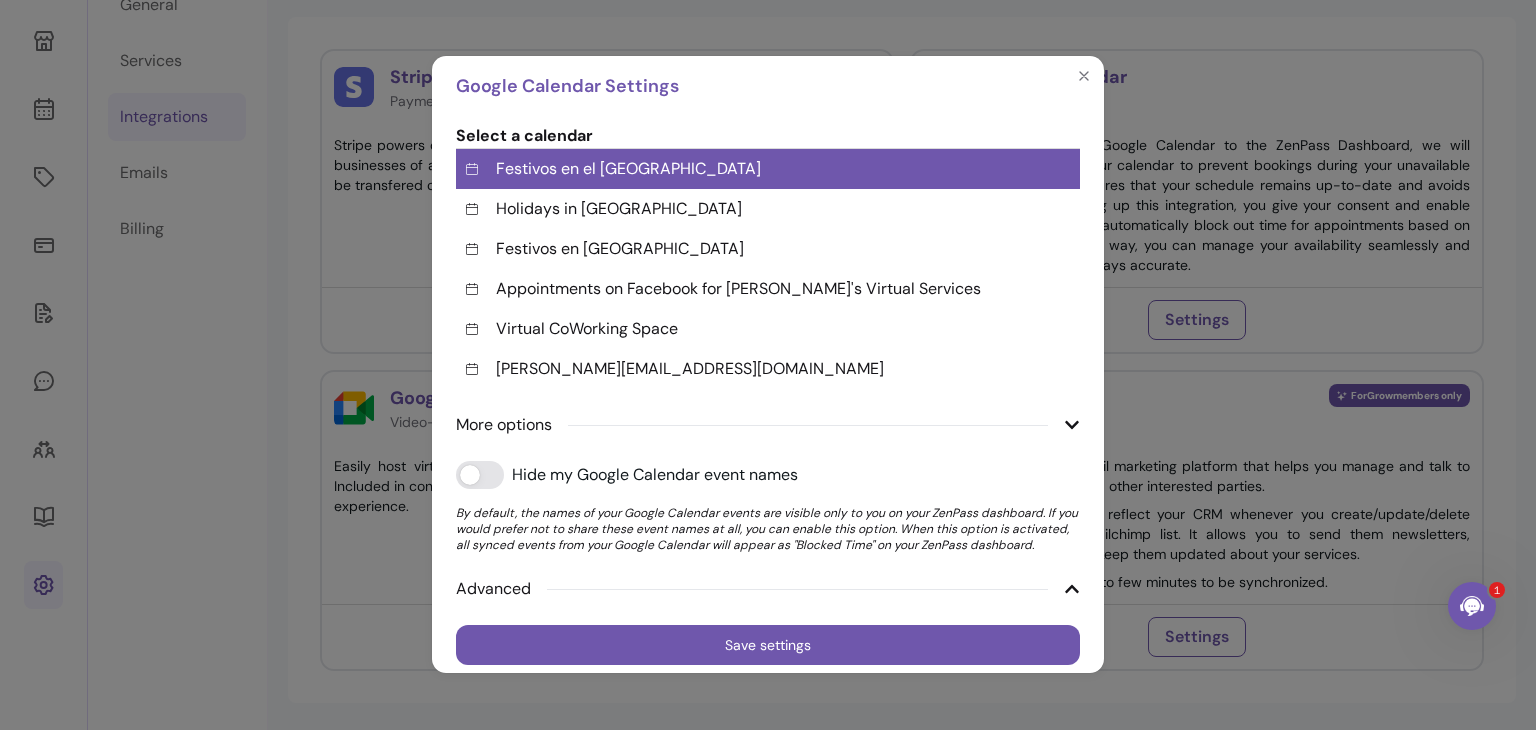 click 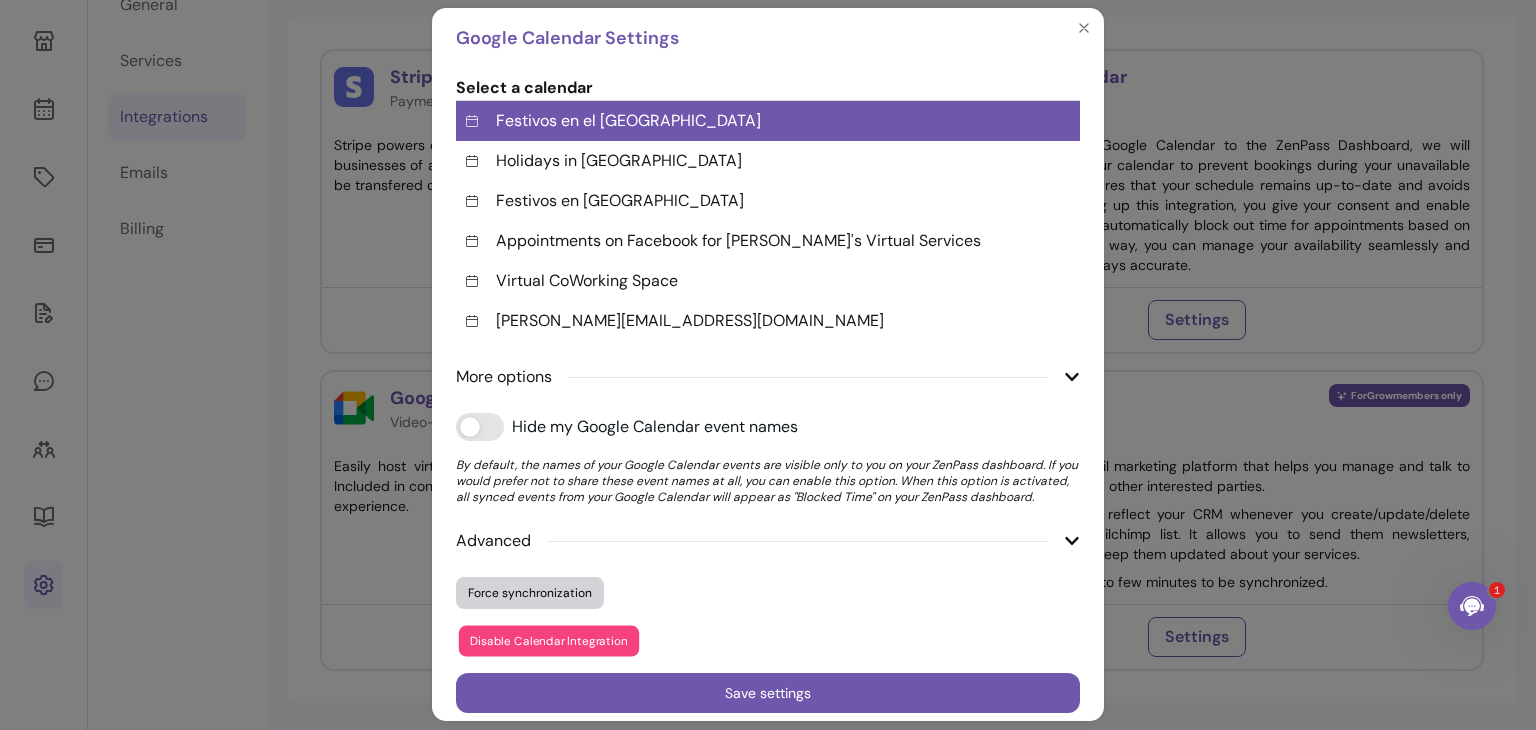 click on "Disable Calendar Integration" at bounding box center (549, 641) 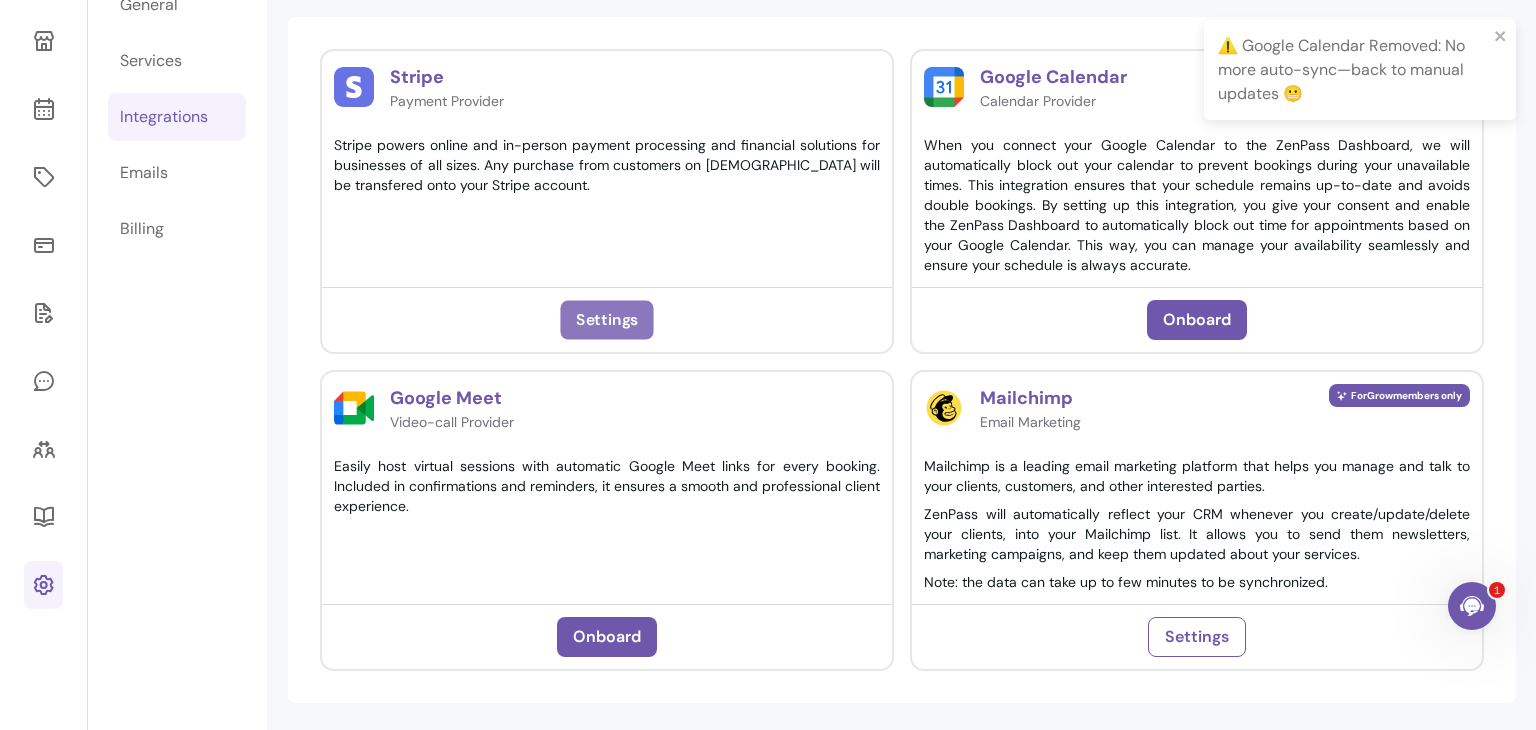 click on "Settings" at bounding box center (606, 320) 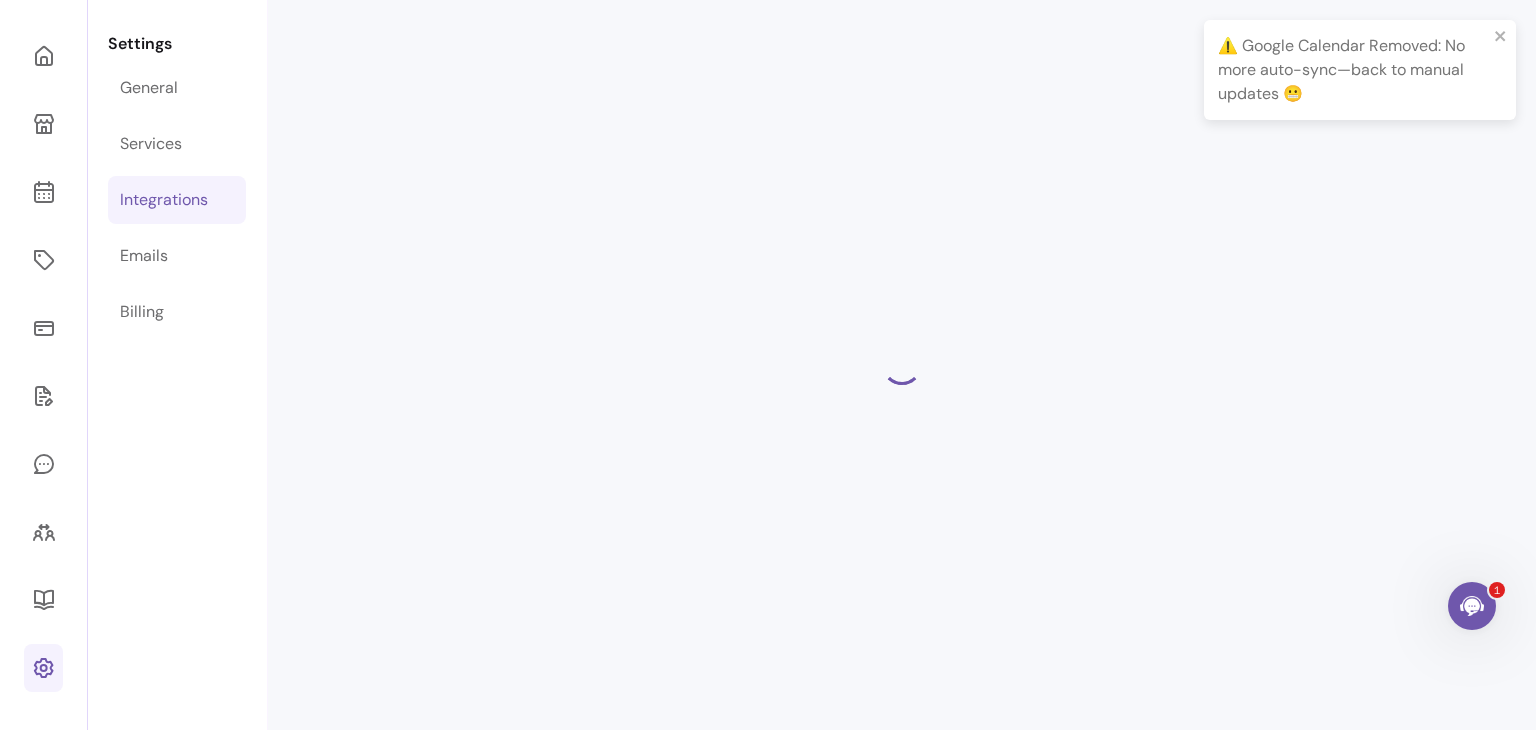 scroll, scrollTop: 151, scrollLeft: 0, axis: vertical 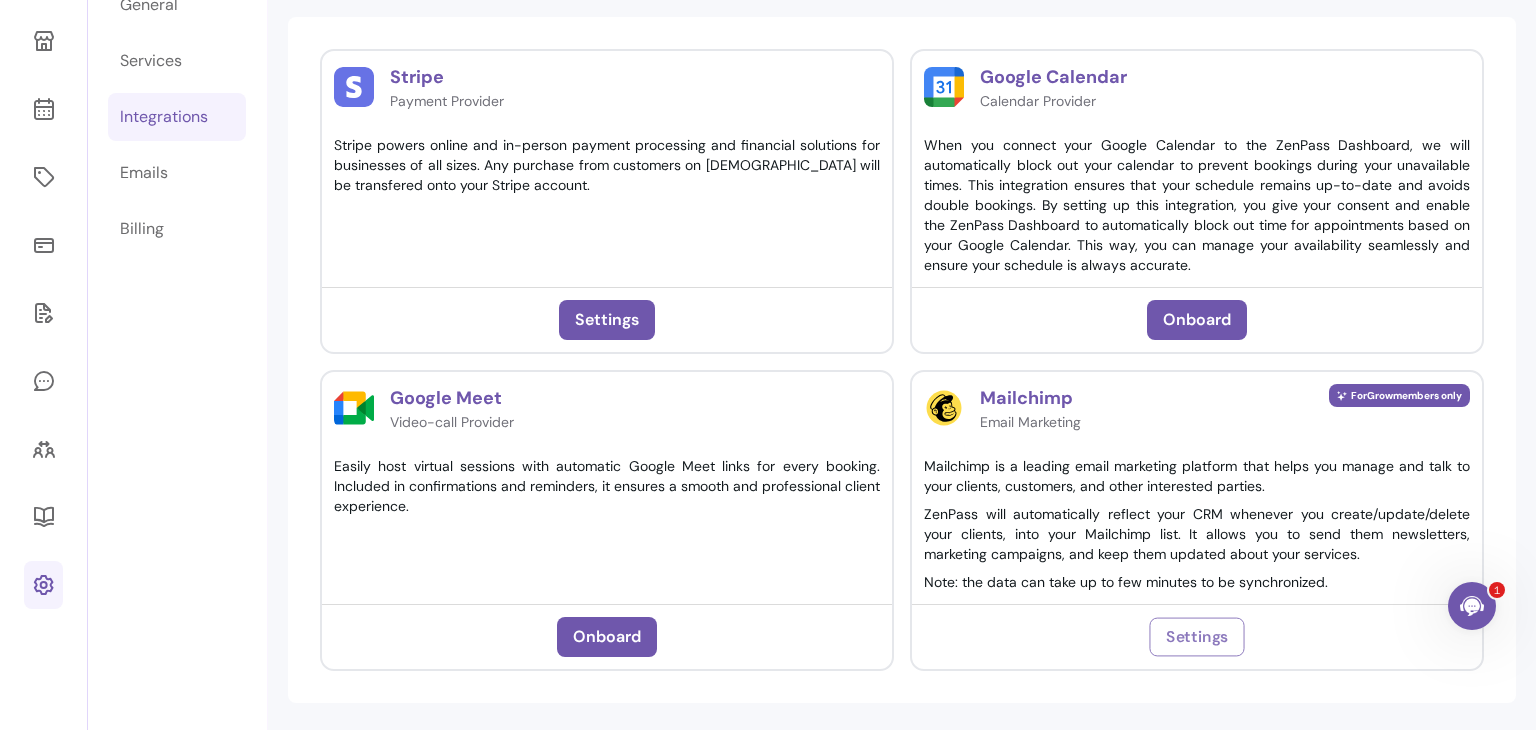 click on "Settings" at bounding box center (1196, 637) 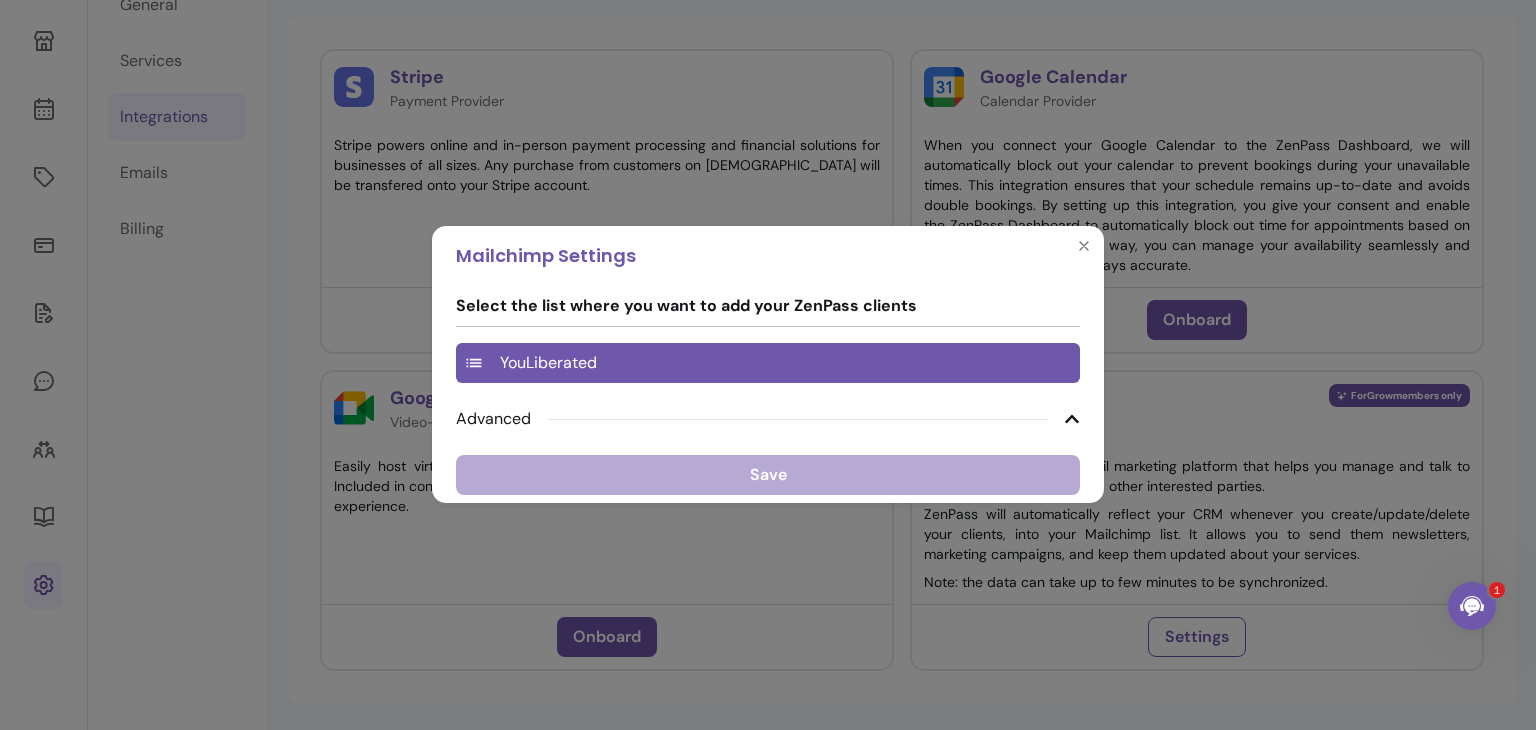 click 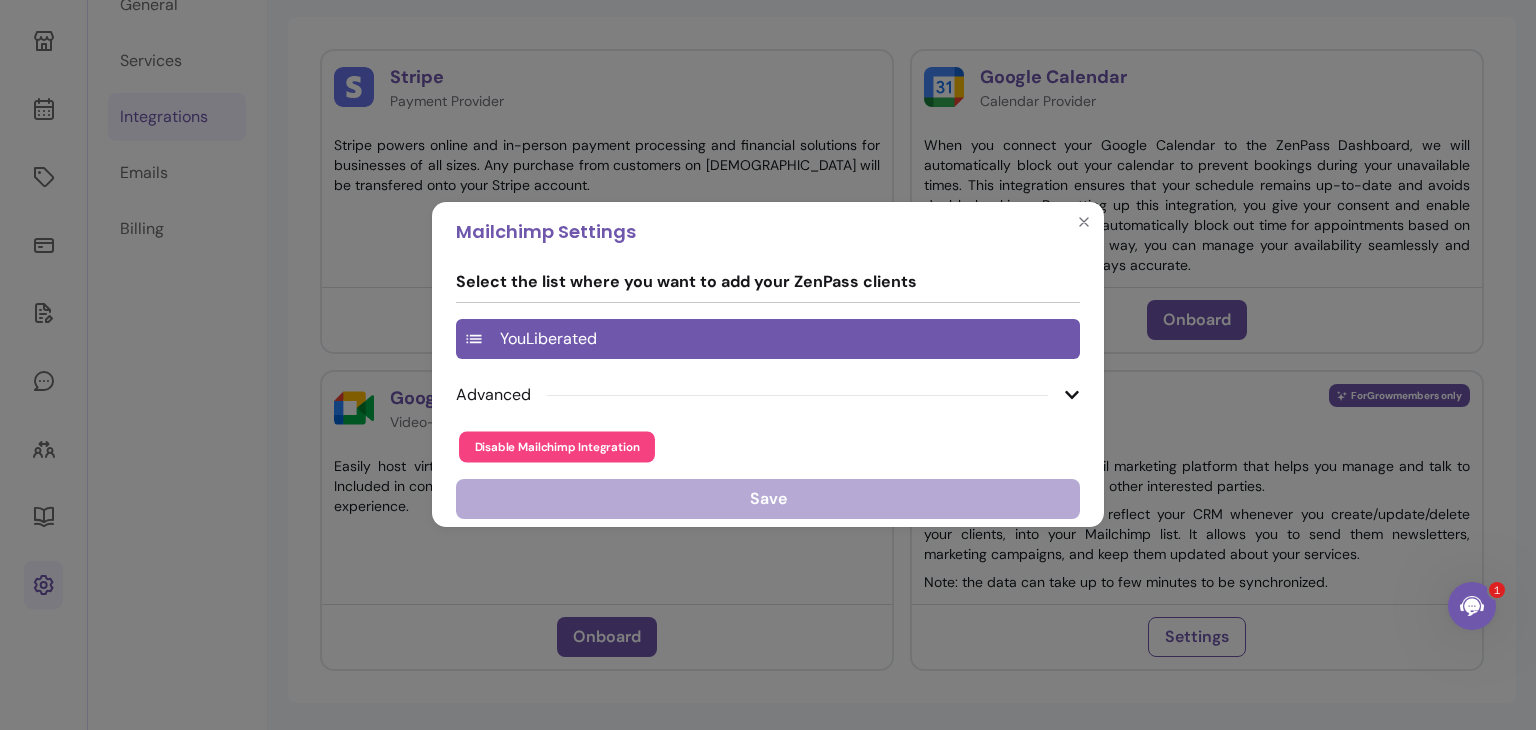 click on "Disable Mailchimp Integration" at bounding box center [557, 447] 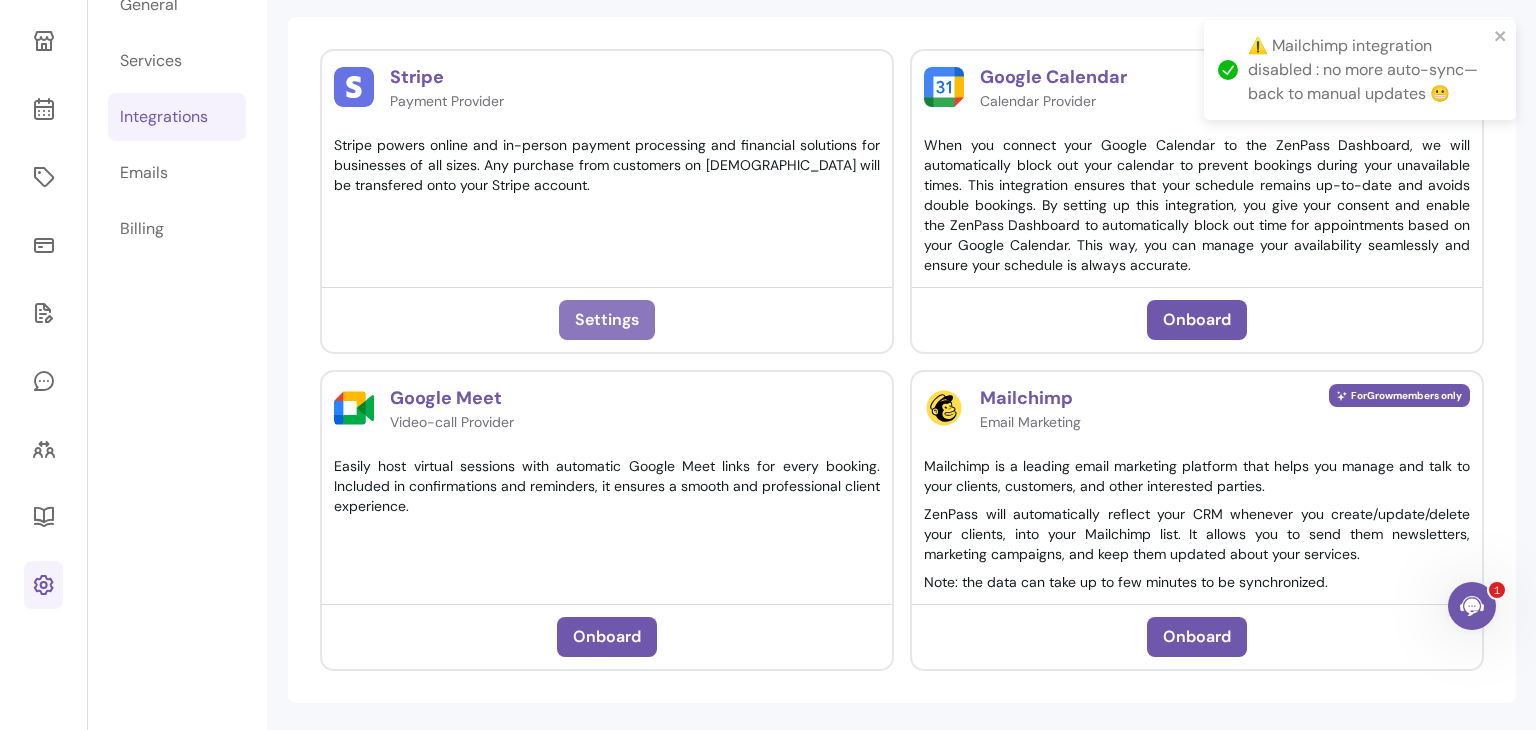 click on "Settings" at bounding box center [607, 320] 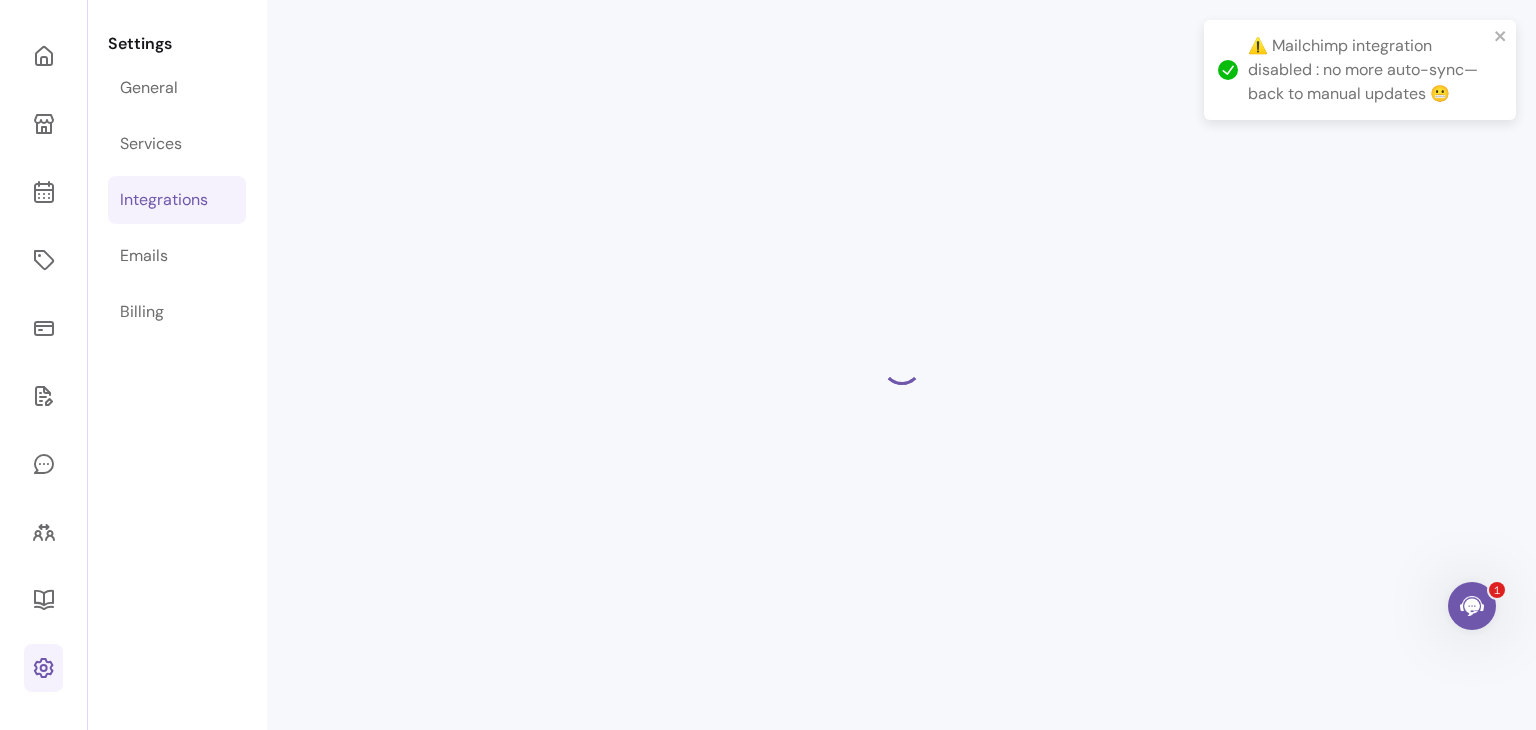 scroll, scrollTop: 151, scrollLeft: 0, axis: vertical 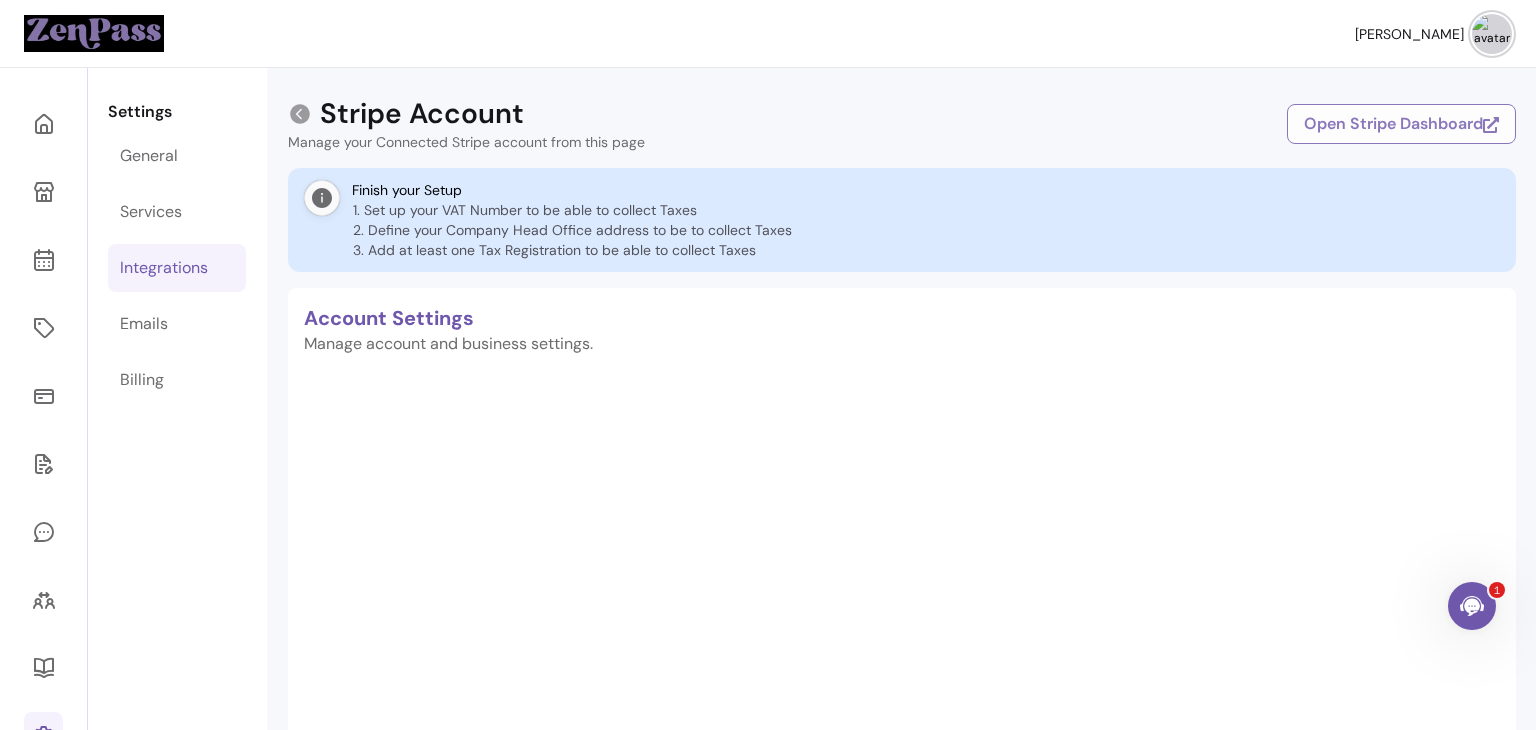 click on "Open Stripe Dashboard" at bounding box center (1401, 124) 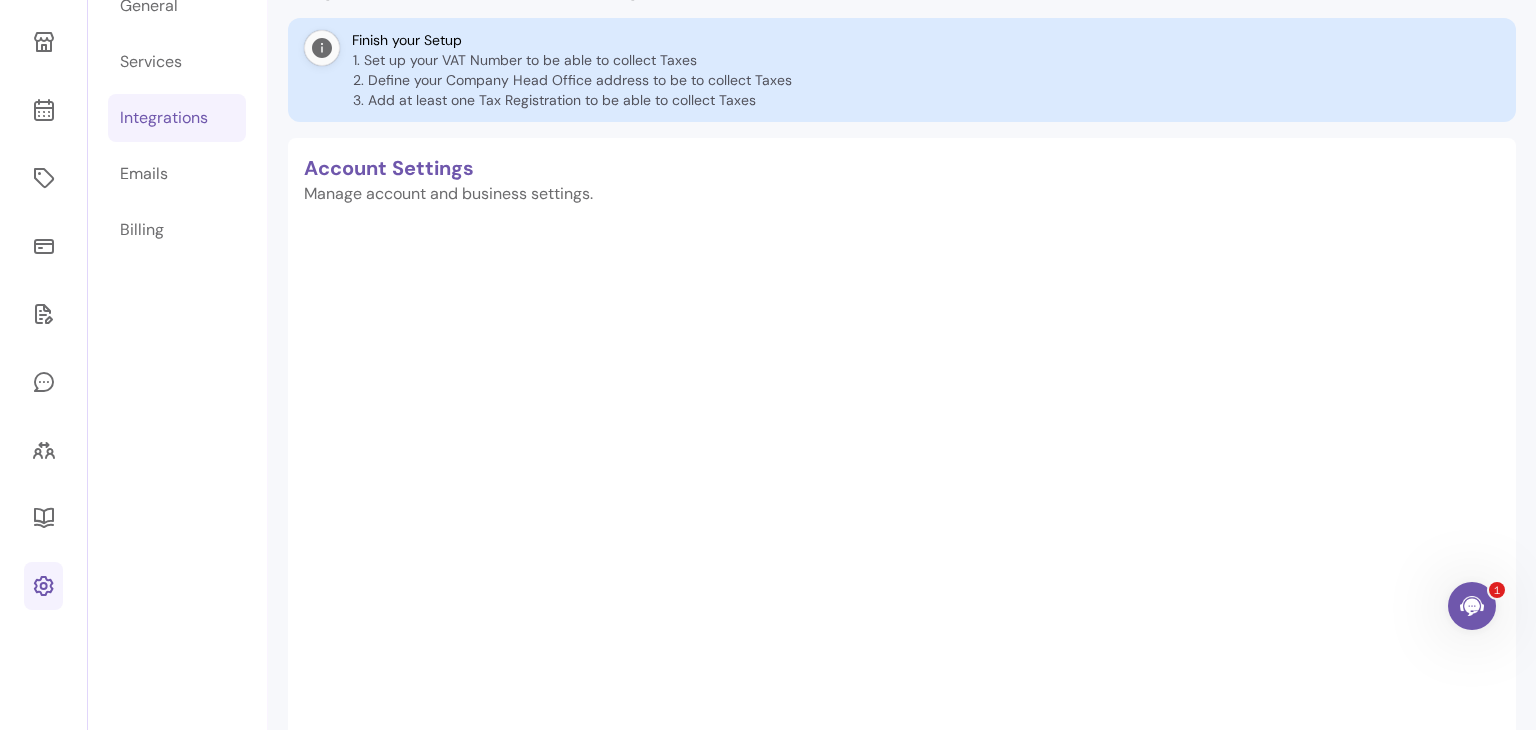 scroll, scrollTop: 0, scrollLeft: 0, axis: both 